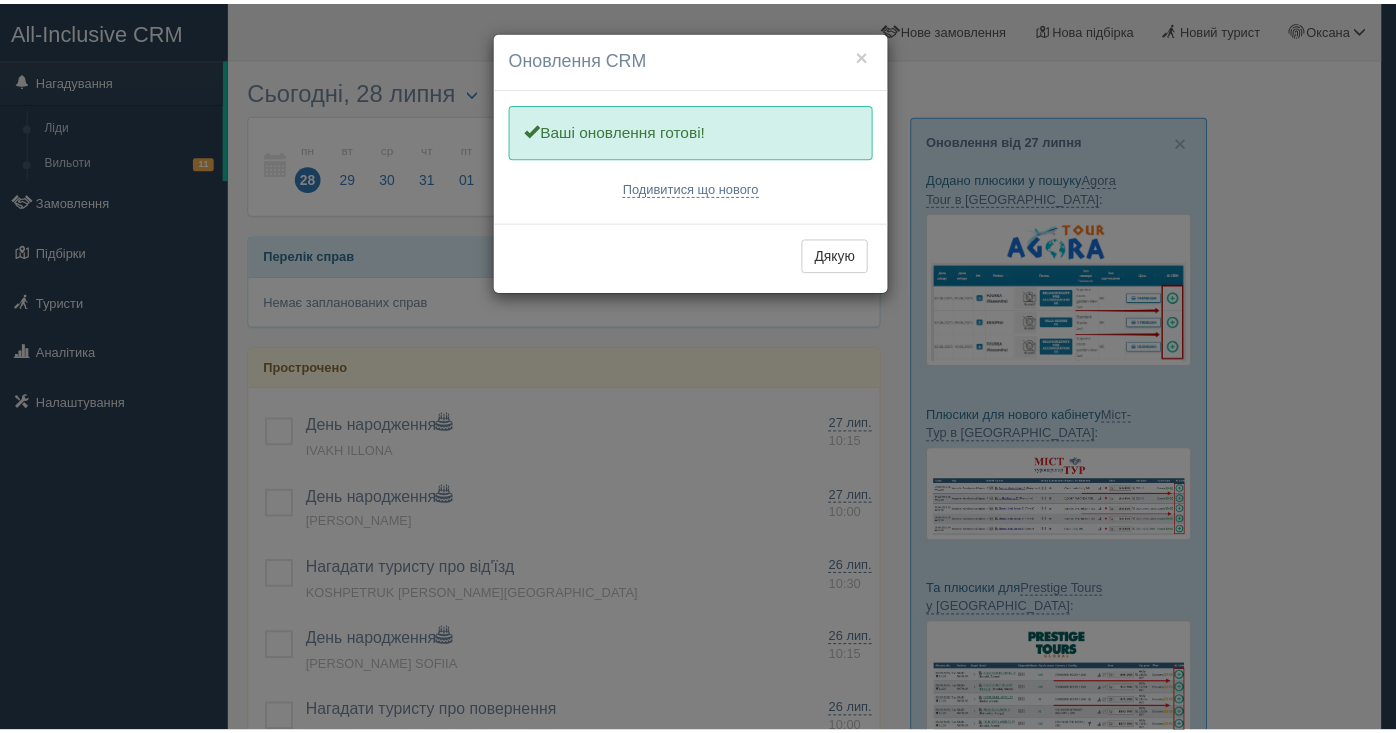 scroll, scrollTop: 0, scrollLeft: 0, axis: both 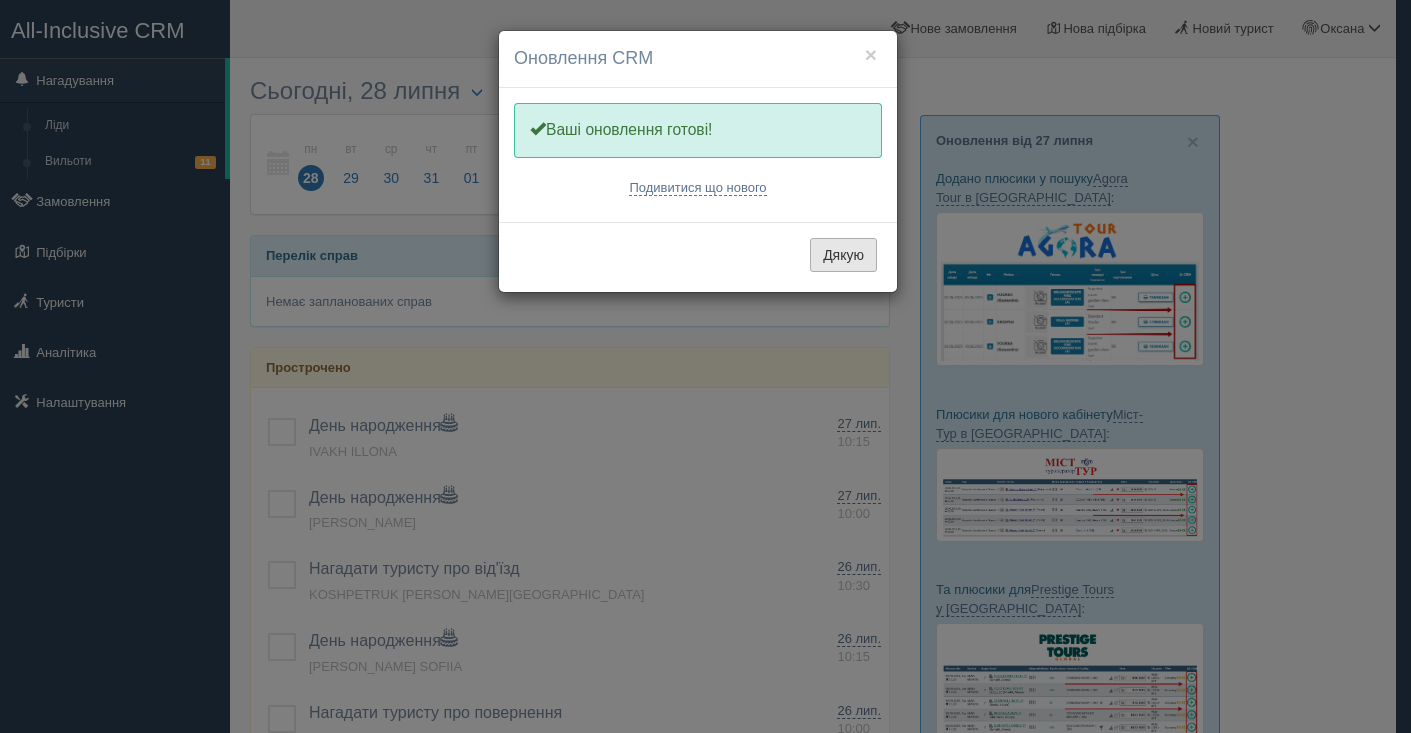 click on "Дякую" at bounding box center (843, 255) 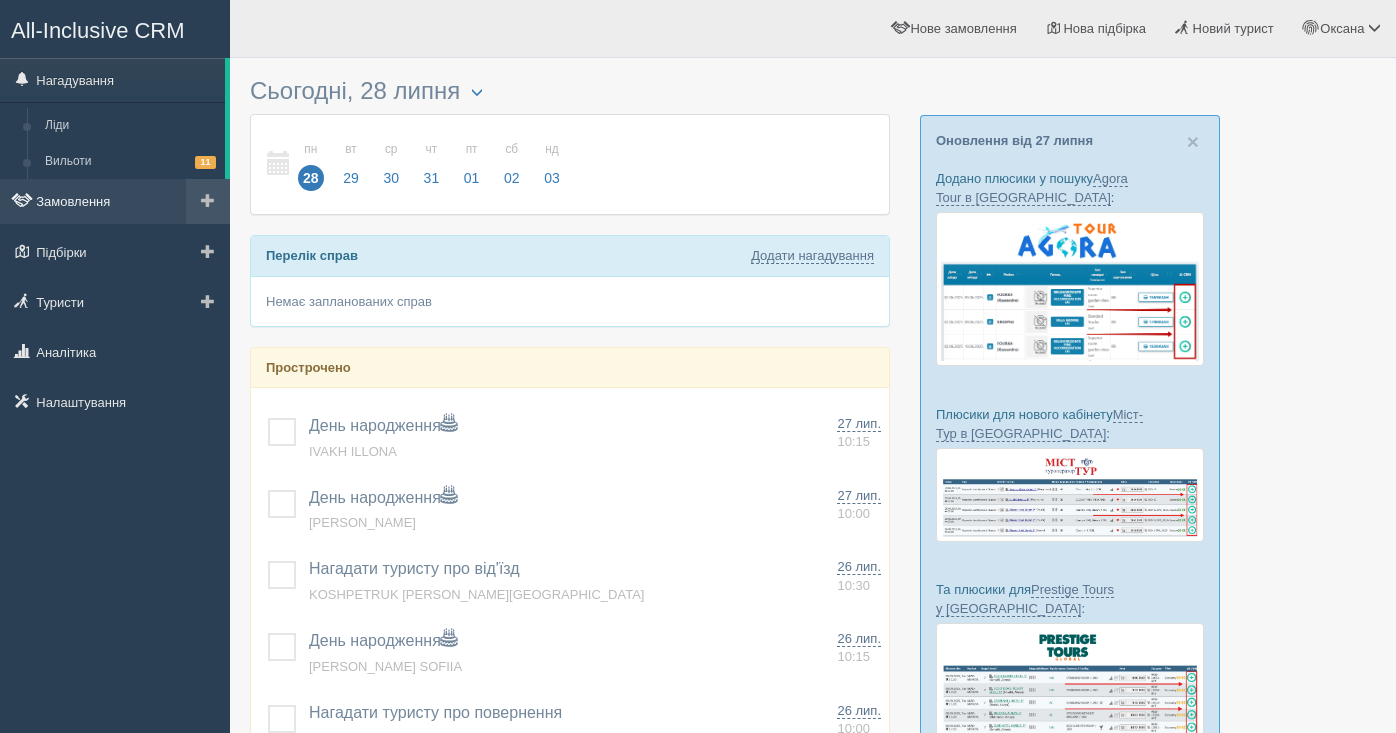 click on "Замовлення" at bounding box center [115, 201] 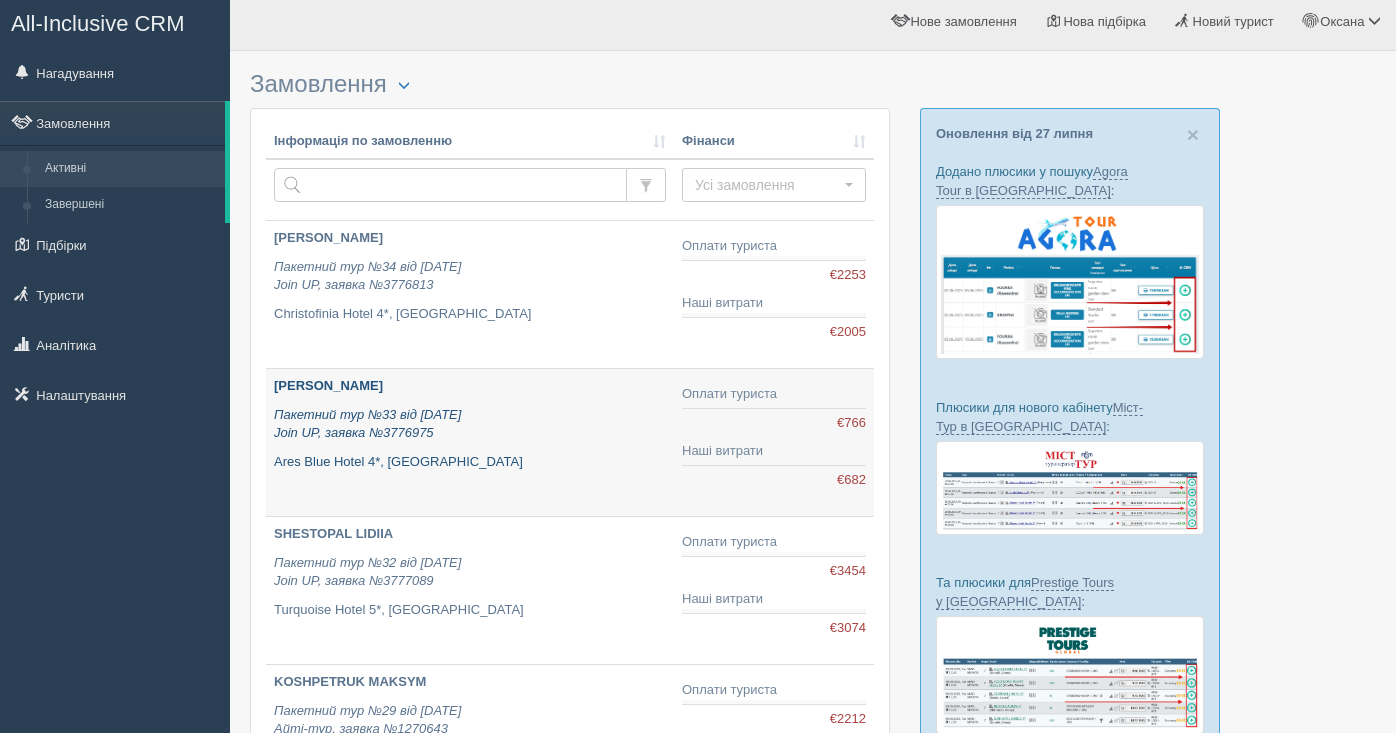 scroll, scrollTop: 8, scrollLeft: 0, axis: vertical 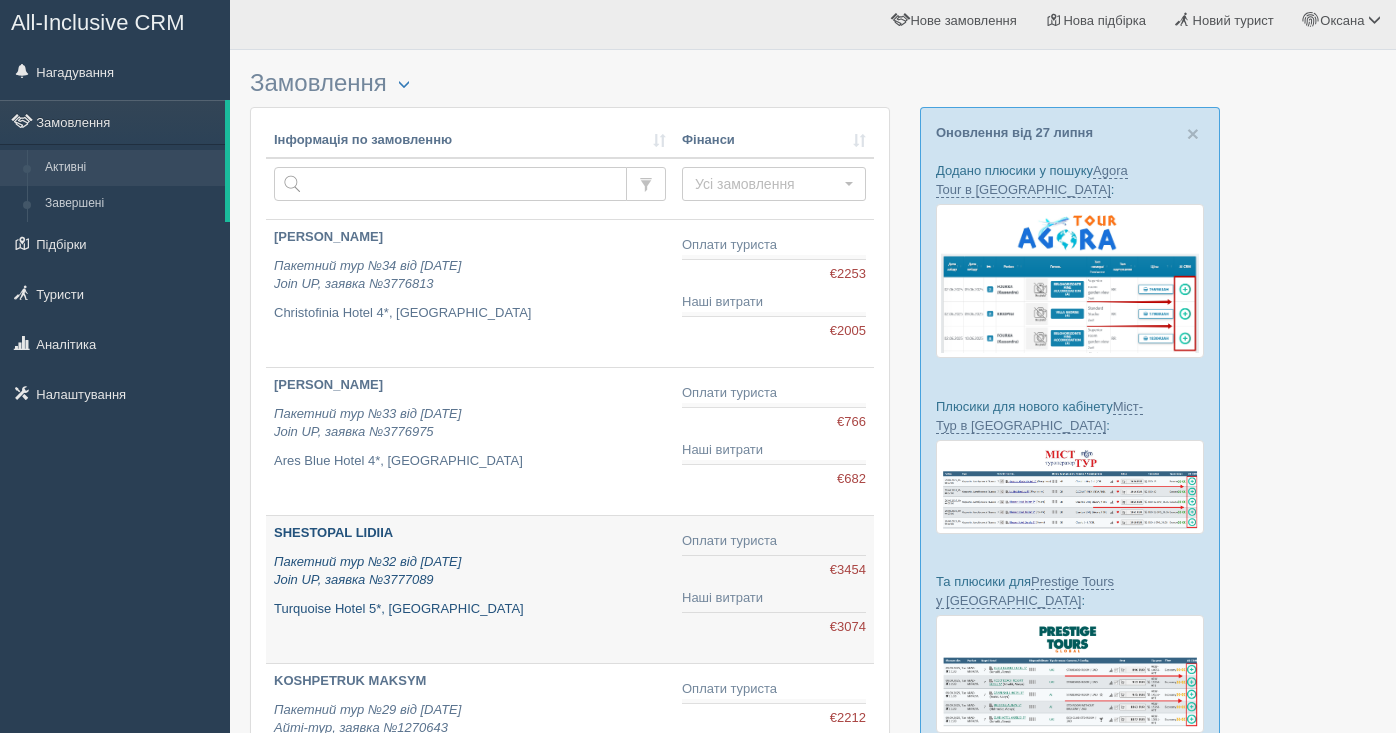 click on "SHESTOPAL LIDIIA" at bounding box center (333, 532) 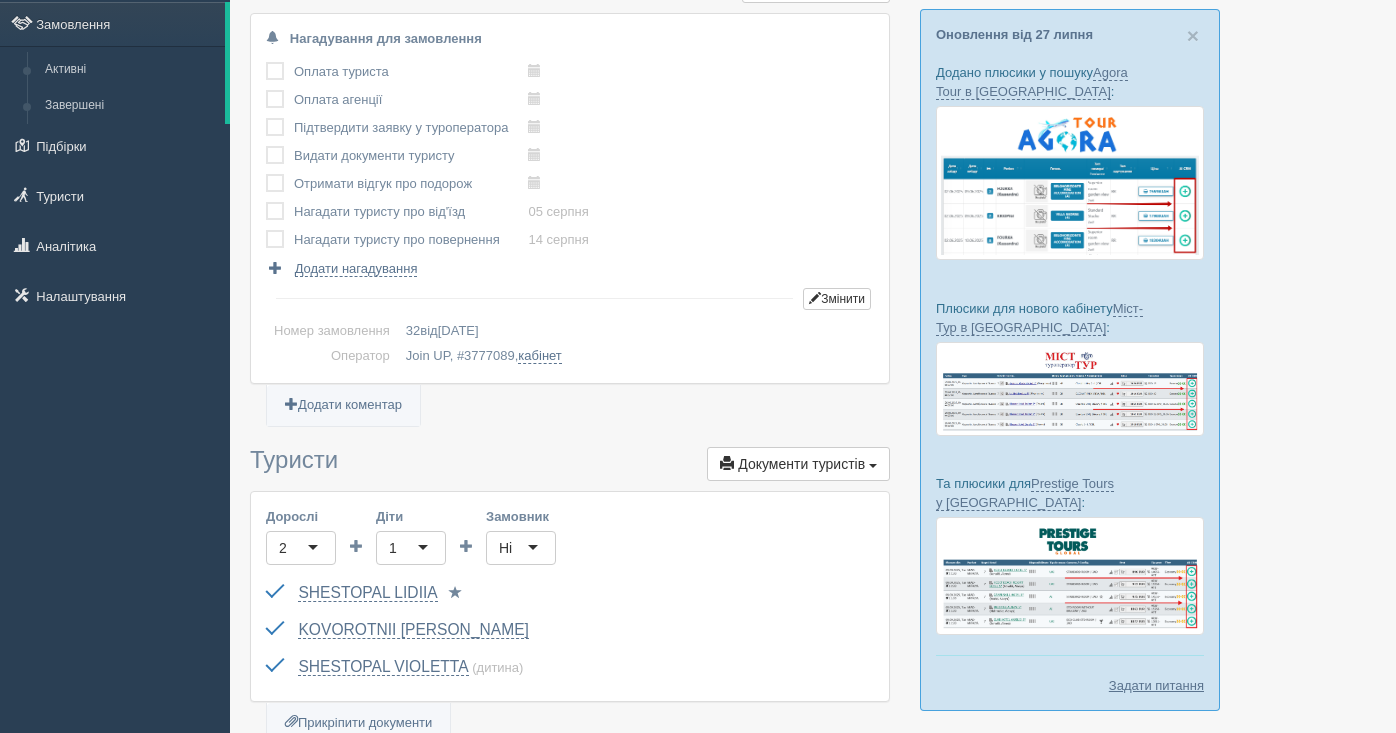 scroll, scrollTop: 0, scrollLeft: 0, axis: both 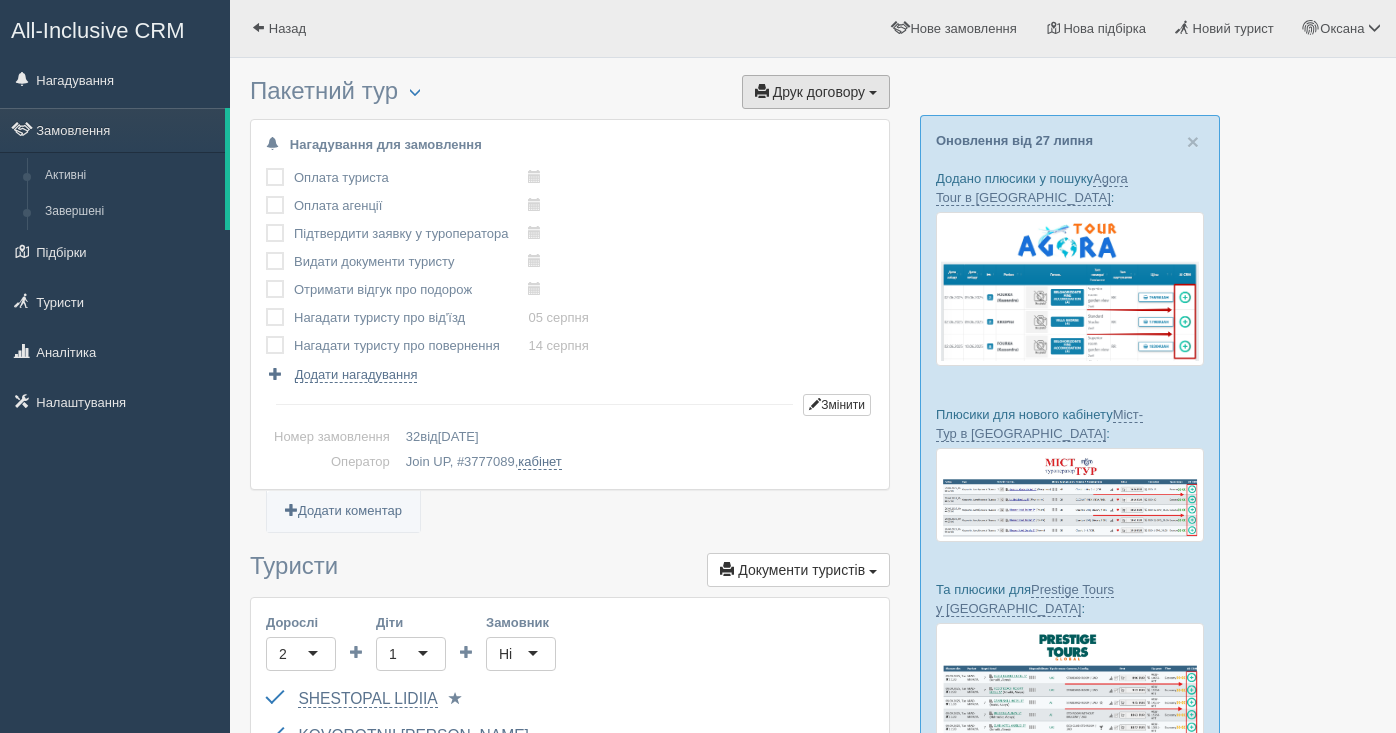 click on "Друк договору" at bounding box center (819, 92) 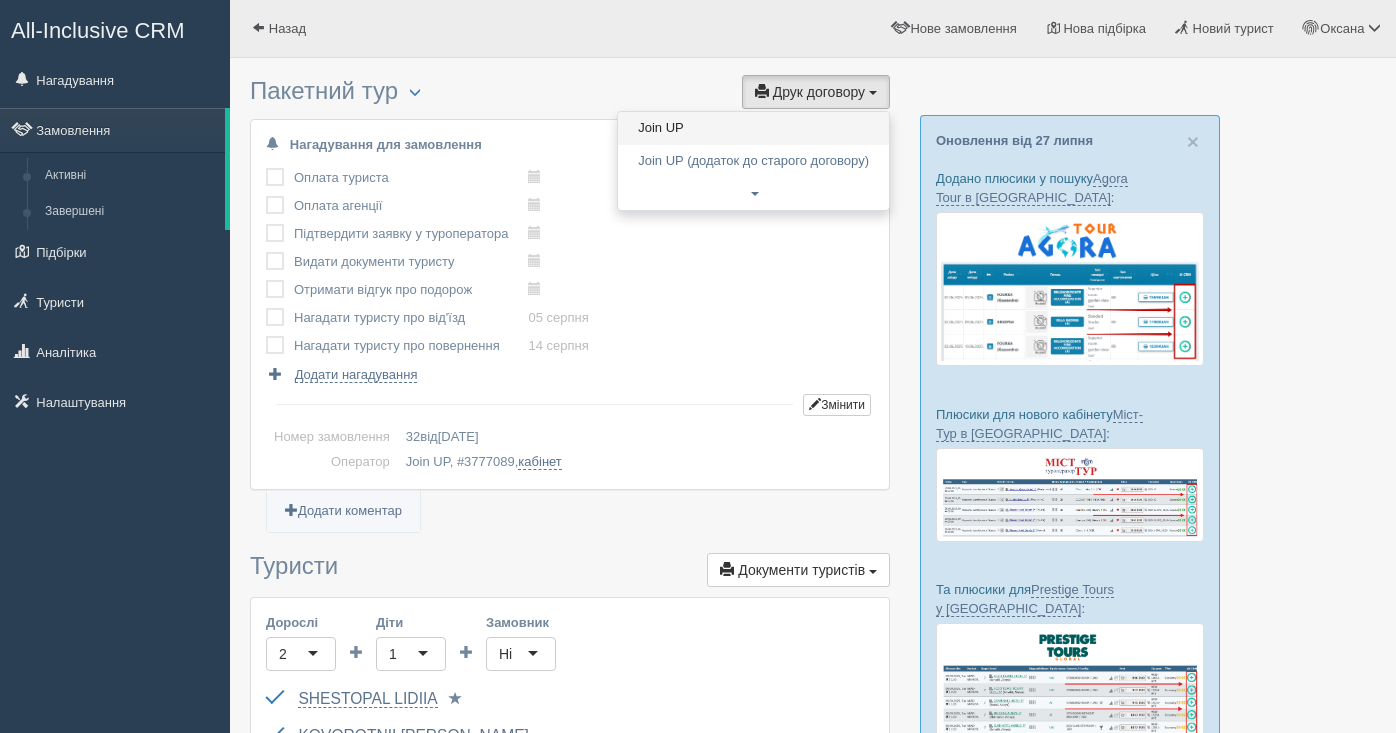 click on "Join UP" at bounding box center (753, 128) 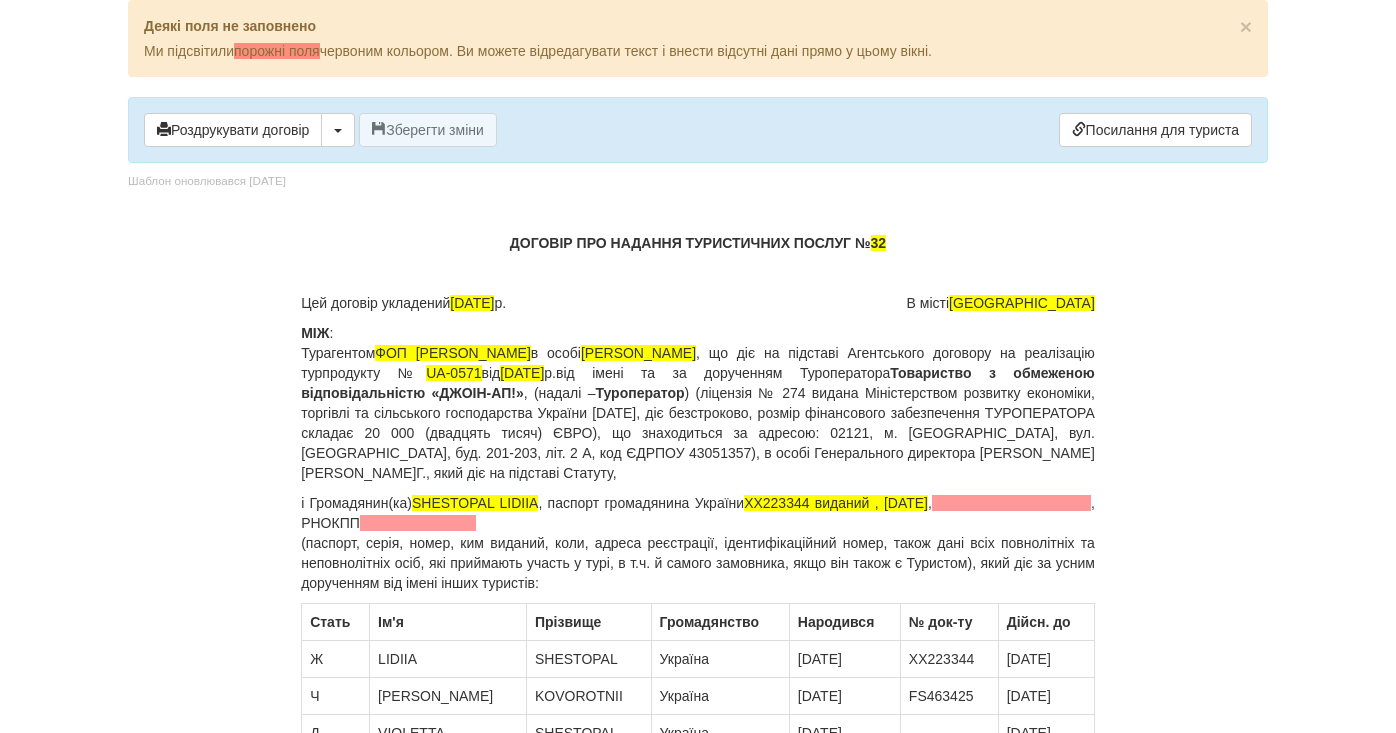 scroll, scrollTop: 0, scrollLeft: 0, axis: both 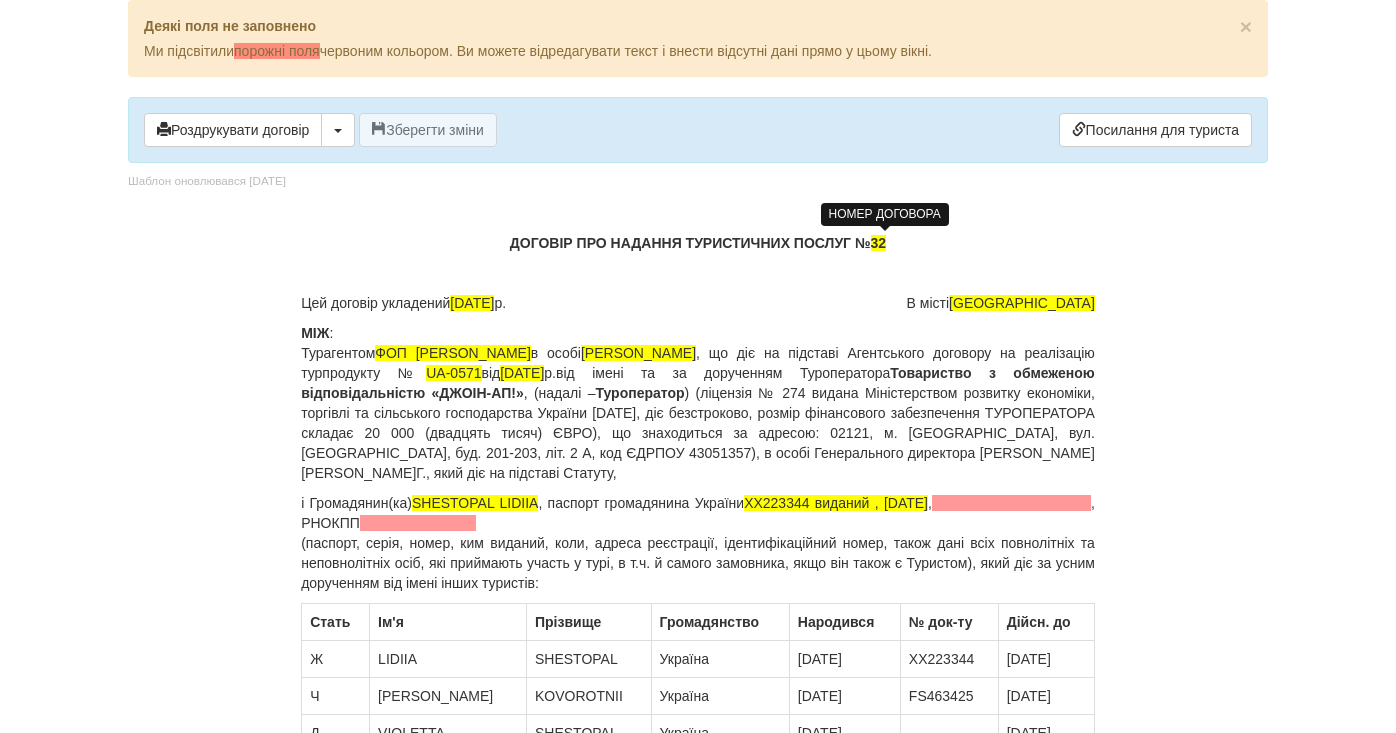 click on "32" at bounding box center [879, 243] 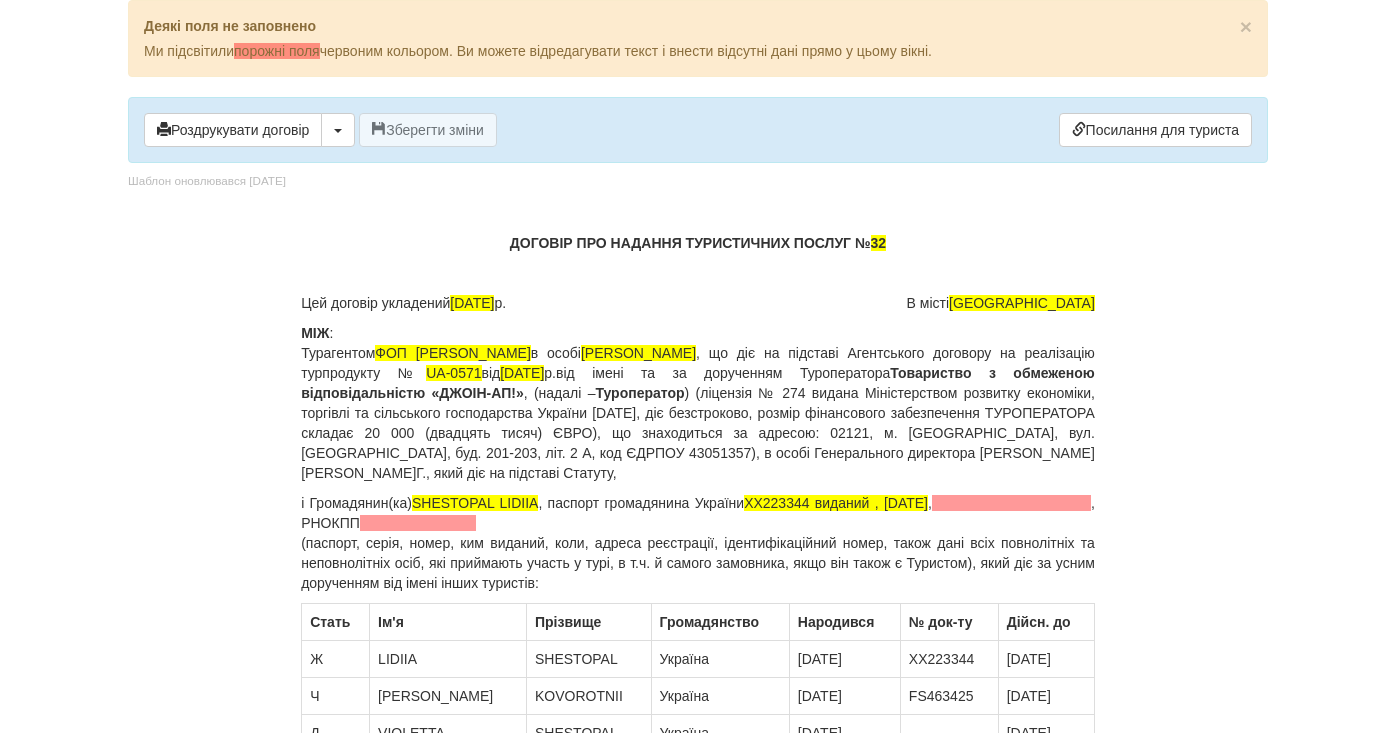 type 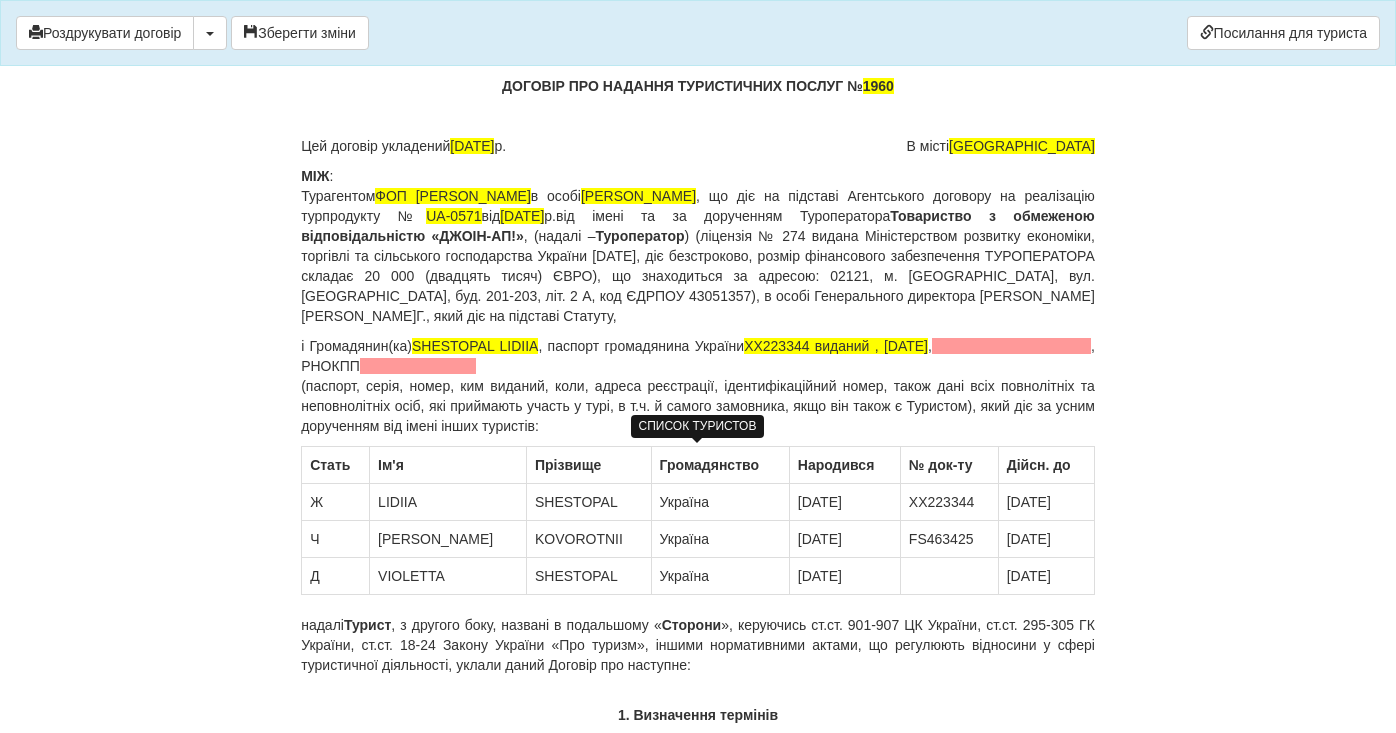 scroll, scrollTop: 75, scrollLeft: 0, axis: vertical 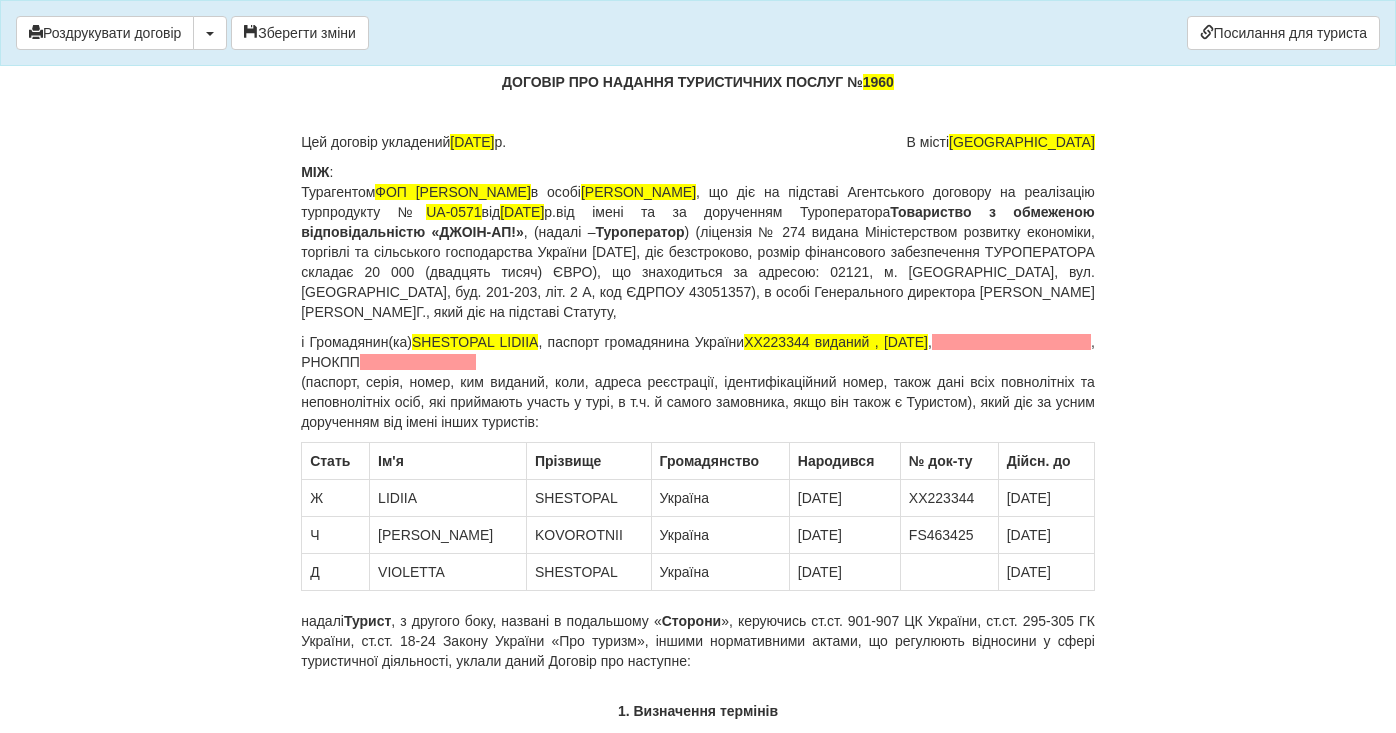 click on "і Громадянин(ка)  SHESTOPAL LIDIIA , паспорт громадянина України  XX223344 виданий , [DATE] ,                                 , [GEOGRAPHIC_DATA]
(паспорт, серія, номер, ким виданий, коли, адреса реєстрації, ідентифікаційний номер, також дані всіх повнолітніх та неповнолітніх осіб, які приймають участь у турі, в т.ч. й самого замовника, якщо він також є Туристом), який діє за усним дорученням від імені інших туристів:" at bounding box center (698, 382) 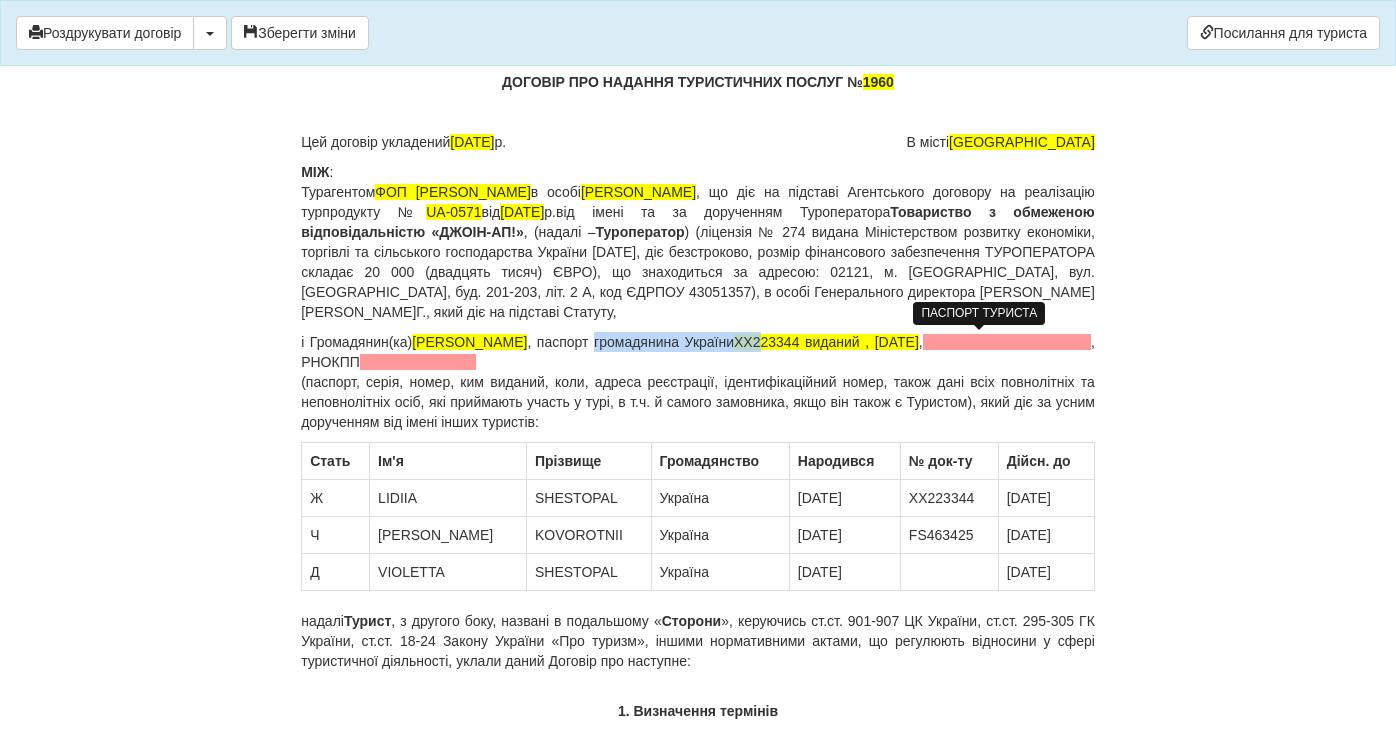 drag, startPoint x: 712, startPoint y: 341, endPoint x: 891, endPoint y: 345, distance: 179.0447 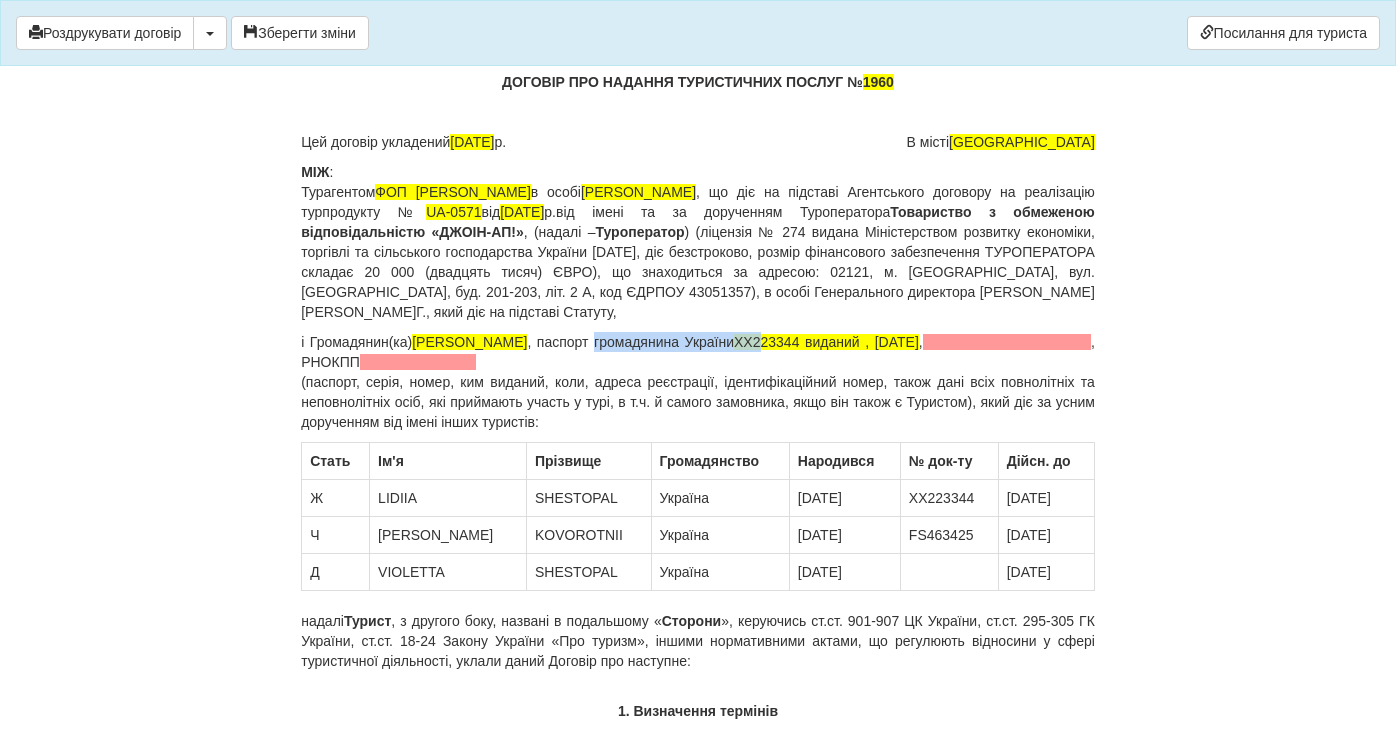 click on "і Громадянин(ка)  [PERSON_NAME] , паспорт громадянина України  XX223344 виданий , [DATE] ,                                 , РНОКПП
(паспорт, серія, номер, ким виданий, коли, адреса реєстрації, ідентифікаційний номер, також дані всіх повнолітніх та неповнолітніх осіб, які приймають участь у турі, в т.ч. й самого замовника, якщо він також є Туристом), який діє за усним дорученням від імені інших туристів:" at bounding box center [698, 382] 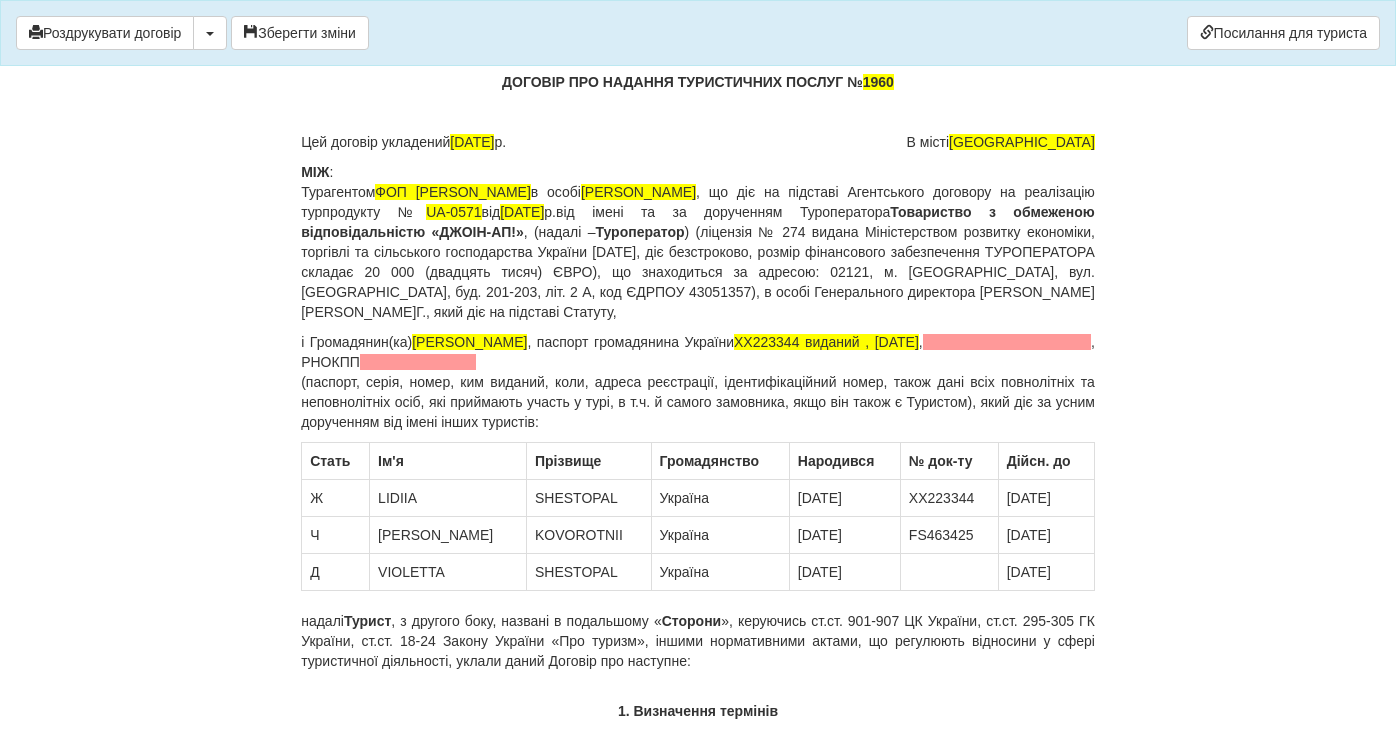 drag, startPoint x: 1090, startPoint y: 342, endPoint x: 655, endPoint y: 346, distance: 435.0184 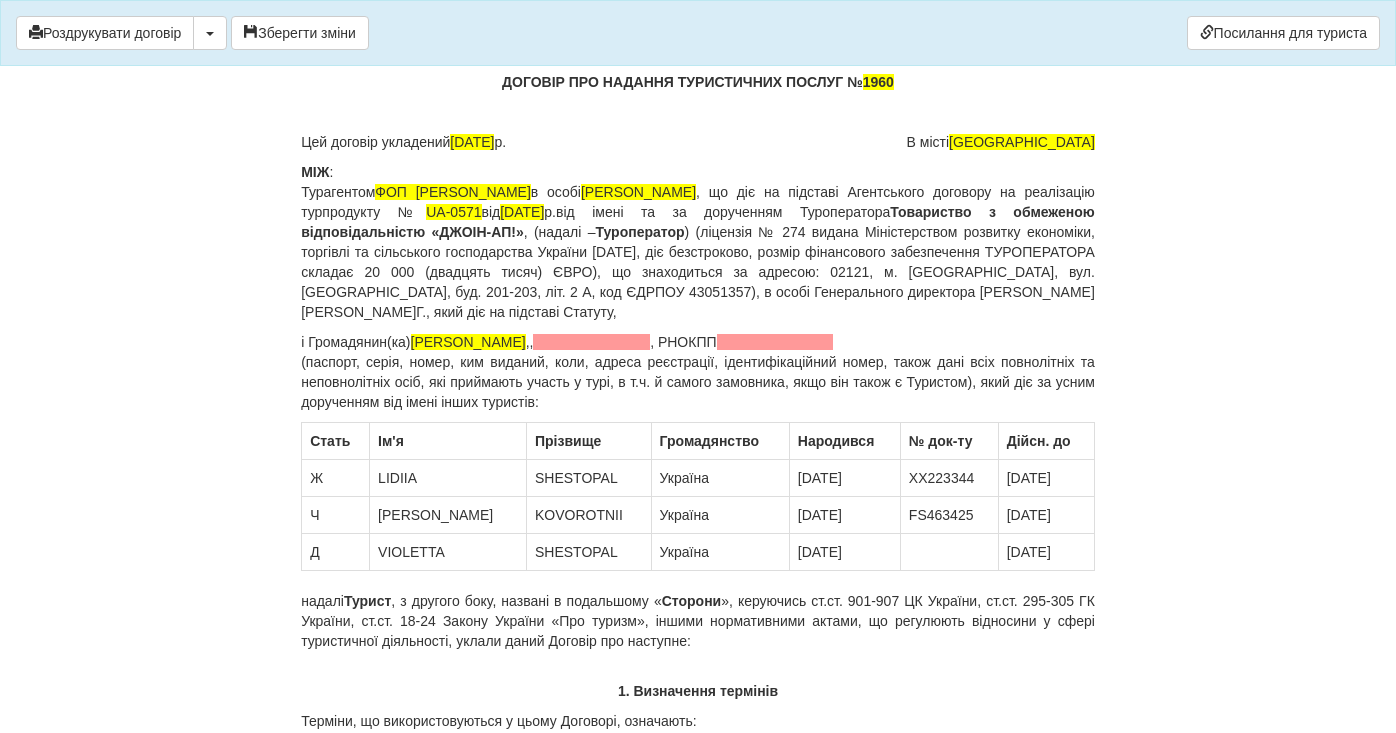 drag, startPoint x: 617, startPoint y: 346, endPoint x: 421, endPoint y: 347, distance: 196.00255 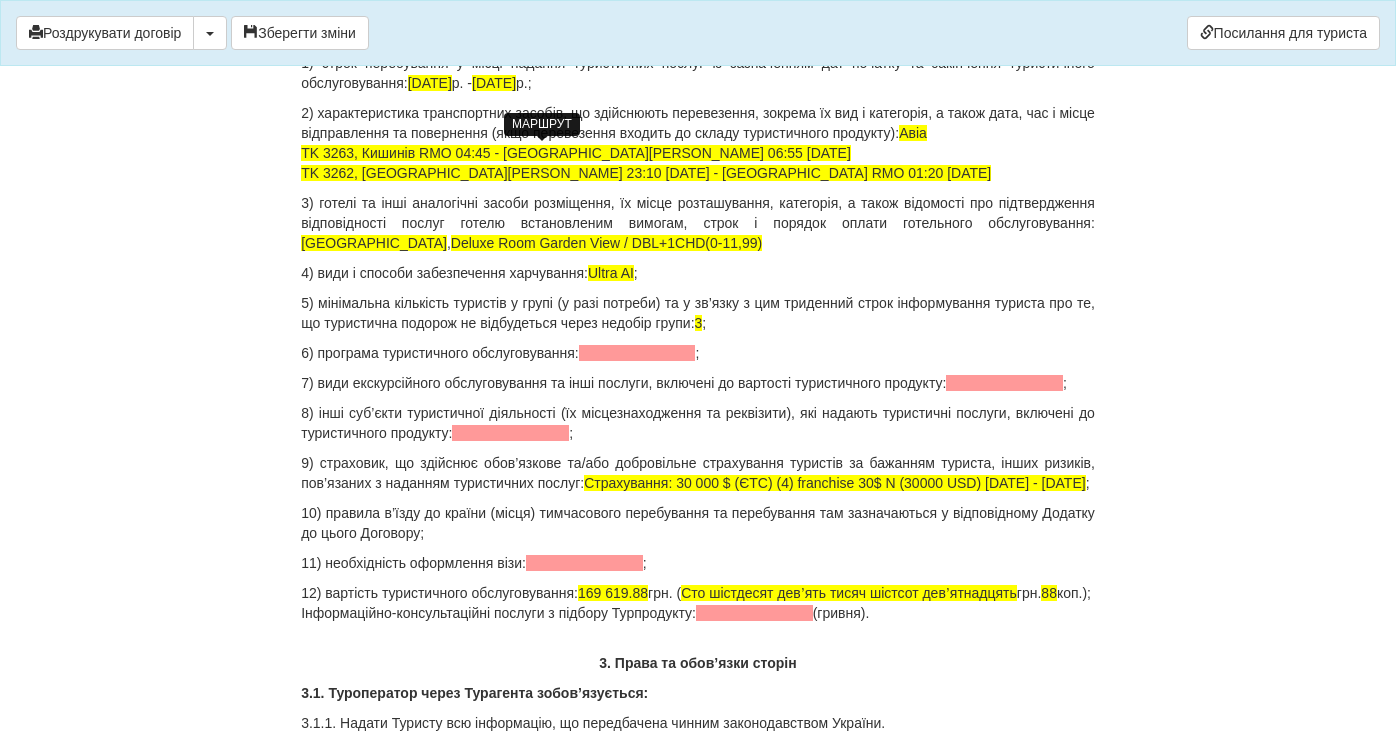 scroll, scrollTop: 2130, scrollLeft: 0, axis: vertical 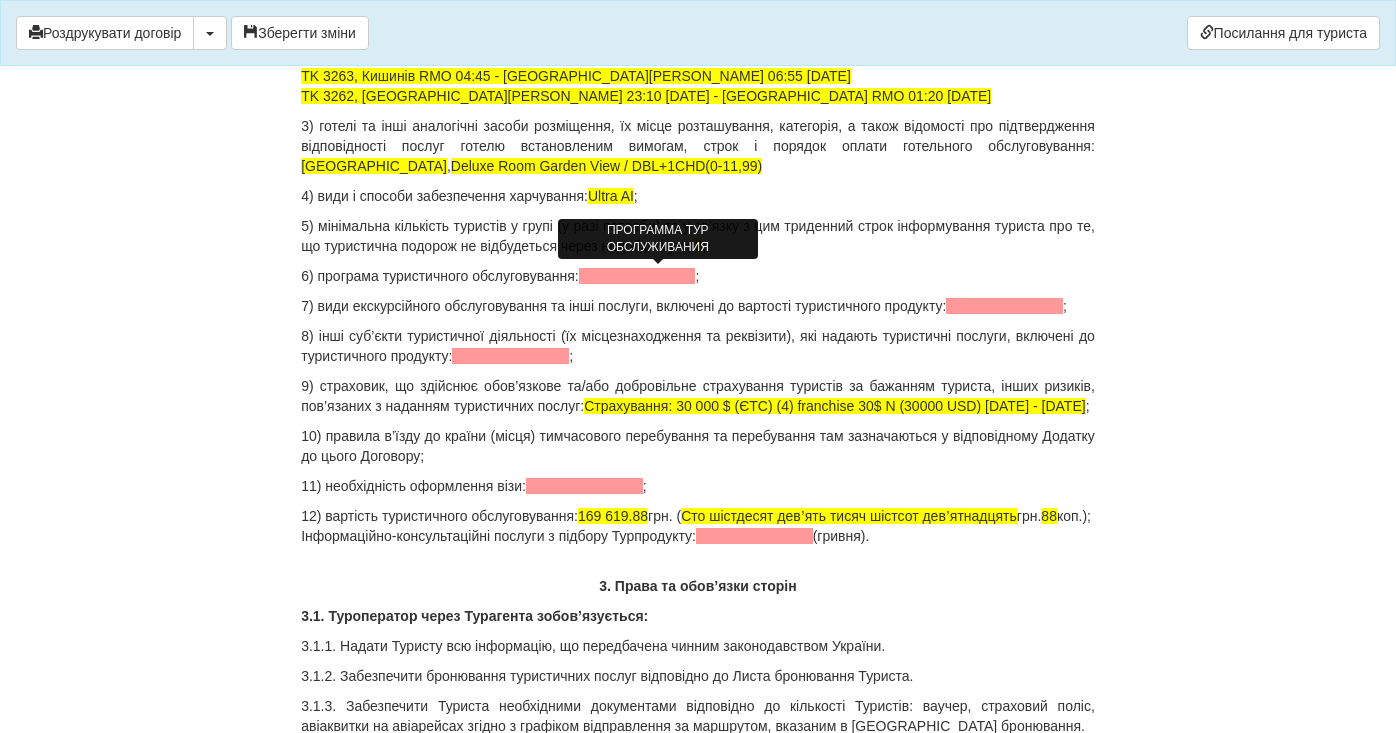 click at bounding box center [637, 276] 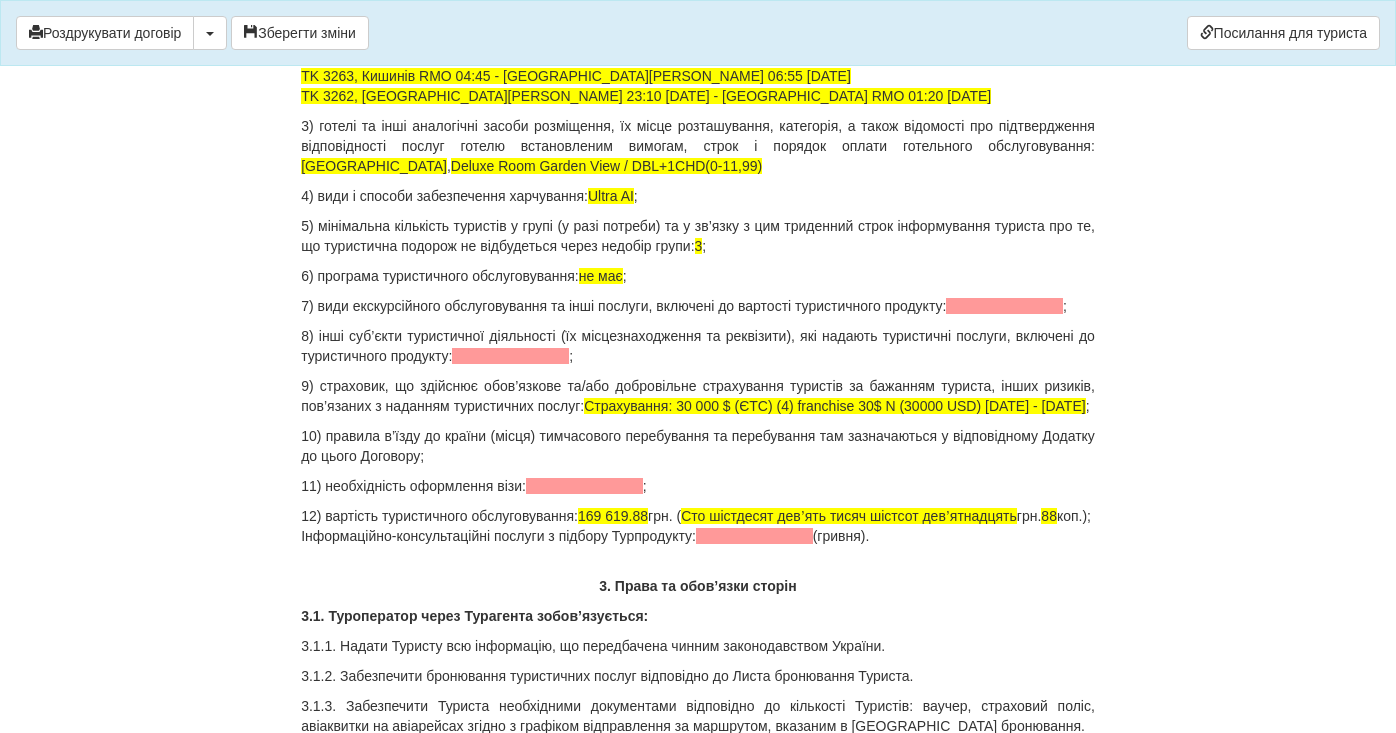 click on "7) види екскурсійного обслуговування та інші послуги, включені до вартості туристичного продукту:                                 ;" at bounding box center (698, 306) 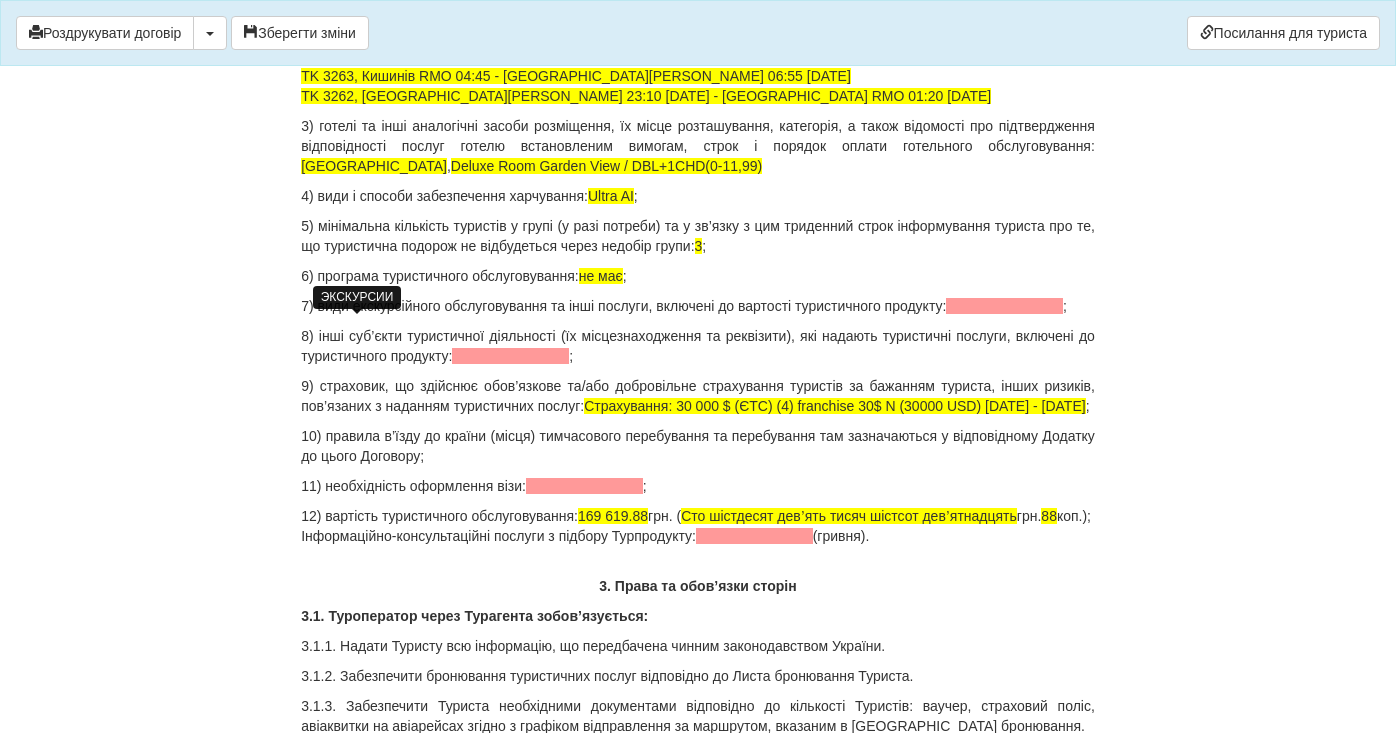 click at bounding box center [1004, 306] 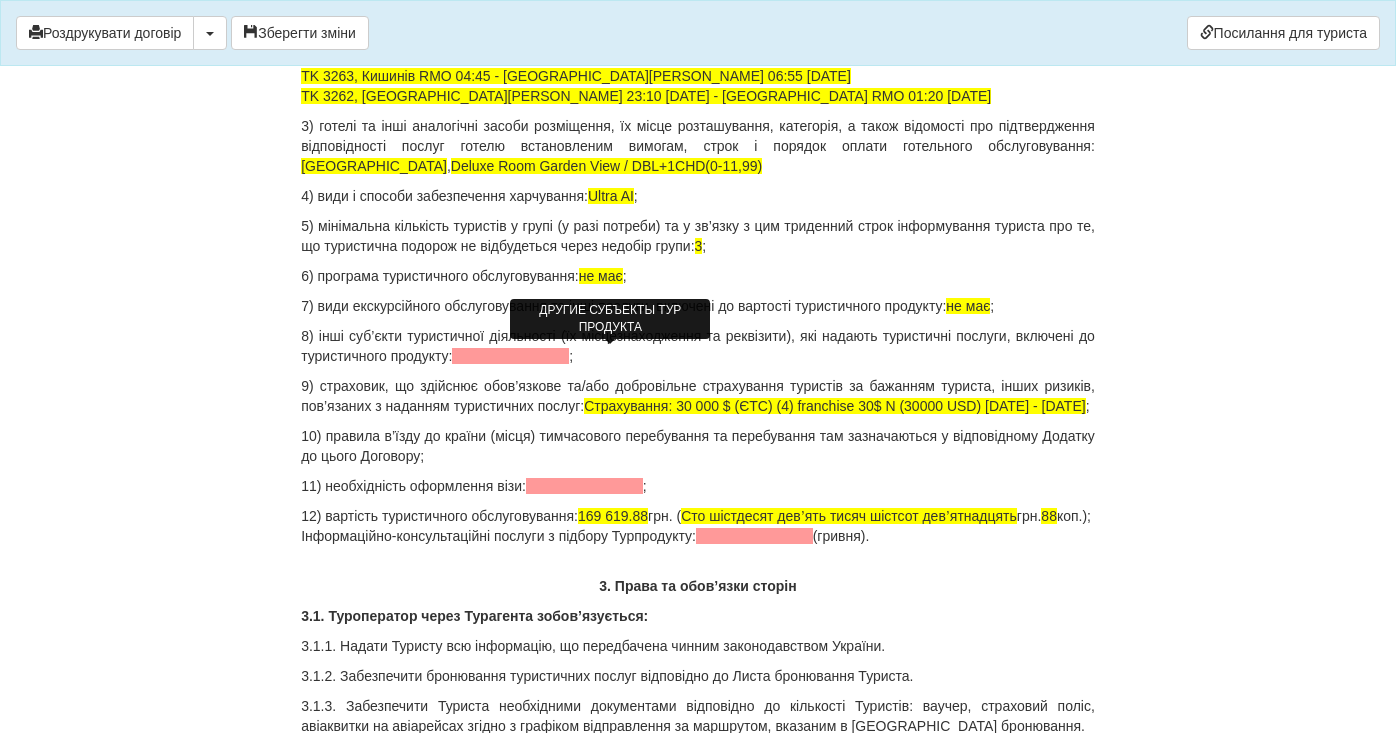 click at bounding box center (510, 356) 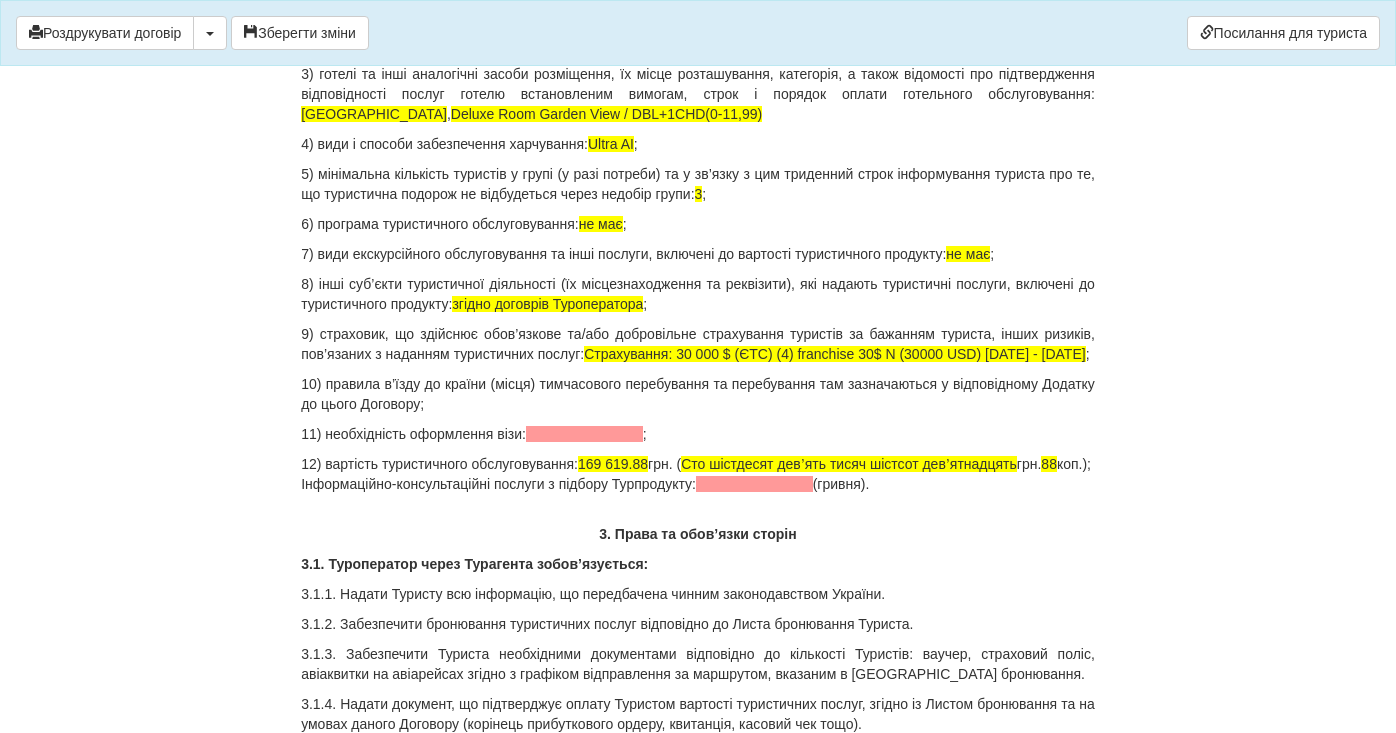 scroll, scrollTop: 2198, scrollLeft: 0, axis: vertical 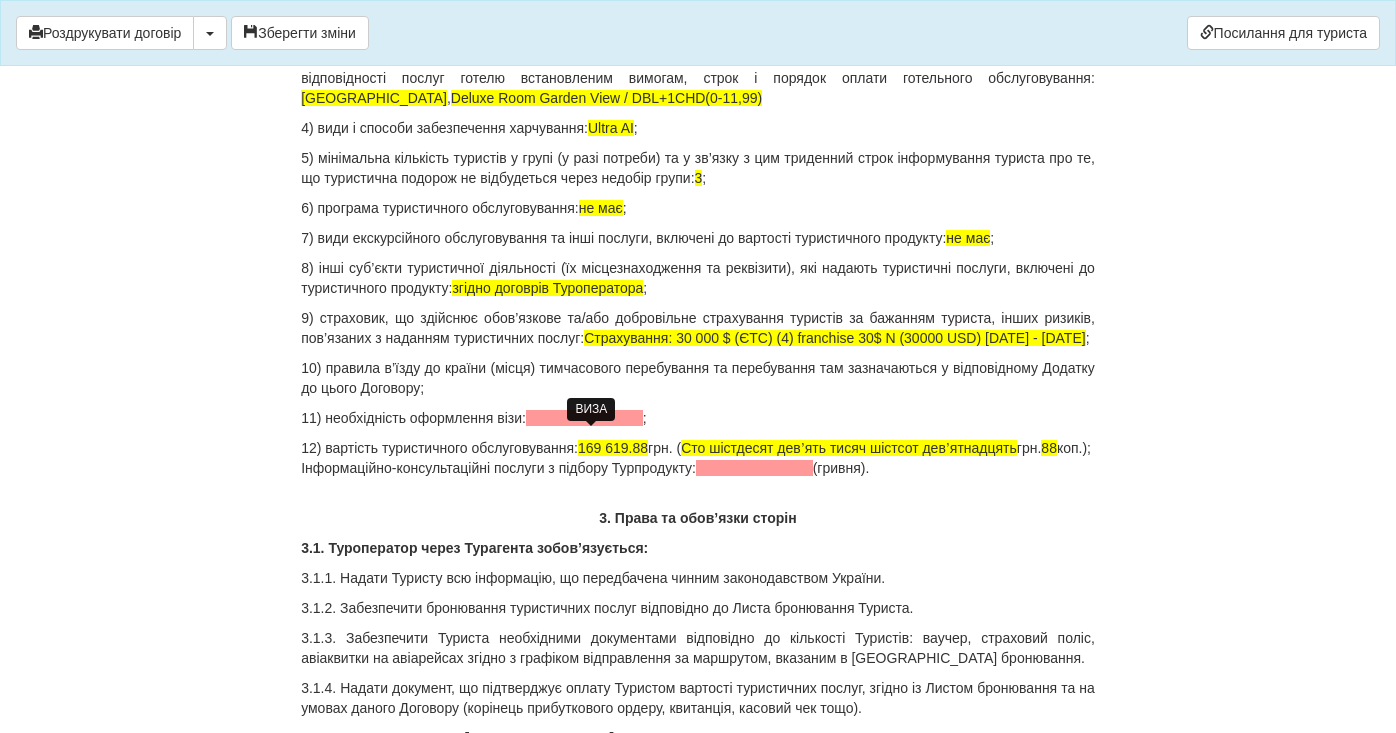 click at bounding box center (584, 418) 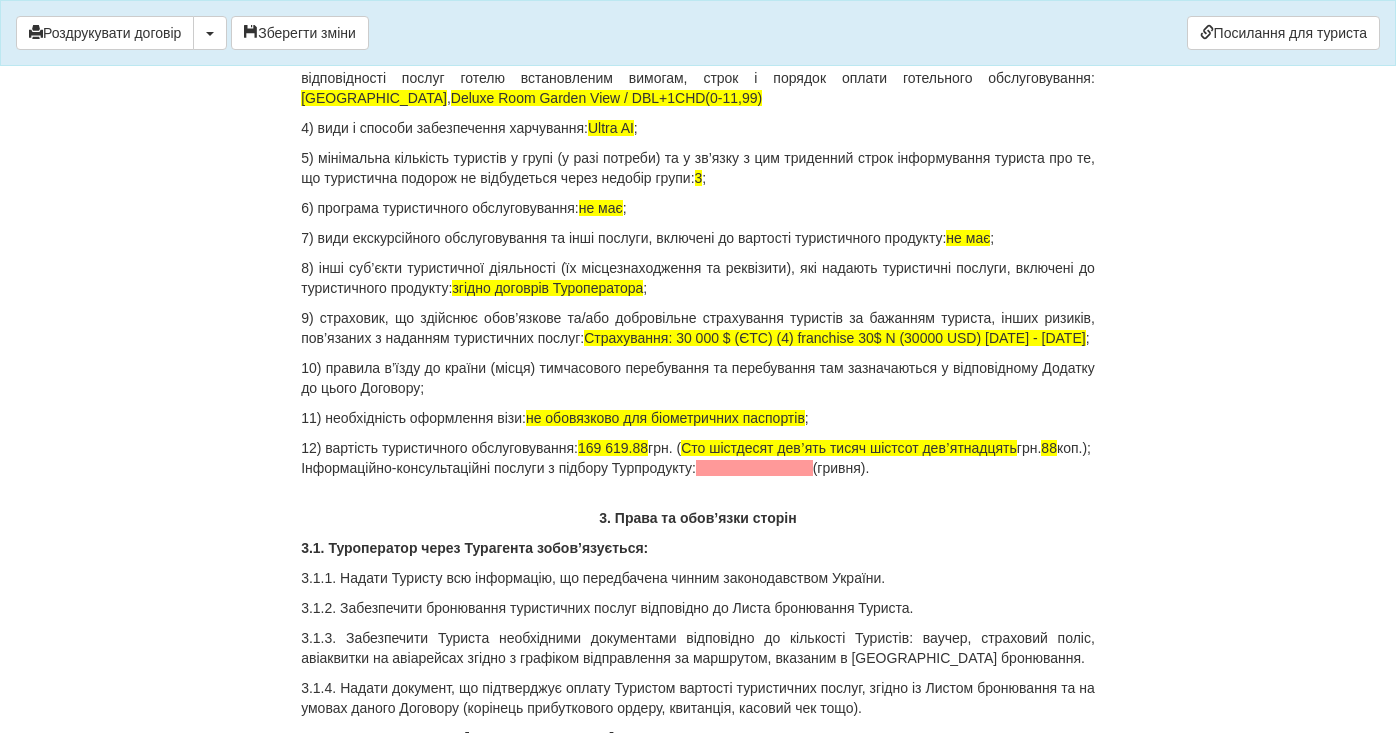 click on "12) вартість туристичного обслуговування:  169 619.88  грн. ( Сто шістдесят девʼять тисяч шістсот девʼятнадцять  грн.  88  коп.);
Інформаційно-консультаційні послуги з підбору Турпродукту:                                  (гривня)." at bounding box center [698, 458] 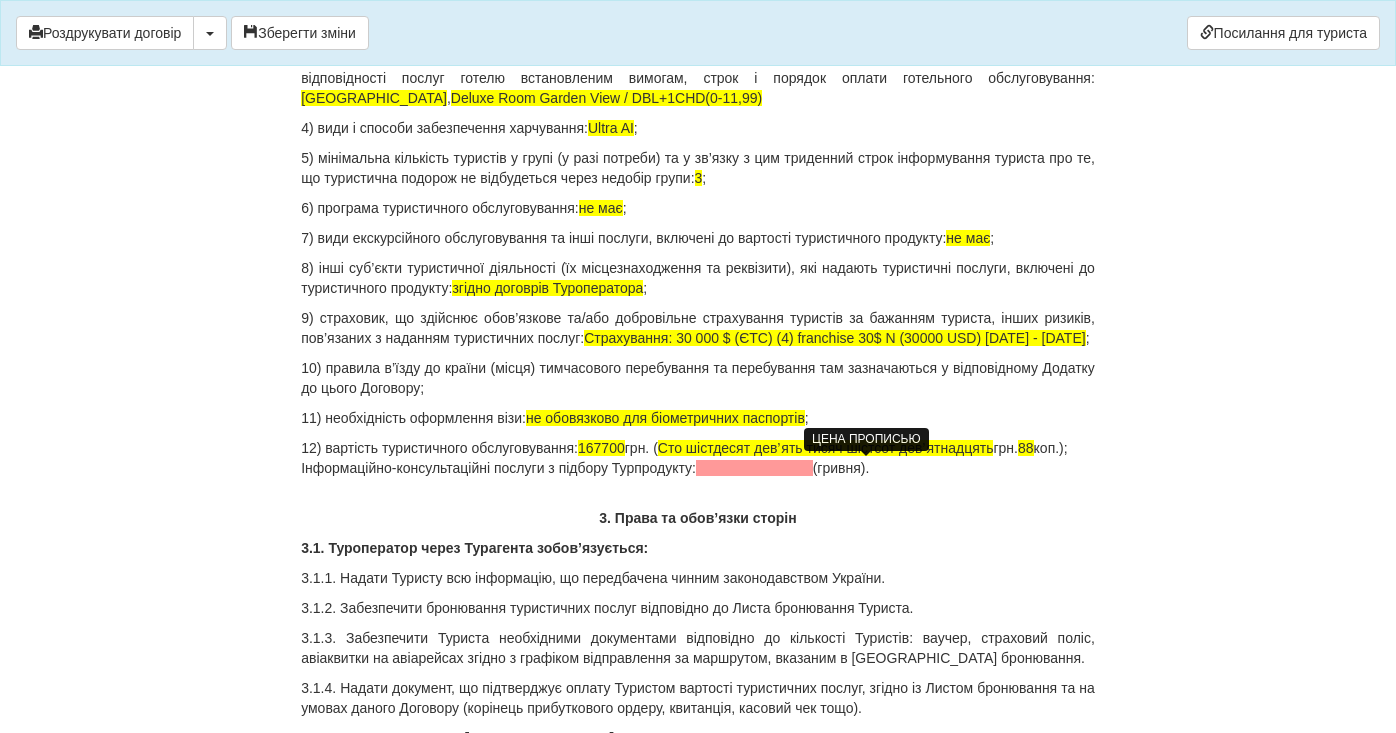 click on "Сто шістдесят девʼять тисяч шістсот девʼятнадцять" at bounding box center (826, 448) 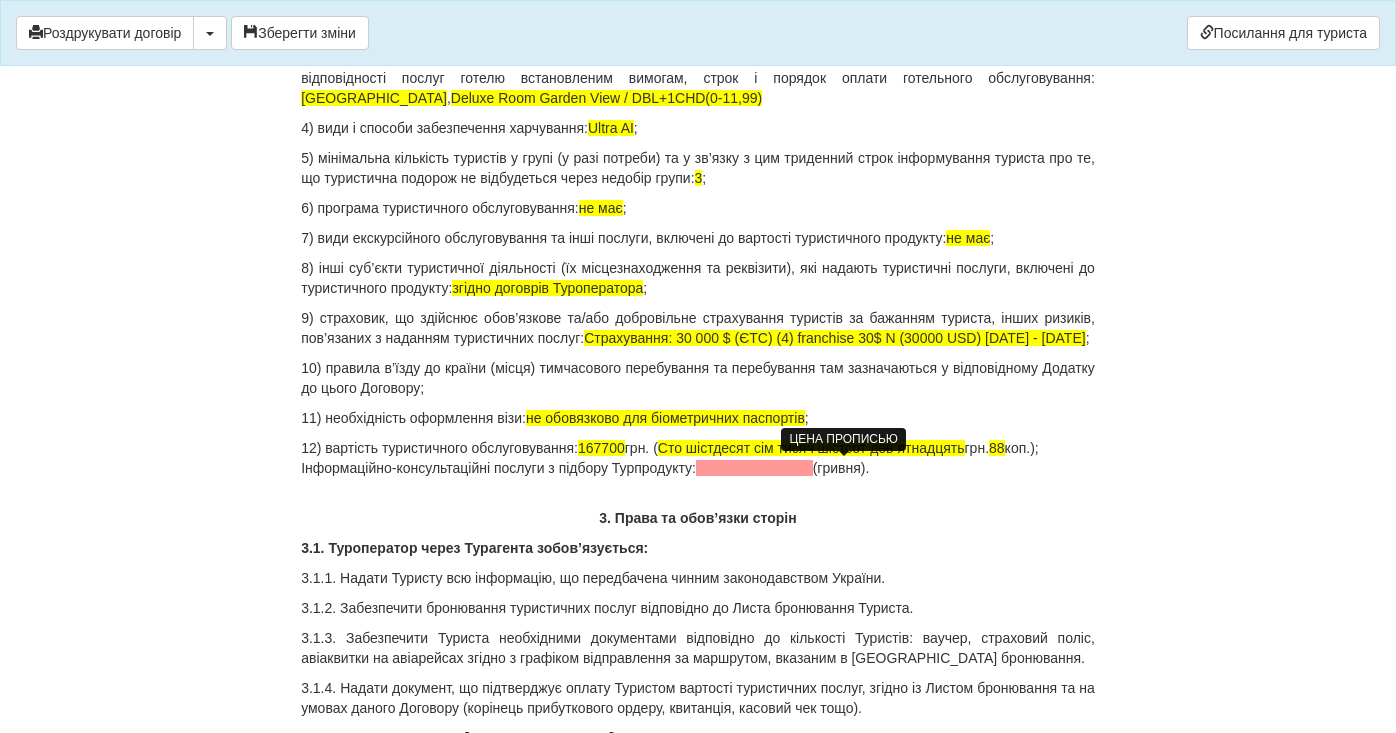click on "Сто шістдесят сім тисяч шістсот девʼятнадцять" at bounding box center [811, 448] 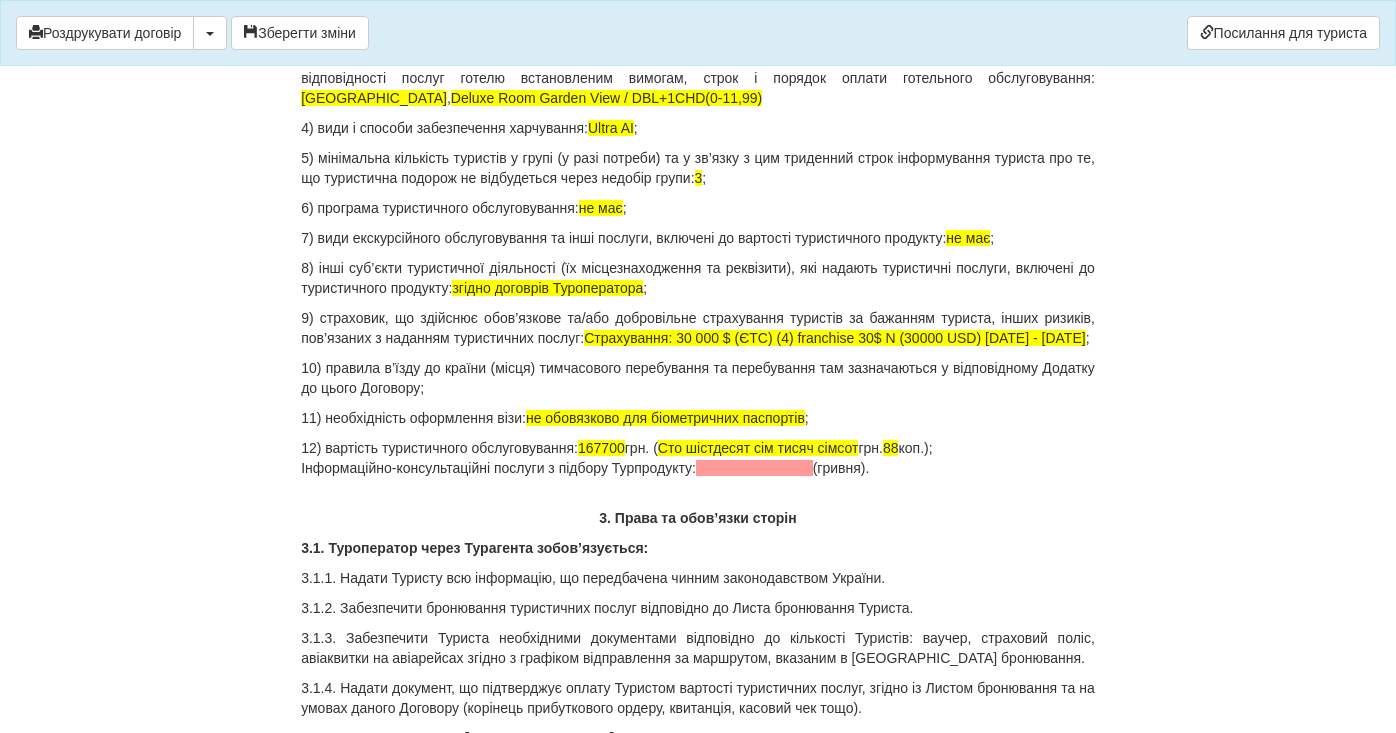 click on "12) вартість туристичного обслуговування:  167700  грн. ( Сто шістдесят сім тисяч сімсот  грн.  88  коп.);
Інформаційно-консультаційні послуги з підбору Турпродукту:                                  (гривня)." at bounding box center [698, 458] 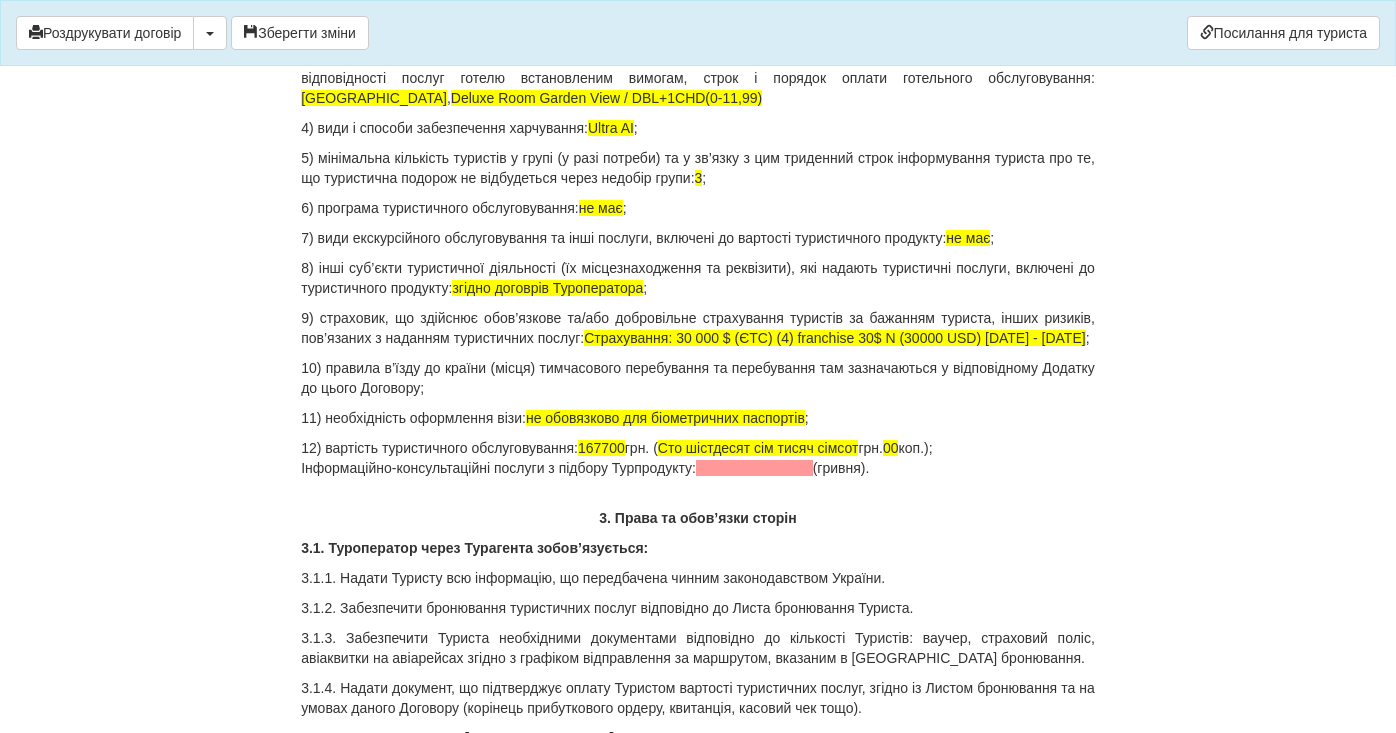 click on "ДОГОВІР ПРО НАДАННЯ ТУРИСТИЧНИХ ПОСЛУГ № 1960
Цей договір укладений  26.07.2025  р.
В місті  Біла Церква
МІЖ :
Турагентом  ФОП ГРАБОВСЬКА ОКСАНА АНДРІЇВНА  в особі  Грабовська Оксана Андріївна , що діє на підставі Агентського договору на реалізацію турпродукту № UA-0571  від  06.09.2023  р.
від імені та за дорученням Туроператора  Товариство з обмеженою відповідальністю «ДЖОІН-АП!» , (надалі –  Туроператор
і Громадянин(ка)  ШЕСТОПАЛ ЛІДІЯ ВІТАЛІЇВНА ,  ,                                 , РНОКПП
Стать" at bounding box center [698, 5058] 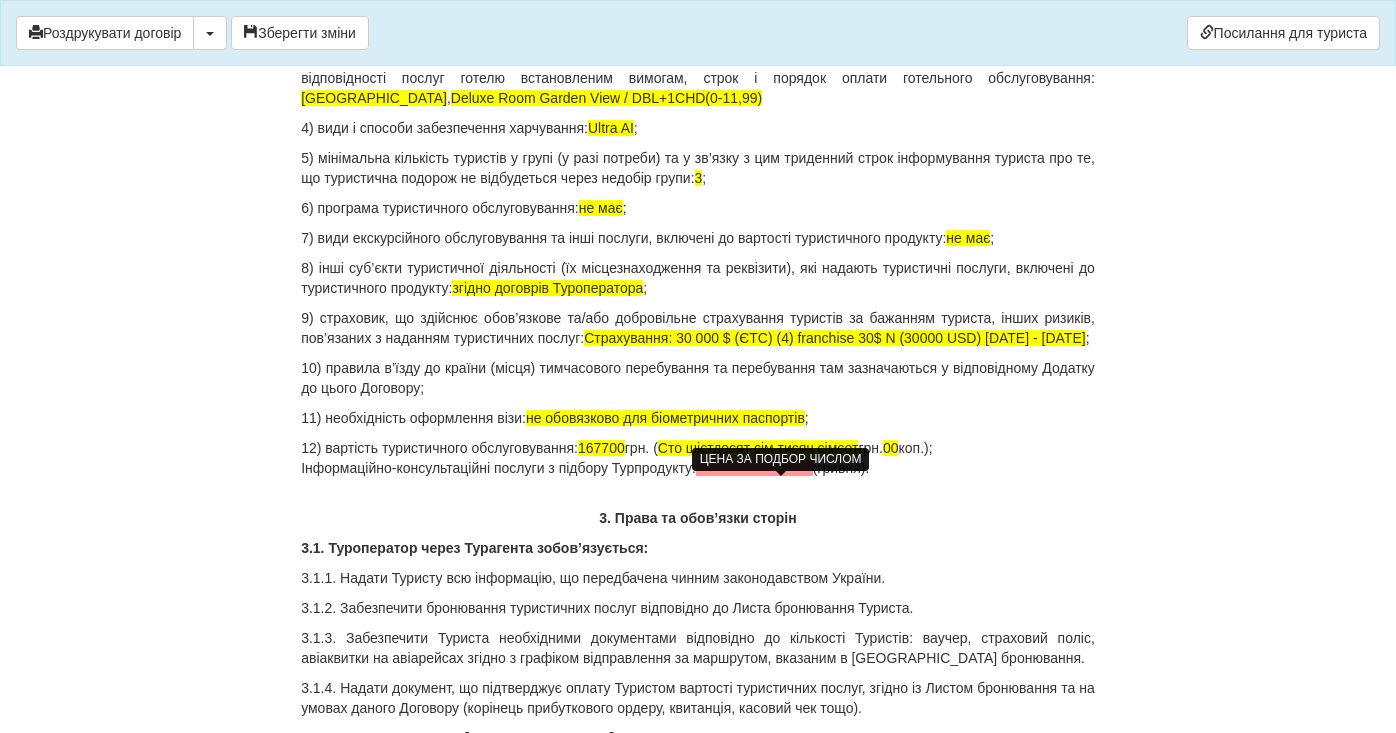 click at bounding box center (754, 468) 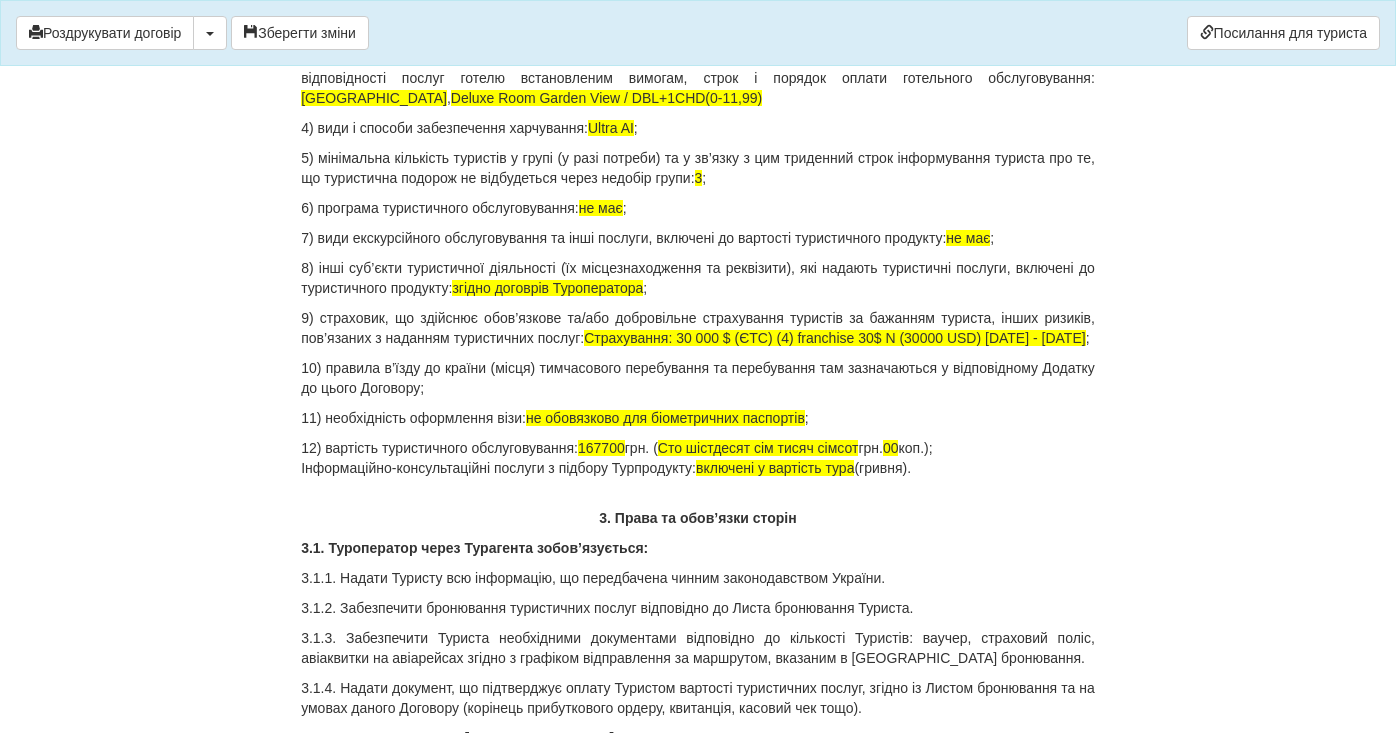 click on "12) вартість туристичного обслуговування:  167700  грн. ( Сто шістдесят сім тисяч сімсот  грн.  00  коп.);
Інформаційно-консультаційні послуги з підбору Турпродукту:  включені у вартість тура  (гривня)." at bounding box center [698, 458] 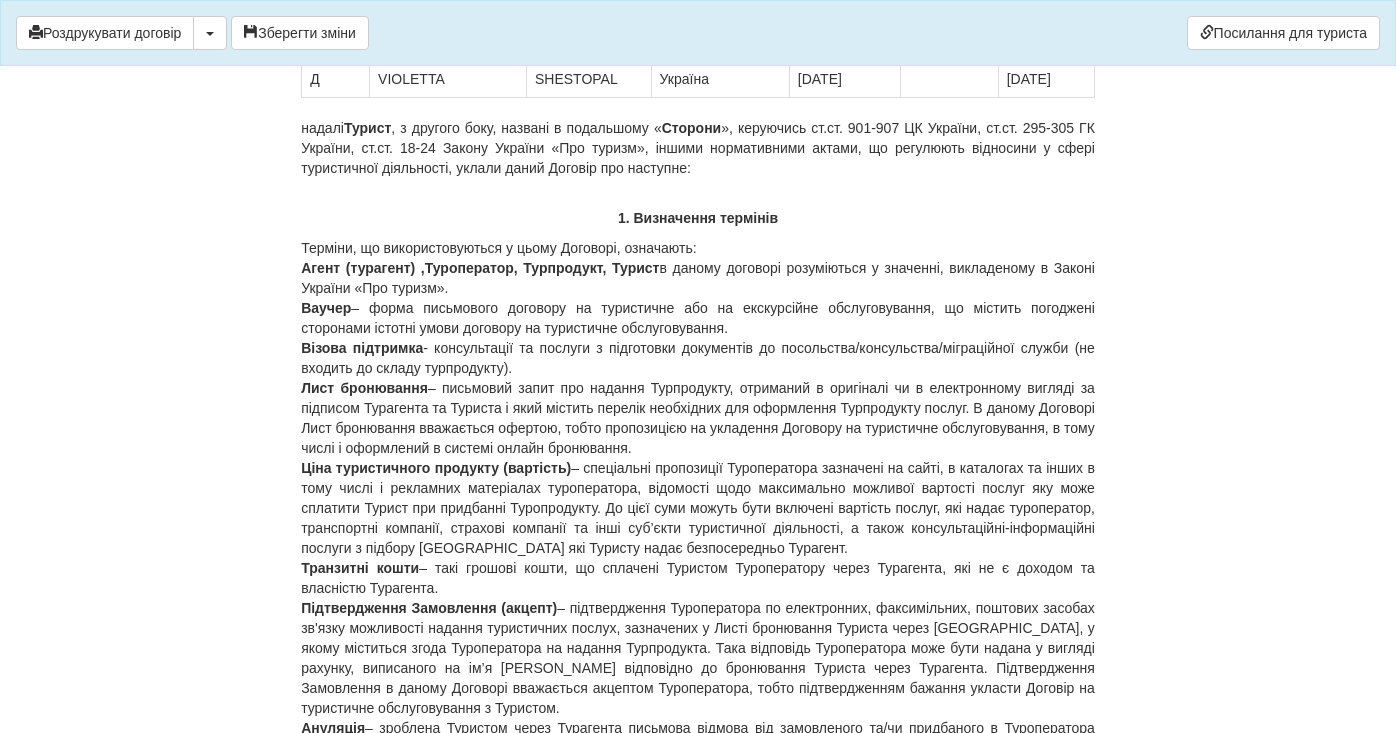 scroll, scrollTop: 119, scrollLeft: 0, axis: vertical 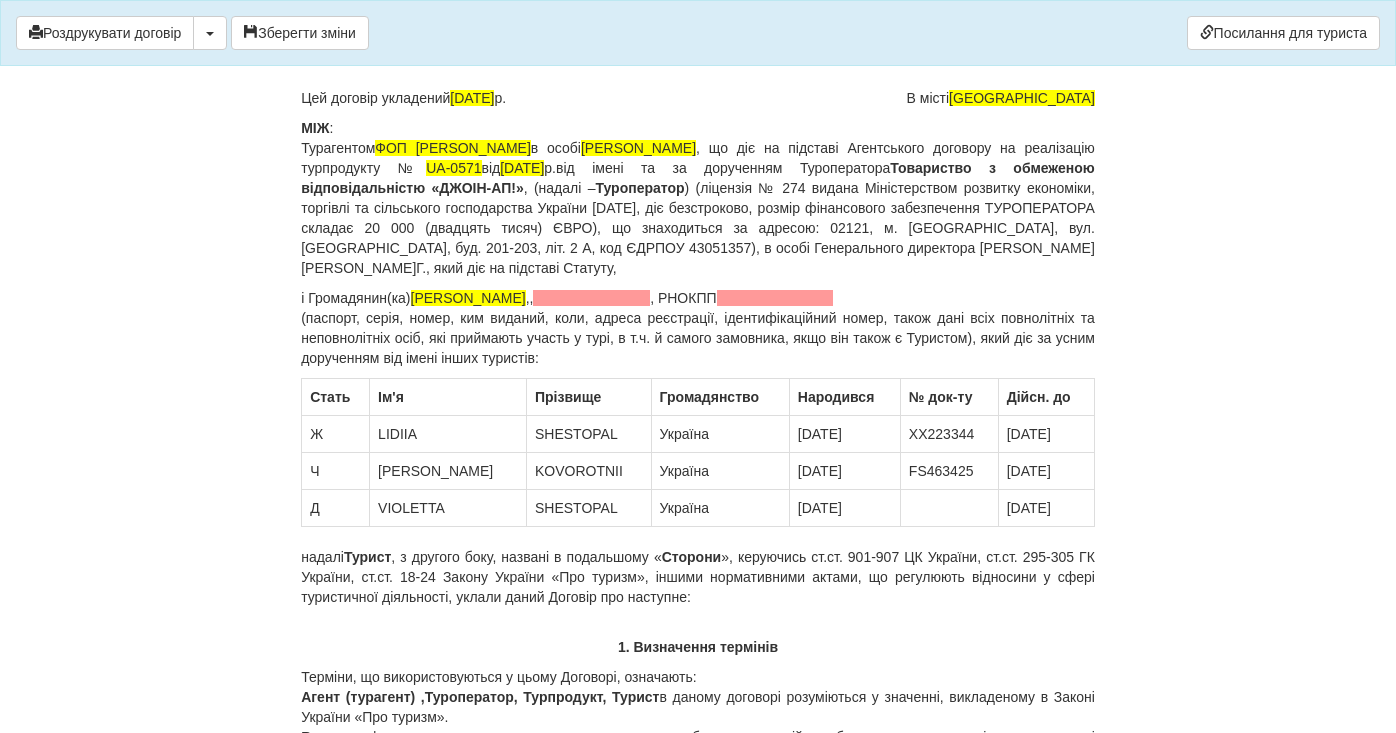 drag, startPoint x: 420, startPoint y: 296, endPoint x: 619, endPoint y: 300, distance: 199.04019 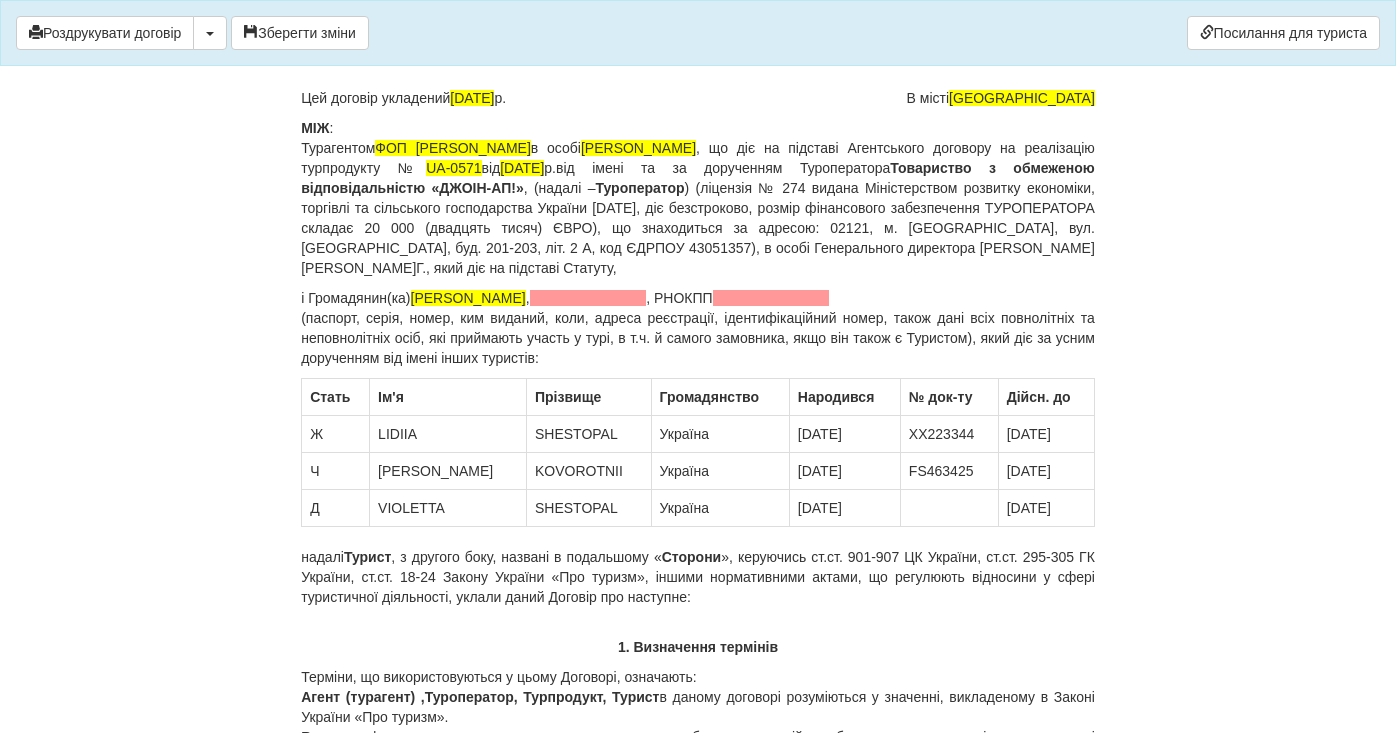 drag, startPoint x: 422, startPoint y: 296, endPoint x: 620, endPoint y: 294, distance: 198.0101 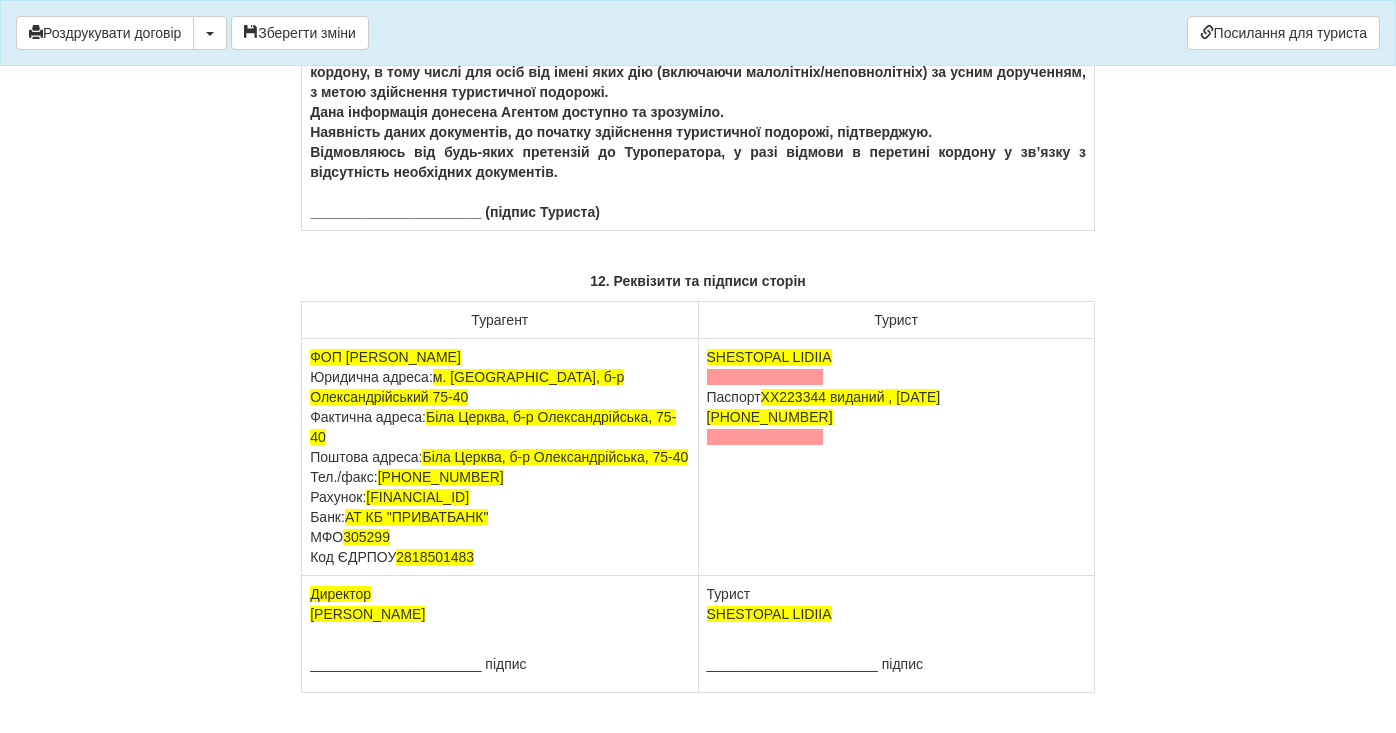 scroll, scrollTop: 12332, scrollLeft: 0, axis: vertical 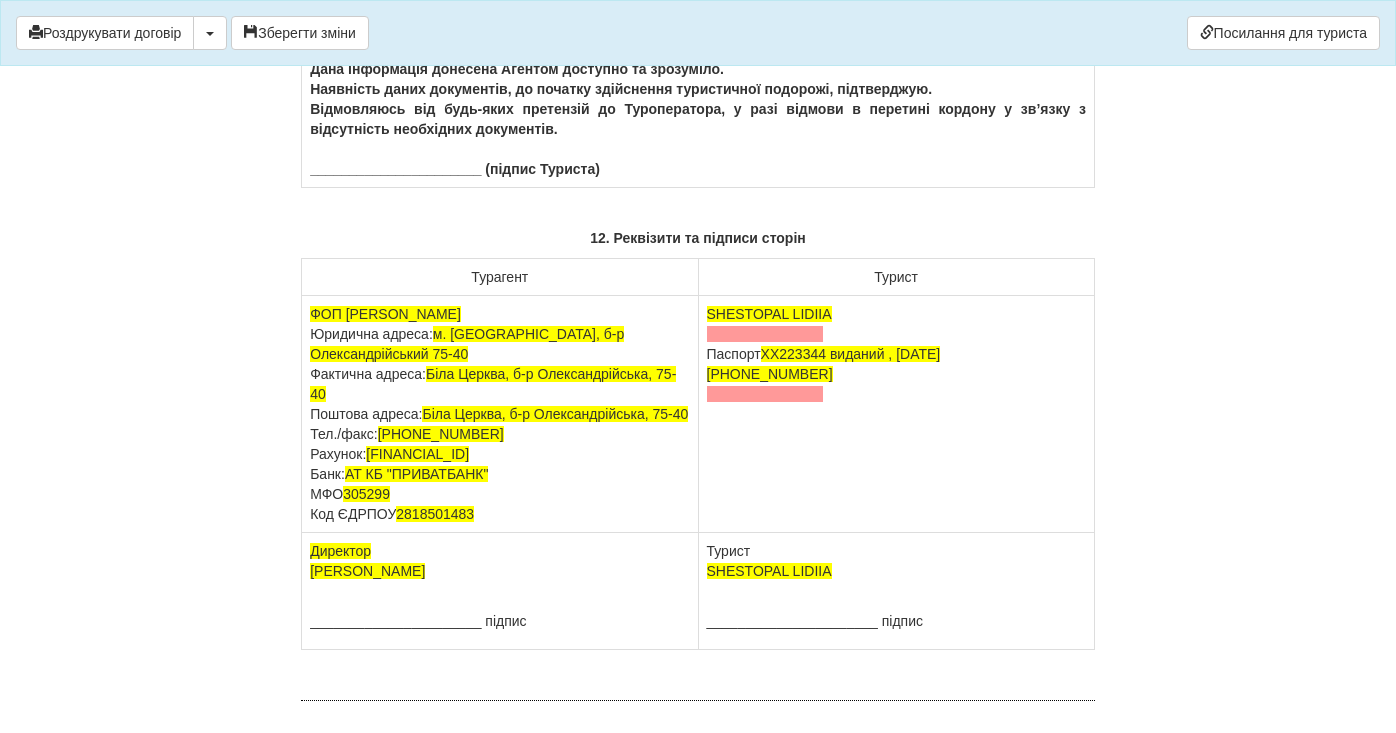 click on "Я,  SHESTOPAL LIDIIA , ознайомлений з умовами Страхування фінансових збитків внаслідок відміни подорожі за кордон або зміни строків перебування за кордоном та підтверджую, що відмовляюсь від будь-яких претензій до Туроператора у разі настання страхового випадку, що передбачаються умовами даного страхування.
______________________ (підпис Туриста)" at bounding box center (698, -119) 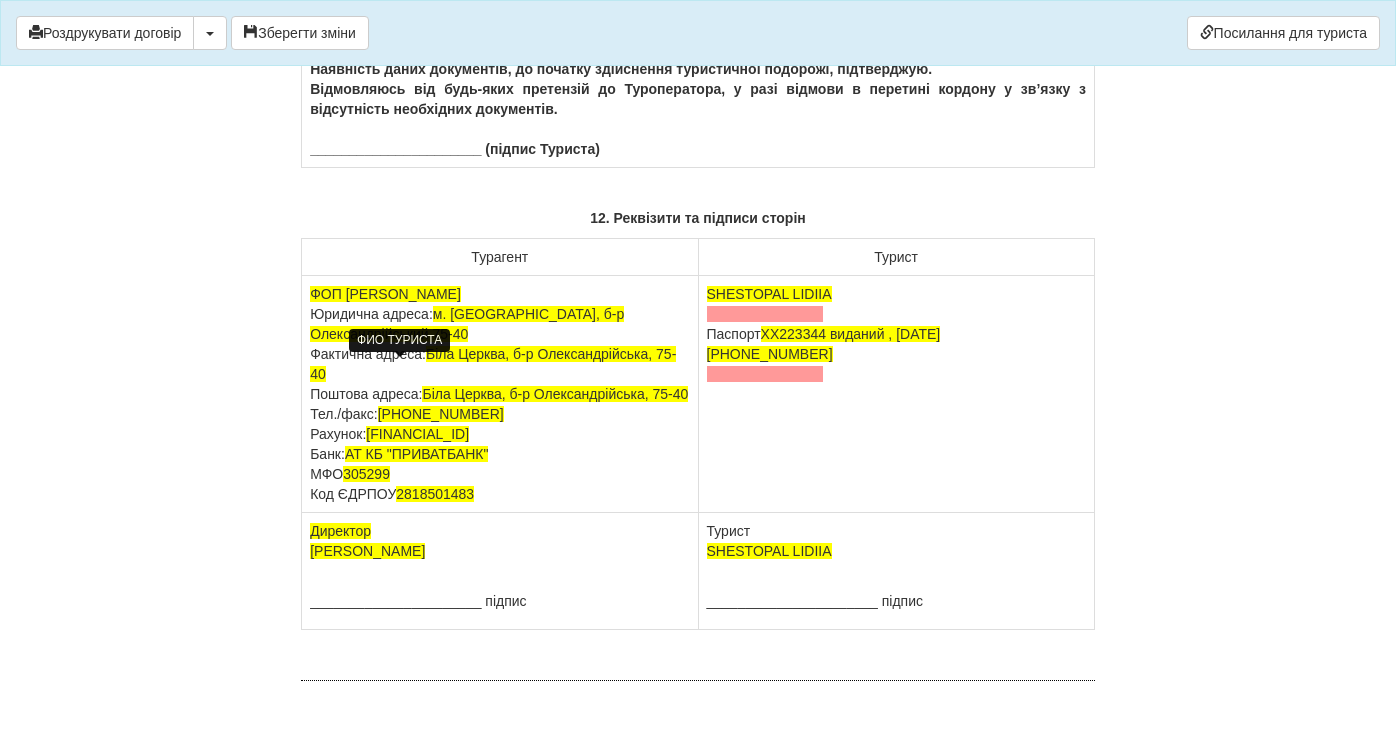 click on "SHESTOPAL LIDIIA" at bounding box center [388, -11] 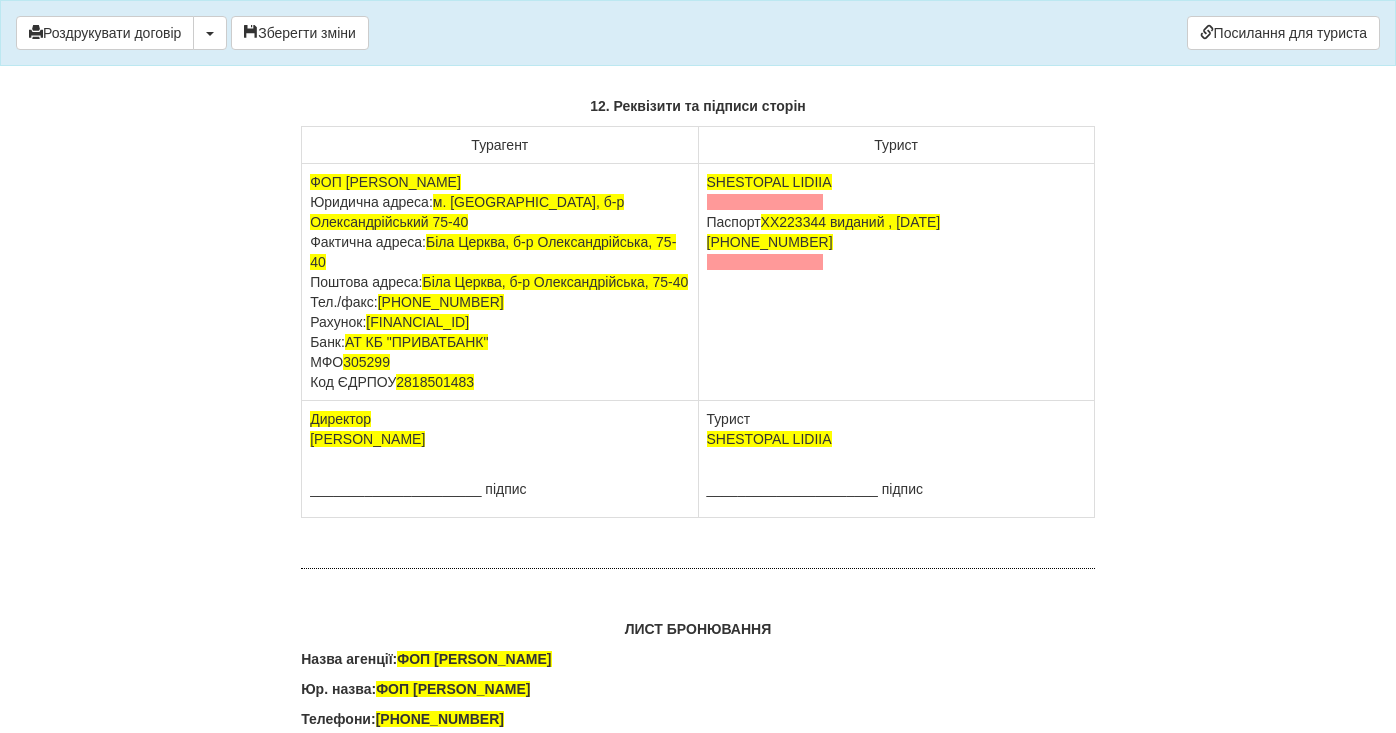 scroll, scrollTop: 12445, scrollLeft: 0, axis: vertical 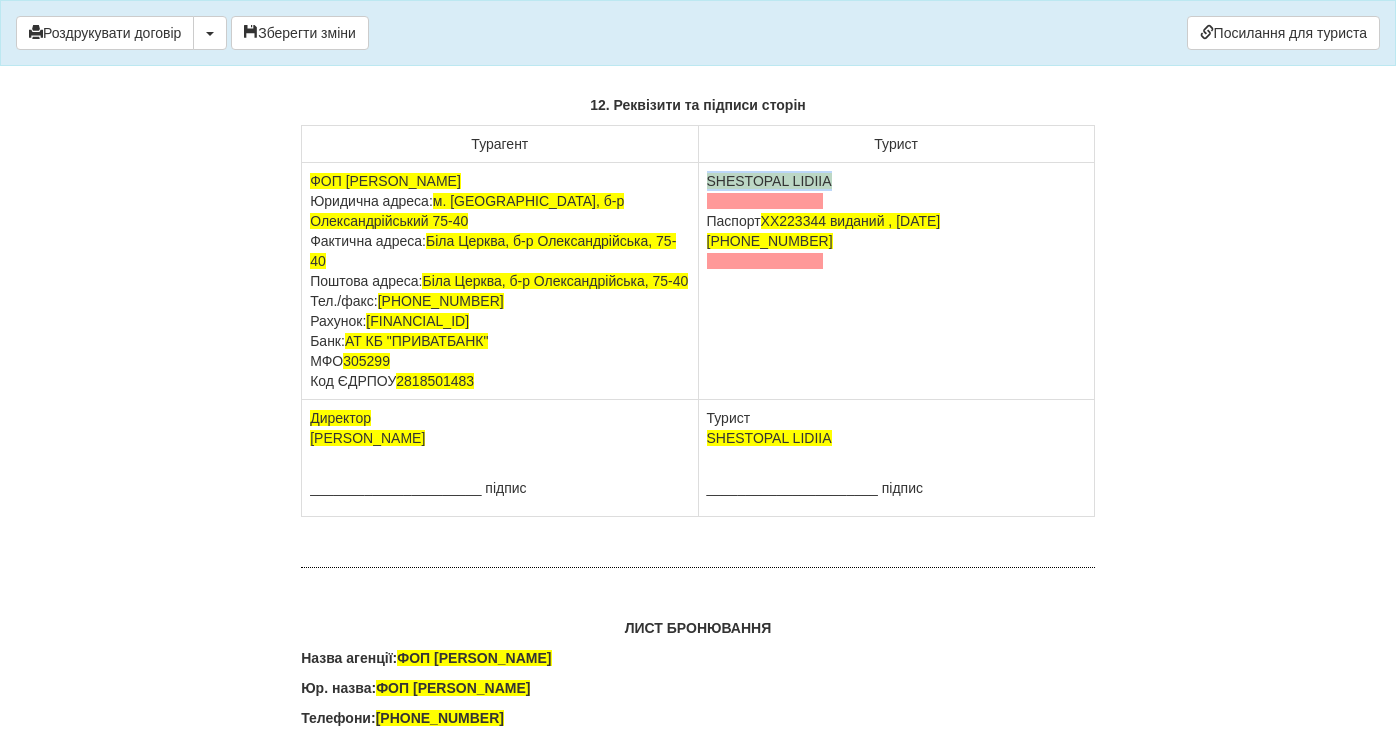 drag, startPoint x: 835, startPoint y: 562, endPoint x: 702, endPoint y: 558, distance: 133.06013 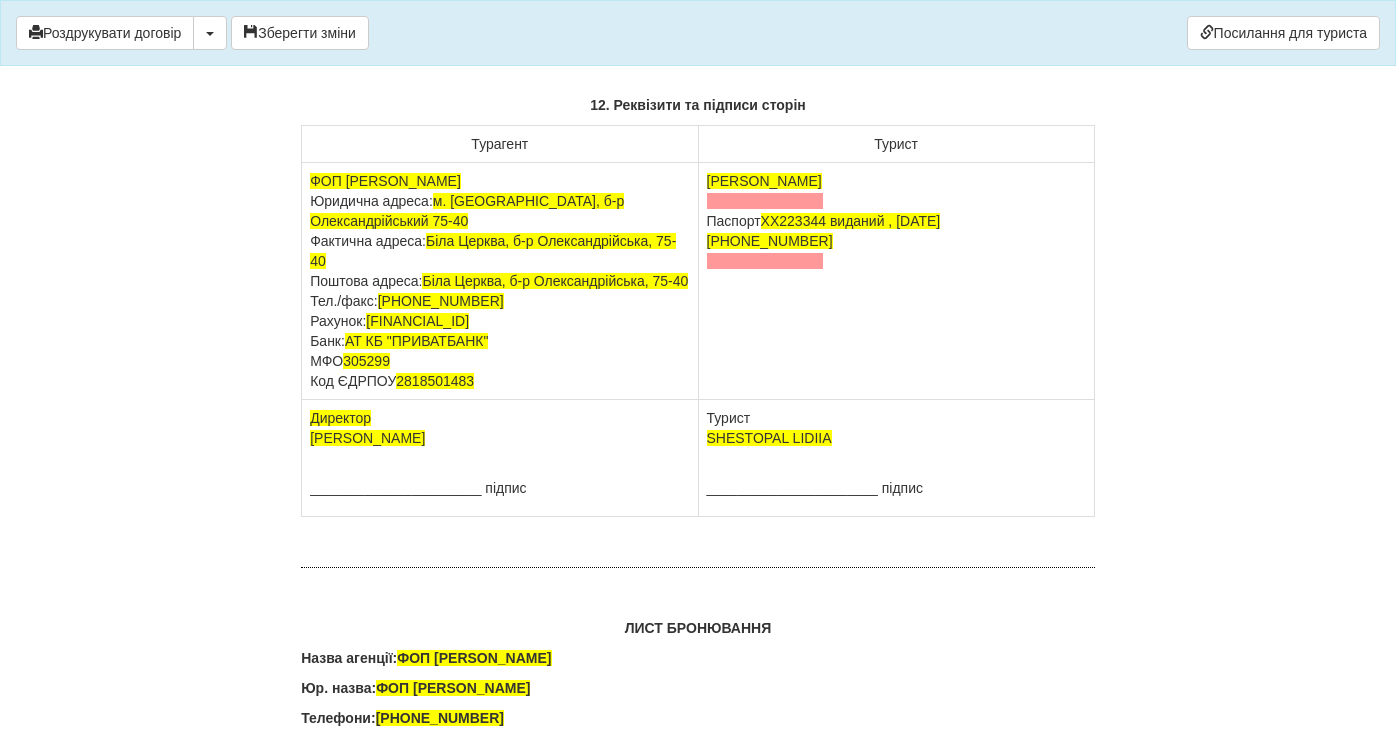click on "ШЕСТОПАЛ ЛІДІЯ ВІТАЛІЇВНА
Паспорт  XX223344 виданий , 01.01.2025
+380 96 787 9212" at bounding box center [896, 281] 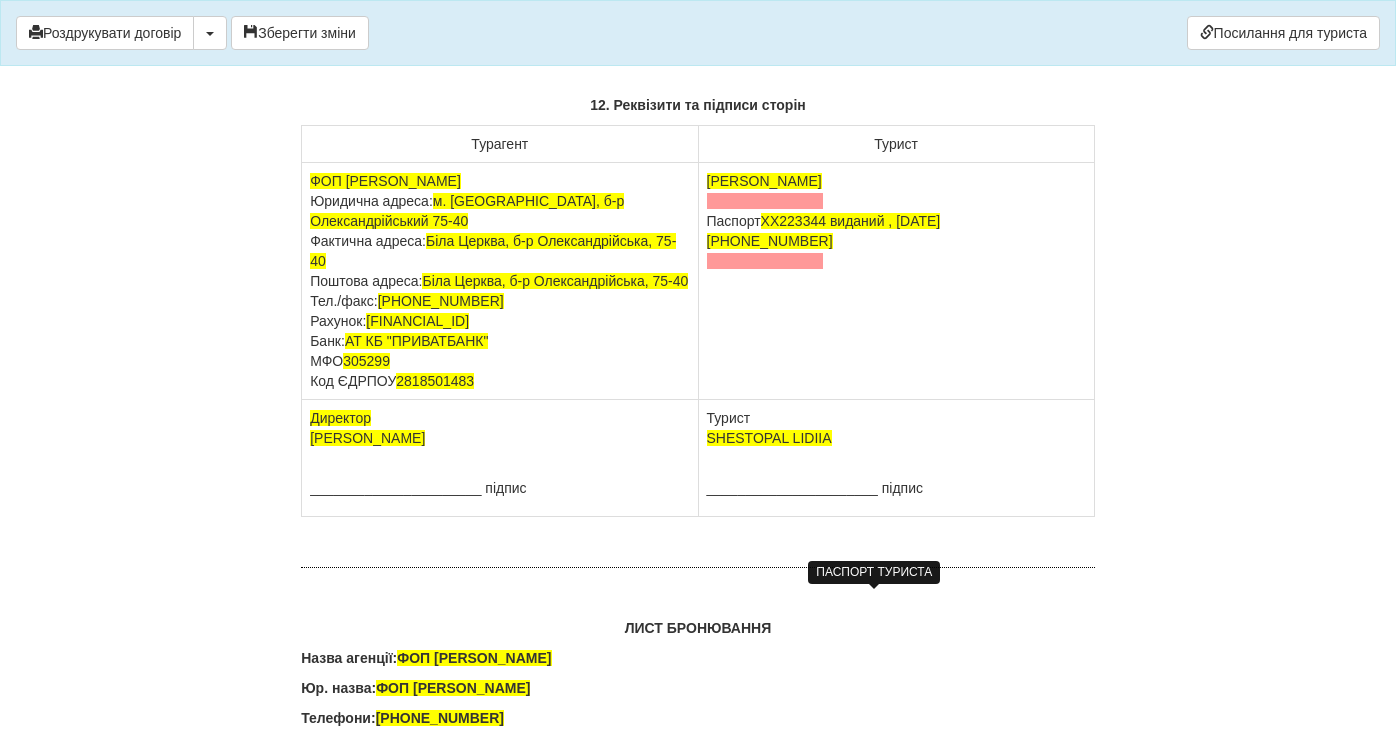 drag, startPoint x: 989, startPoint y: 598, endPoint x: 768, endPoint y: 605, distance: 221.11082 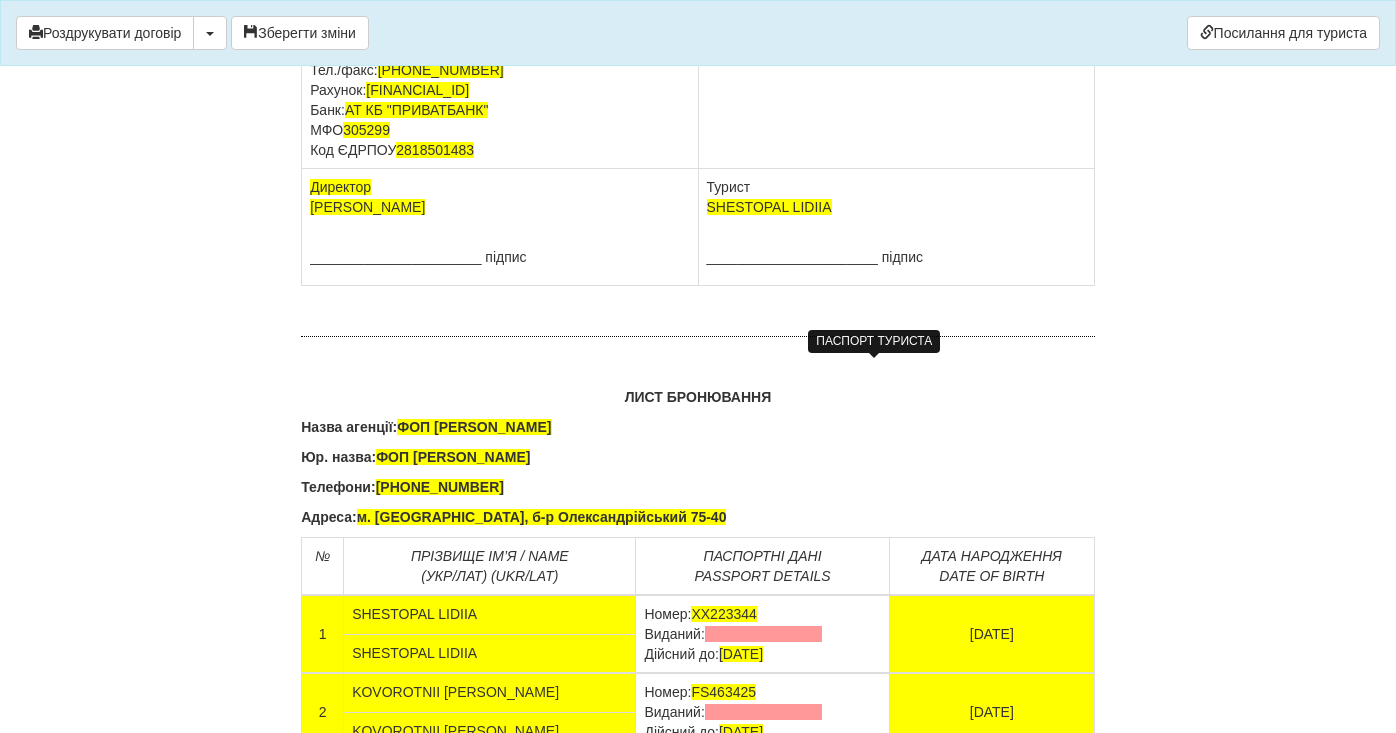 scroll, scrollTop: 12752, scrollLeft: 0, axis: vertical 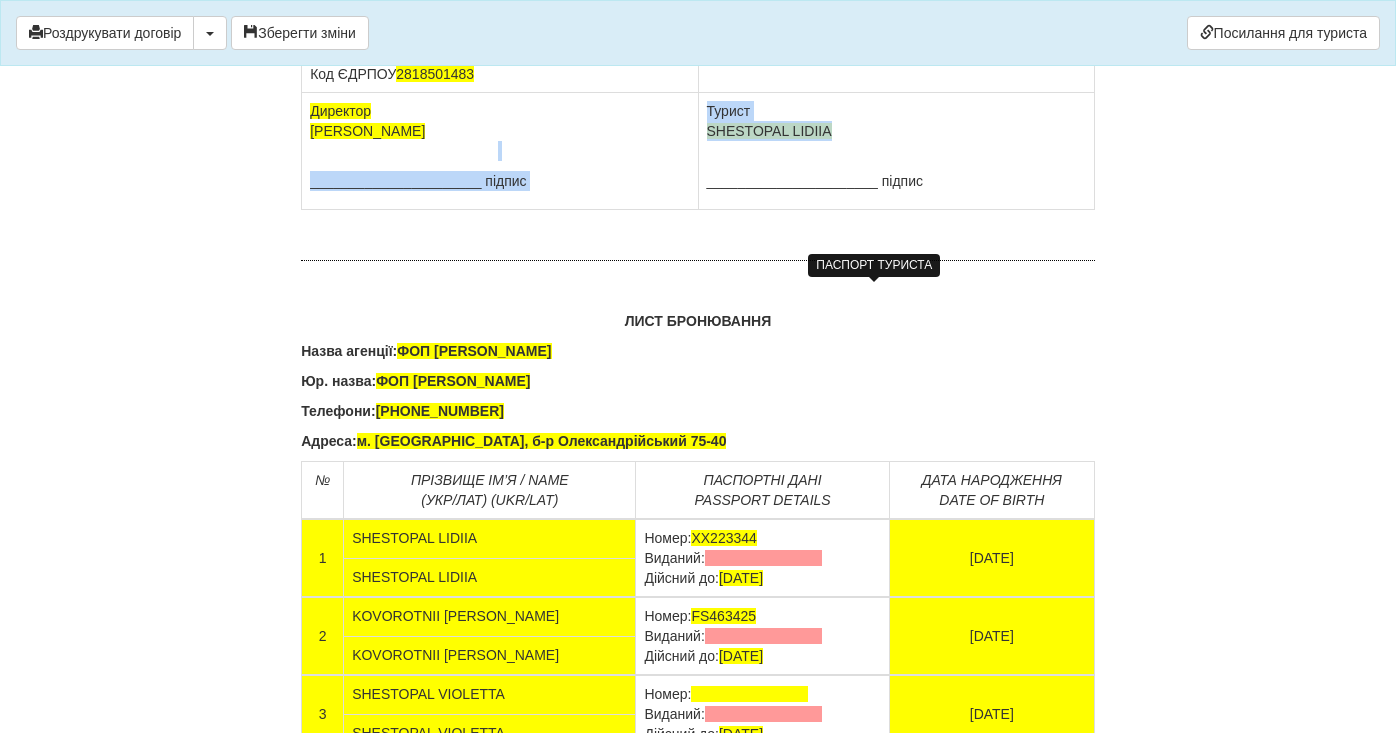 drag, startPoint x: 862, startPoint y: 534, endPoint x: 693, endPoint y: 538, distance: 169.04733 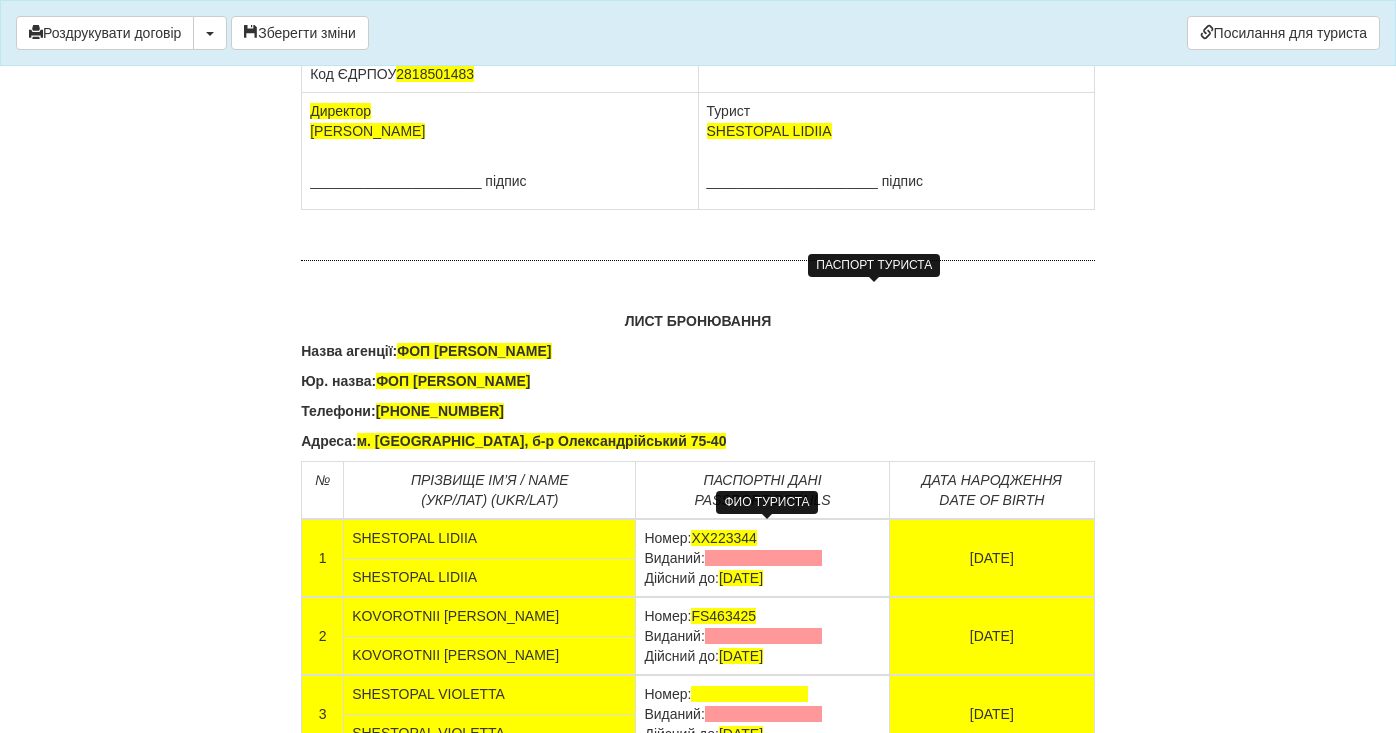 click on "SHESTOPAL LIDIIA" at bounding box center (769, 131) 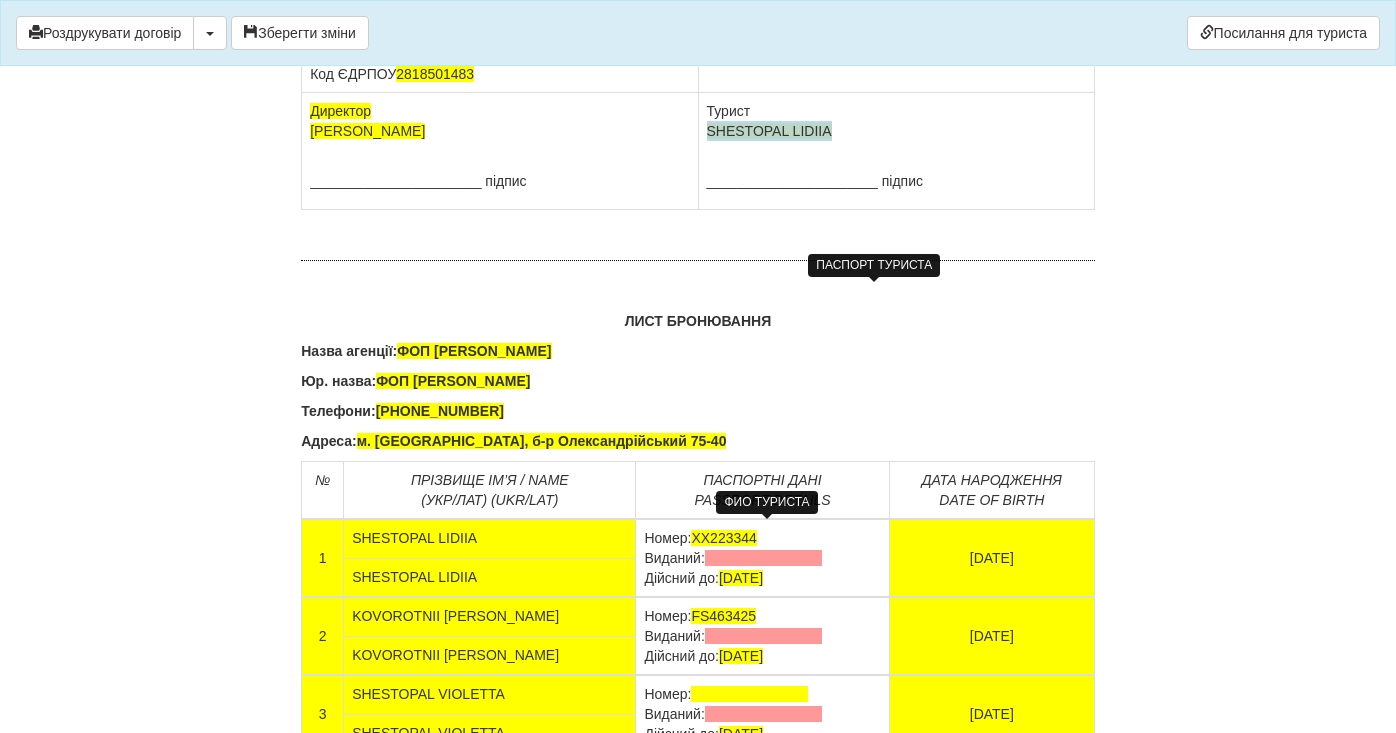 drag, startPoint x: 870, startPoint y: 531, endPoint x: 708, endPoint y: 536, distance: 162.07715 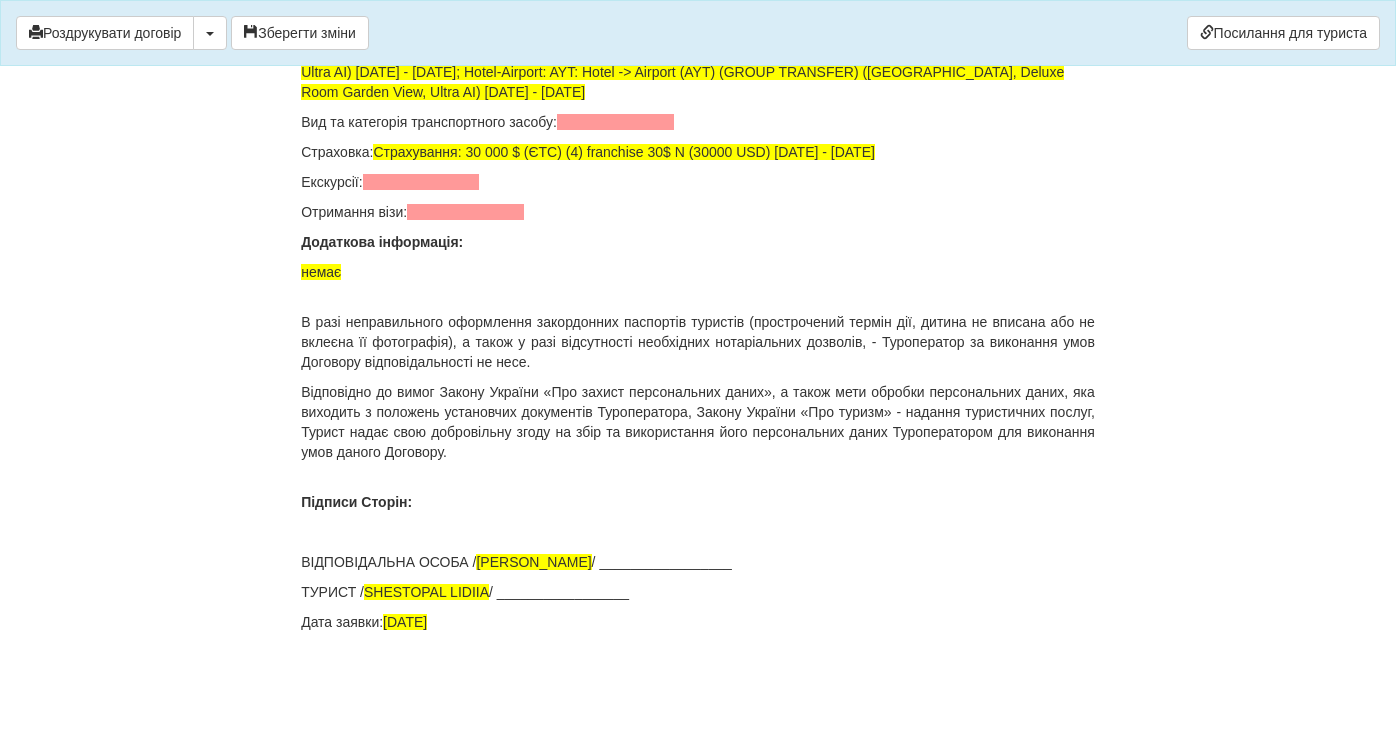 scroll, scrollTop: 13827, scrollLeft: 0, axis: vertical 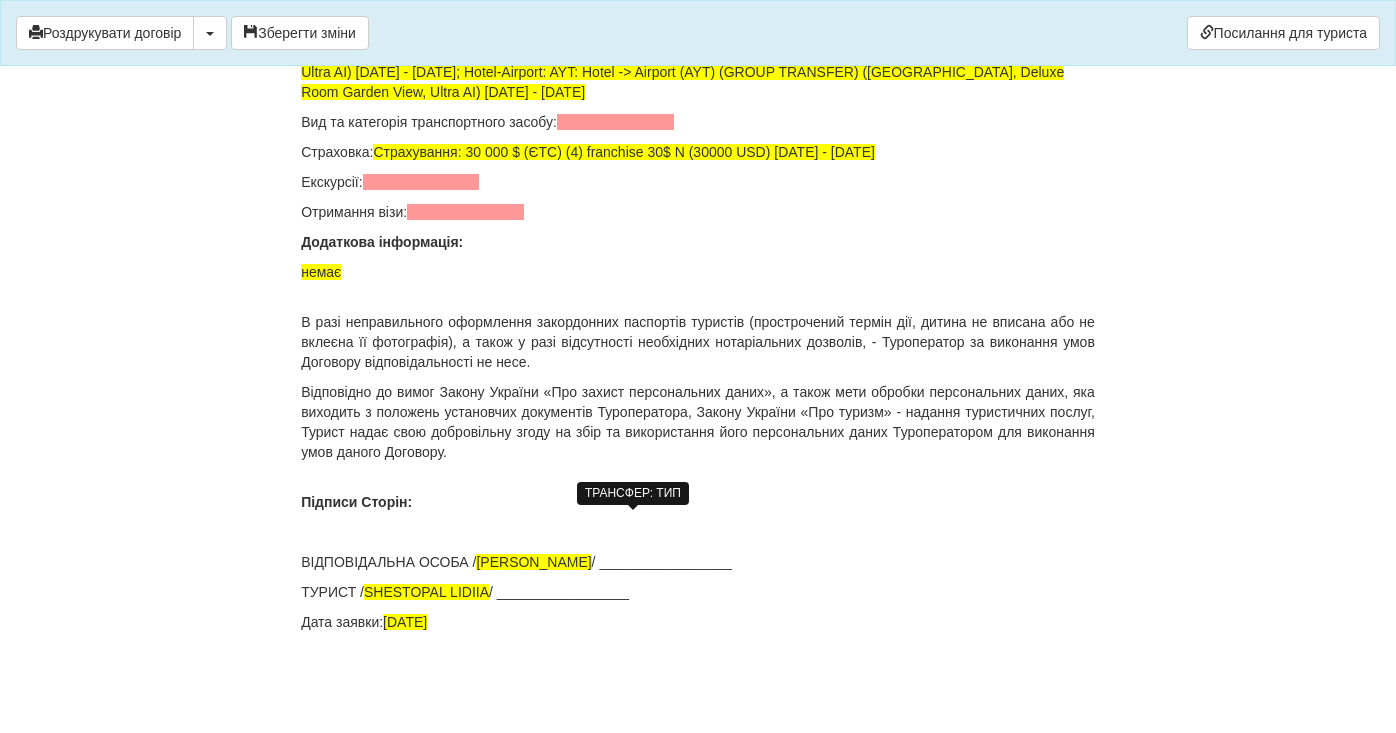 click at bounding box center (615, 122) 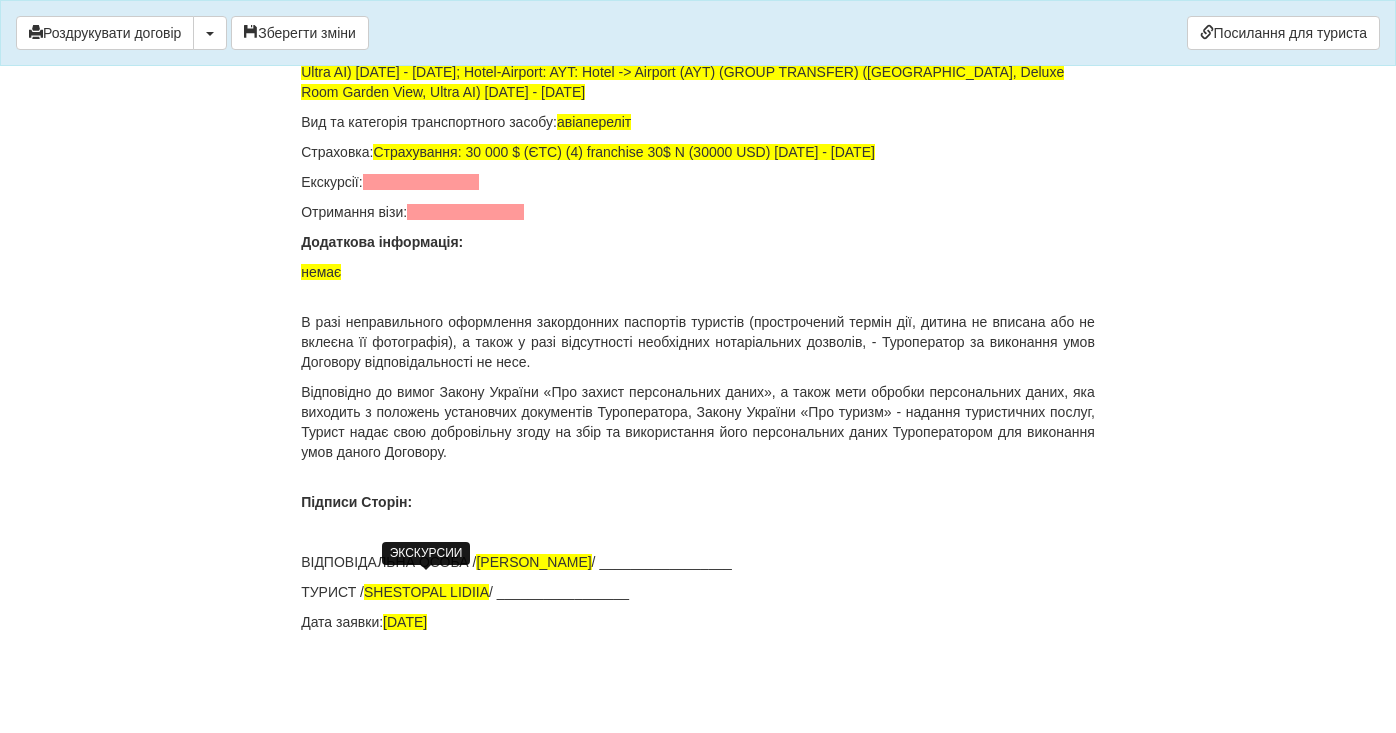 click at bounding box center (421, 182) 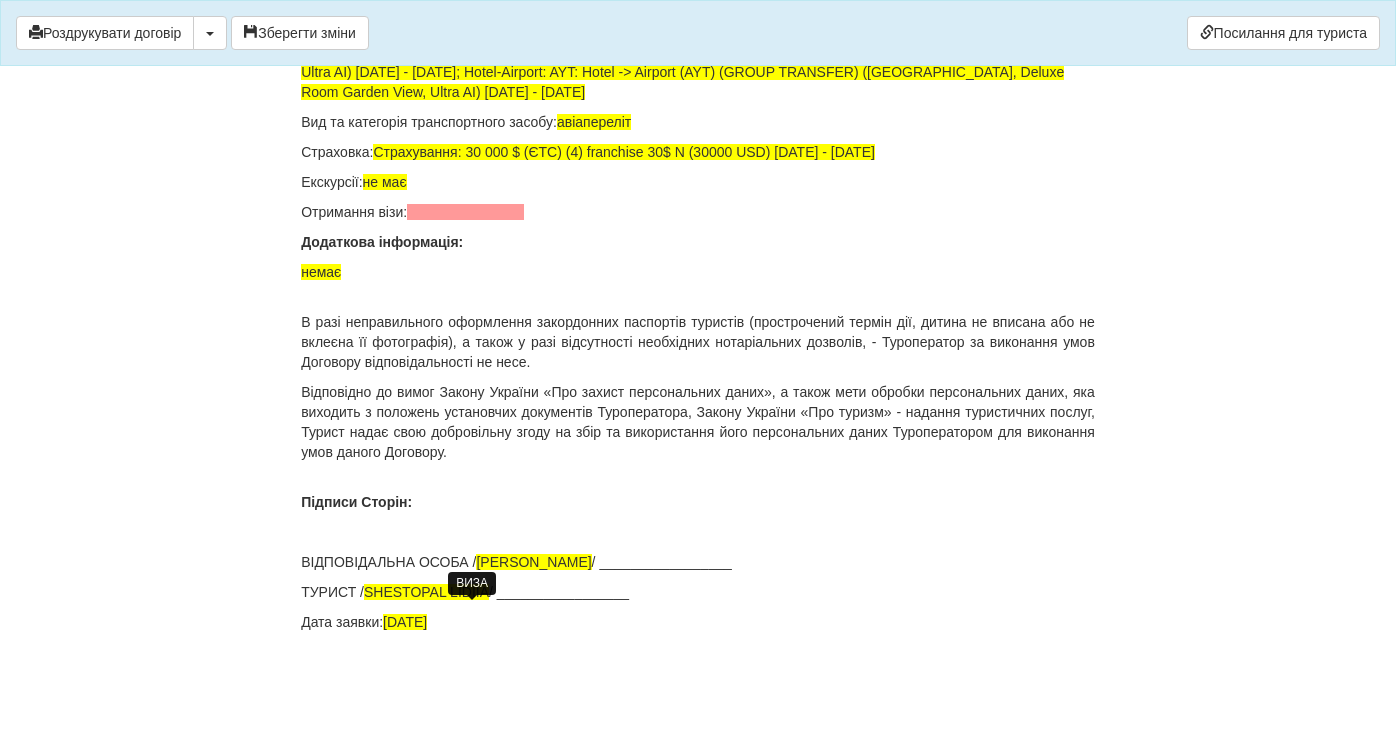 click at bounding box center [465, 212] 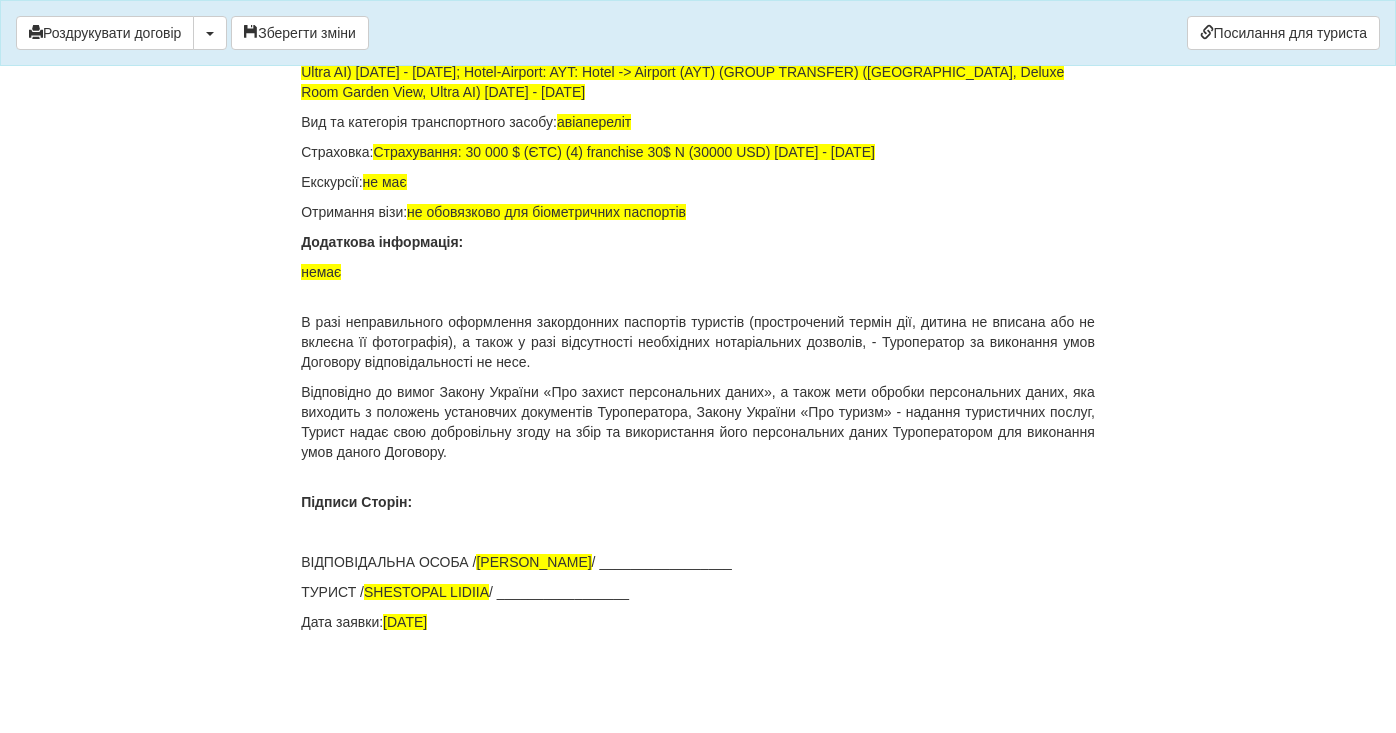 scroll, scrollTop: 14143, scrollLeft: 0, axis: vertical 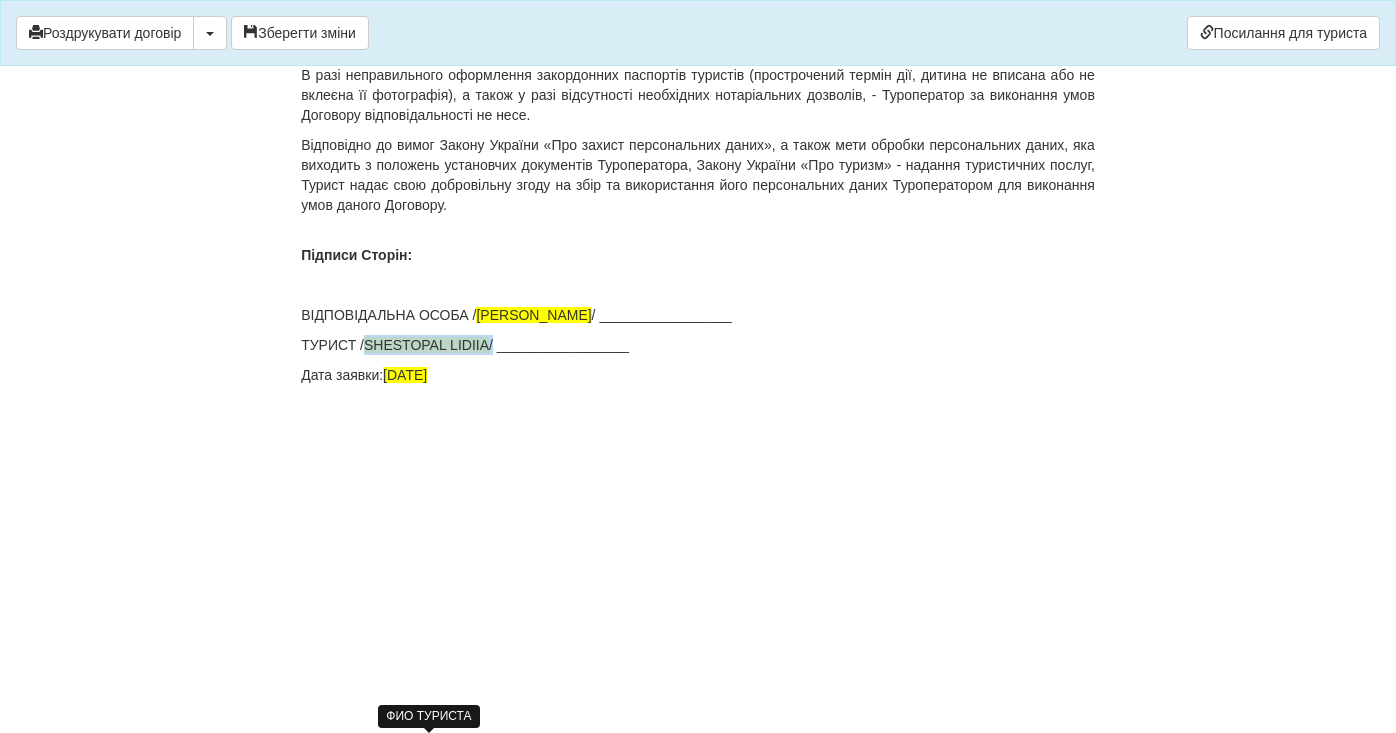 drag, startPoint x: 493, startPoint y: 594, endPoint x: 369, endPoint y: 596, distance: 124.01613 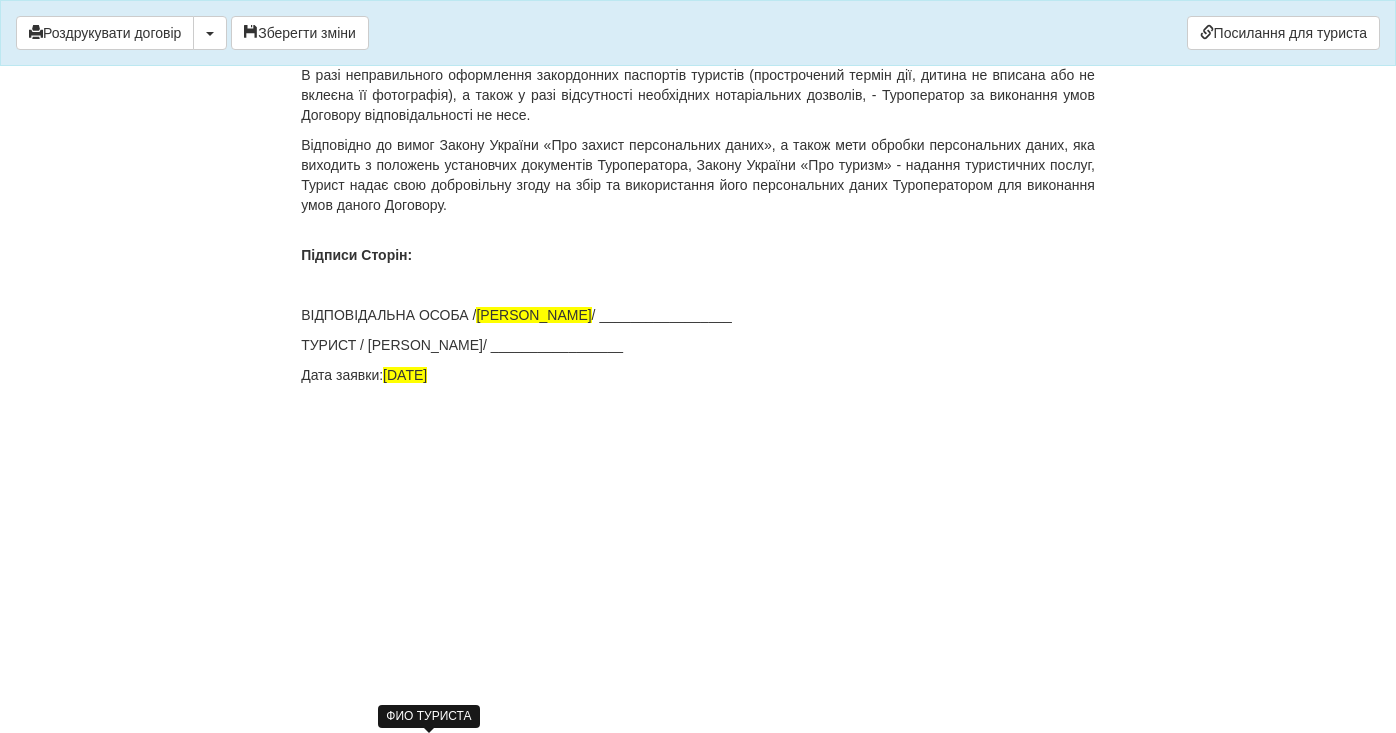 click on "Дата заявки:  26.07.2025" at bounding box center [698, 375] 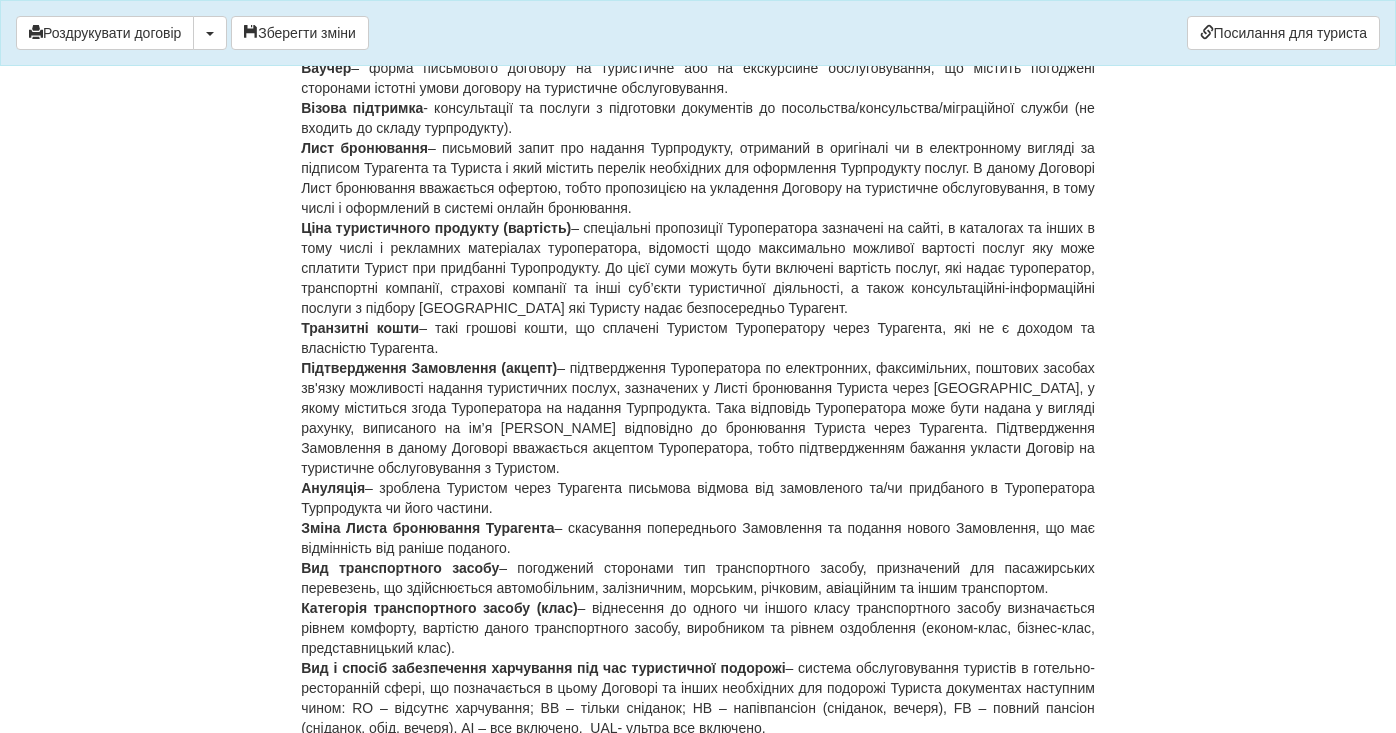 scroll, scrollTop: 0, scrollLeft: 0, axis: both 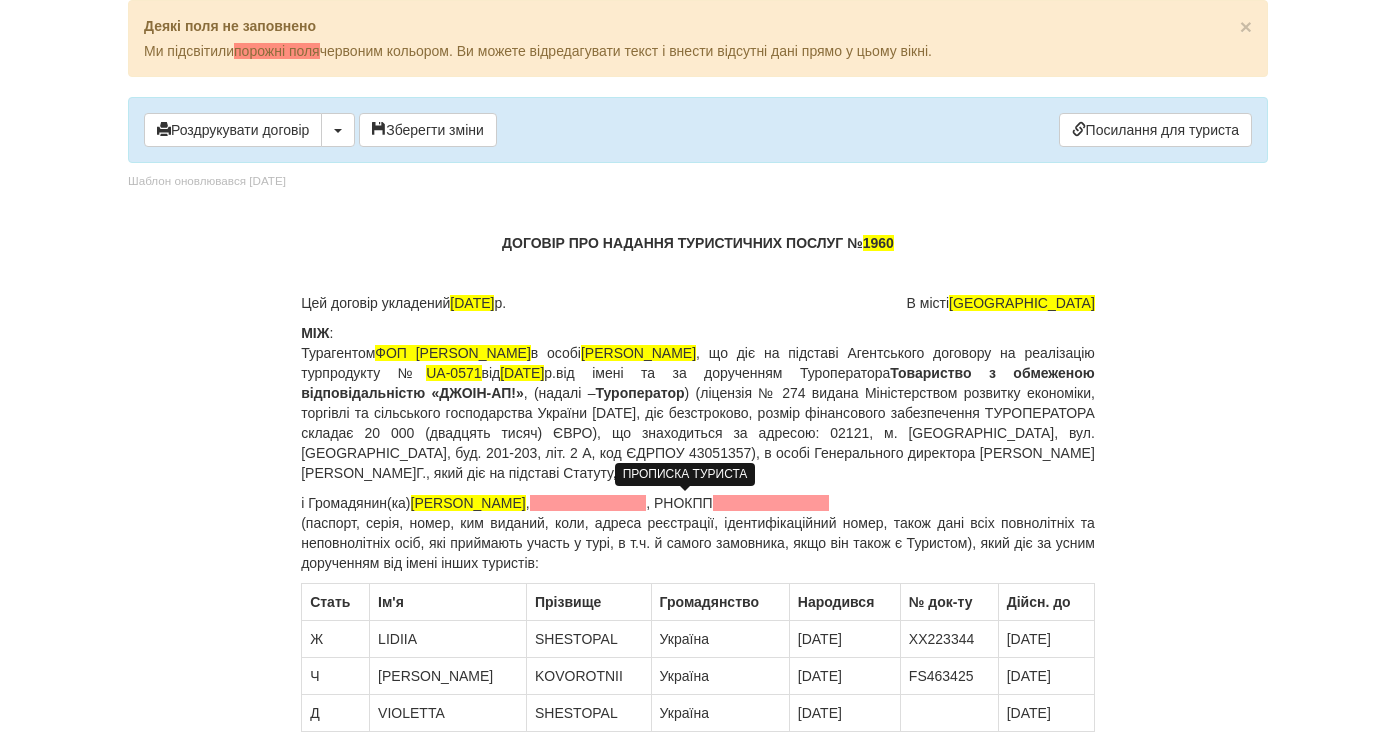 click at bounding box center [588, 503] 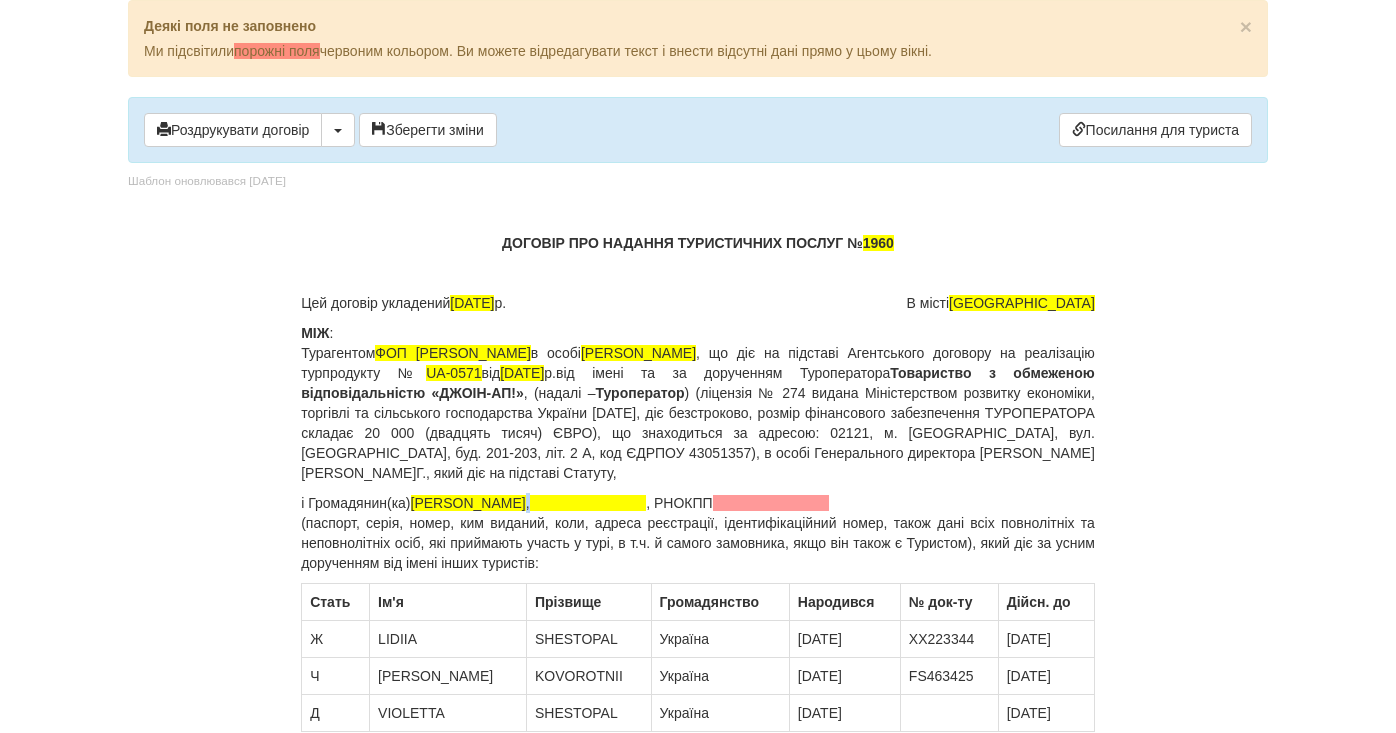 drag, startPoint x: 419, startPoint y: 503, endPoint x: 618, endPoint y: 503, distance: 199 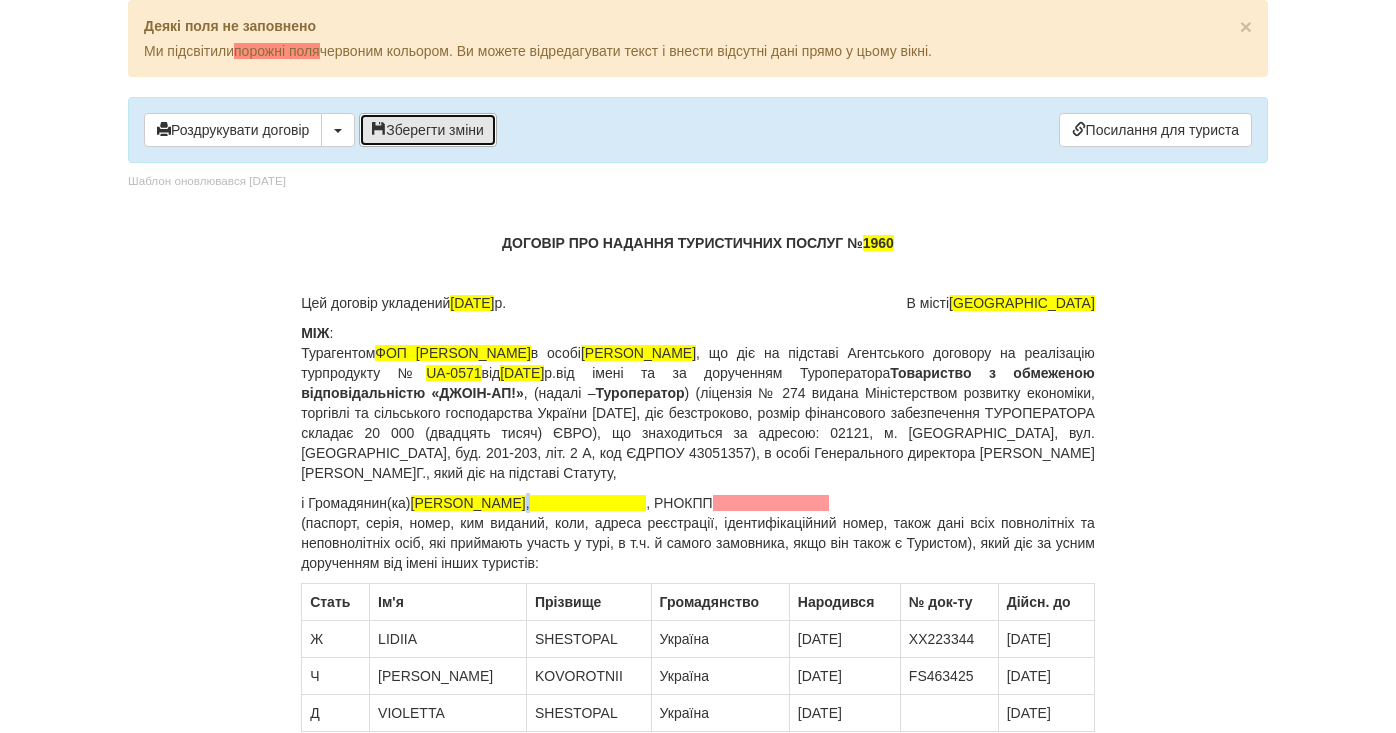 click on "Зберегти зміни" at bounding box center (428, 130) 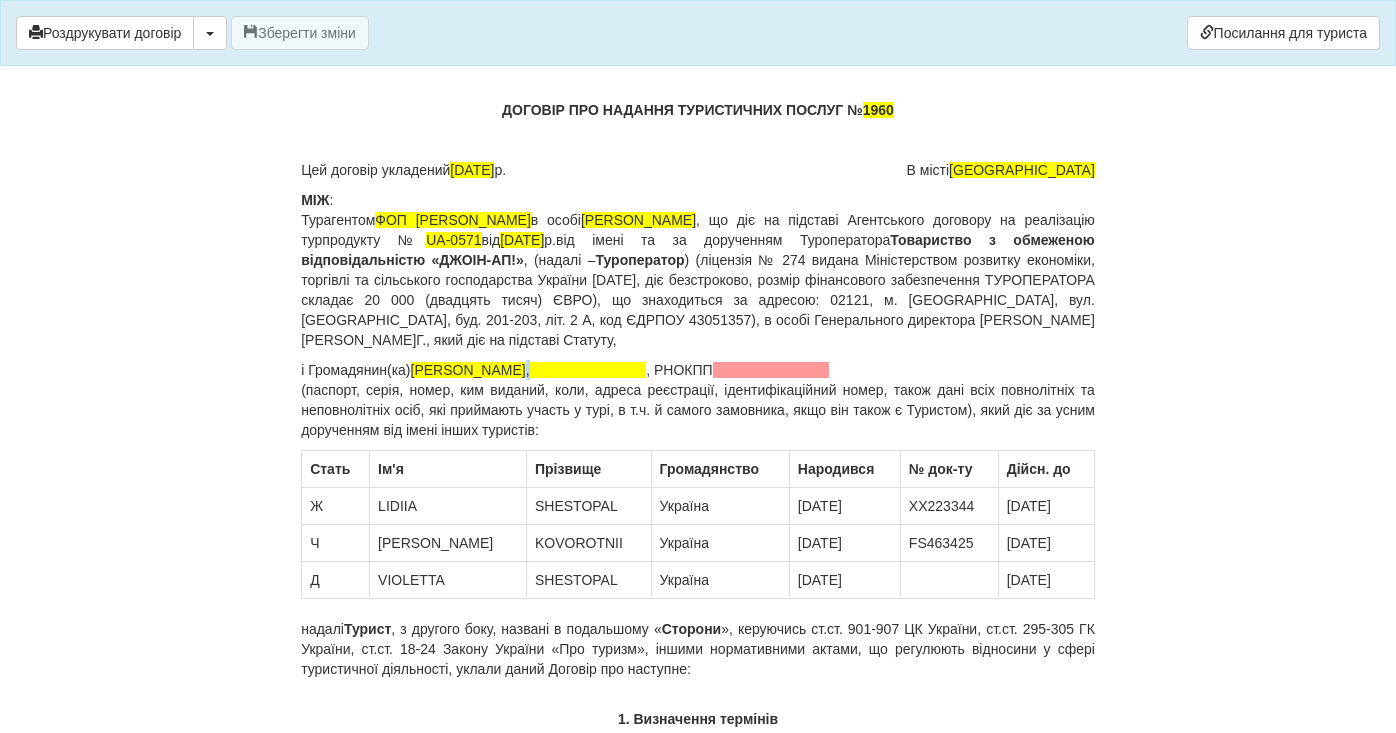 scroll, scrollTop: 0, scrollLeft: 0, axis: both 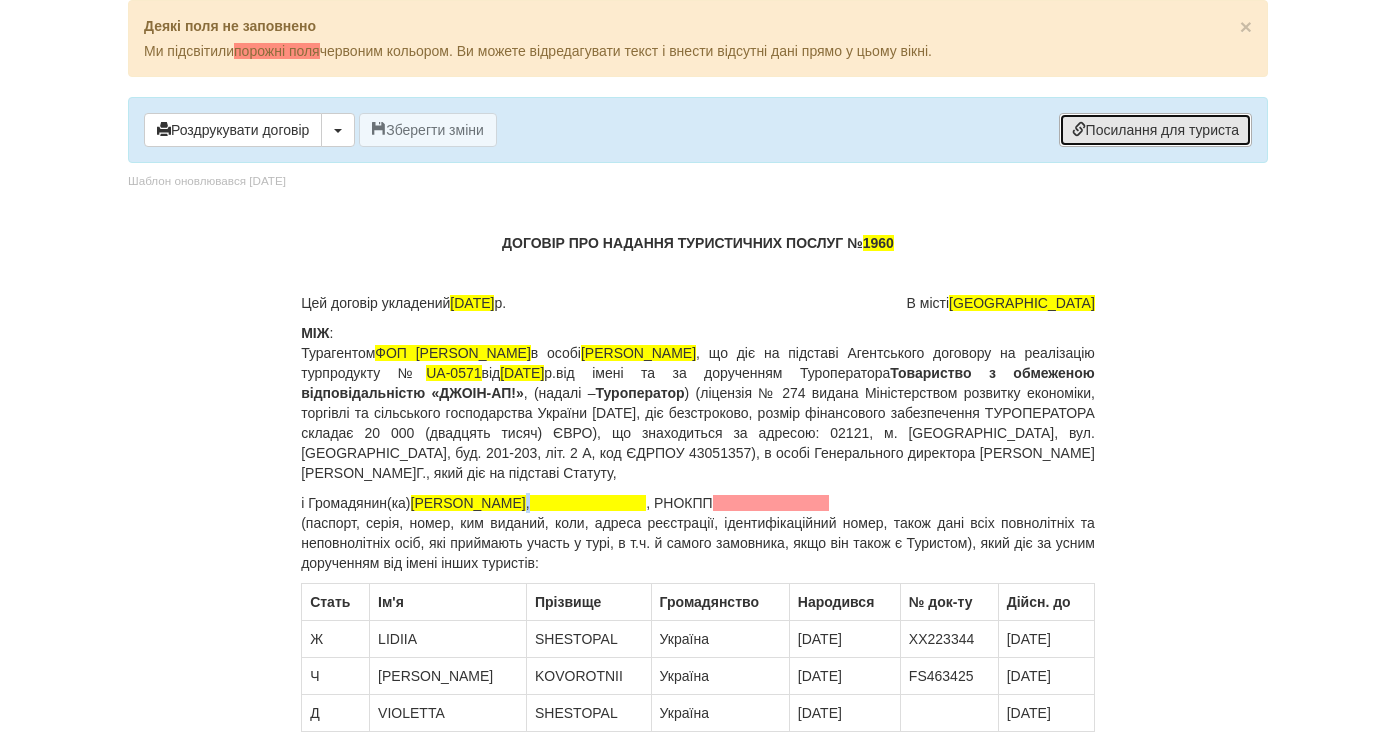 click on "Посилання для туриста" at bounding box center [1155, 130] 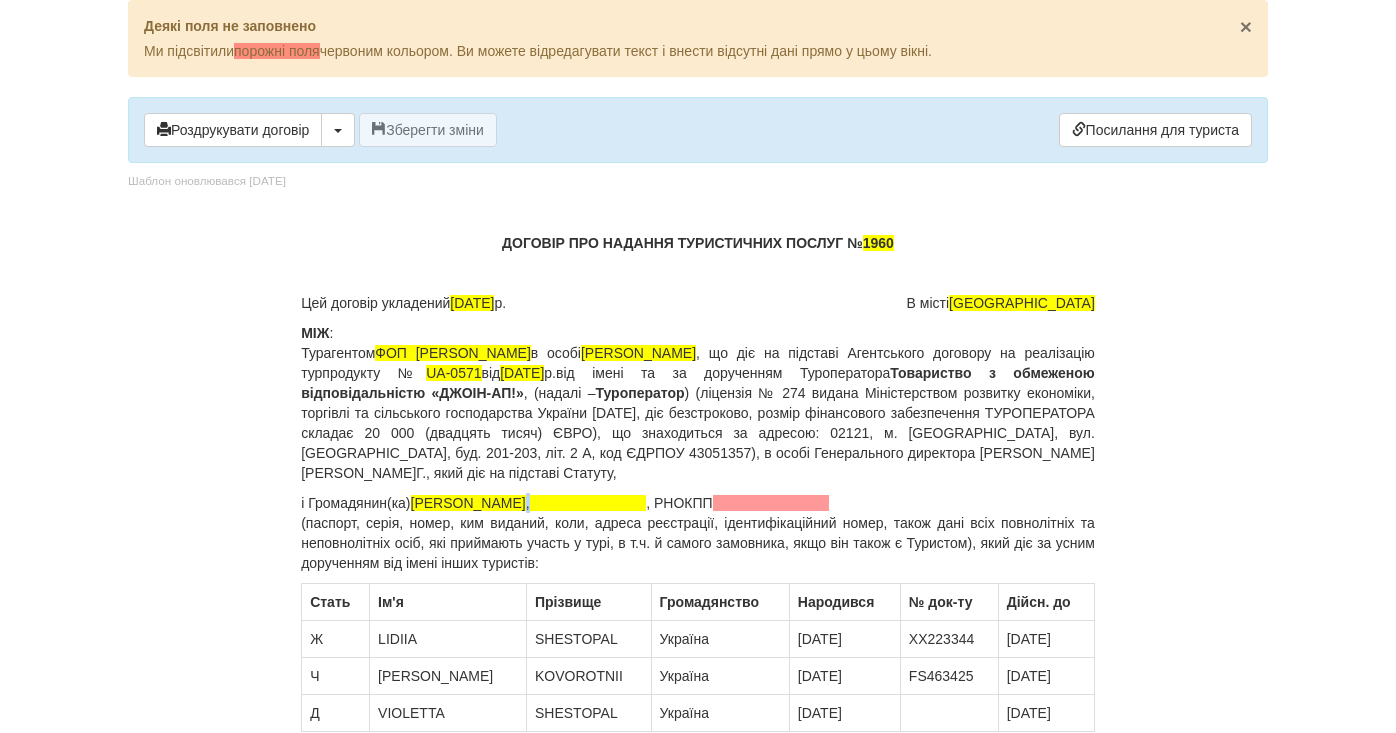 click on "×" at bounding box center (1246, 26) 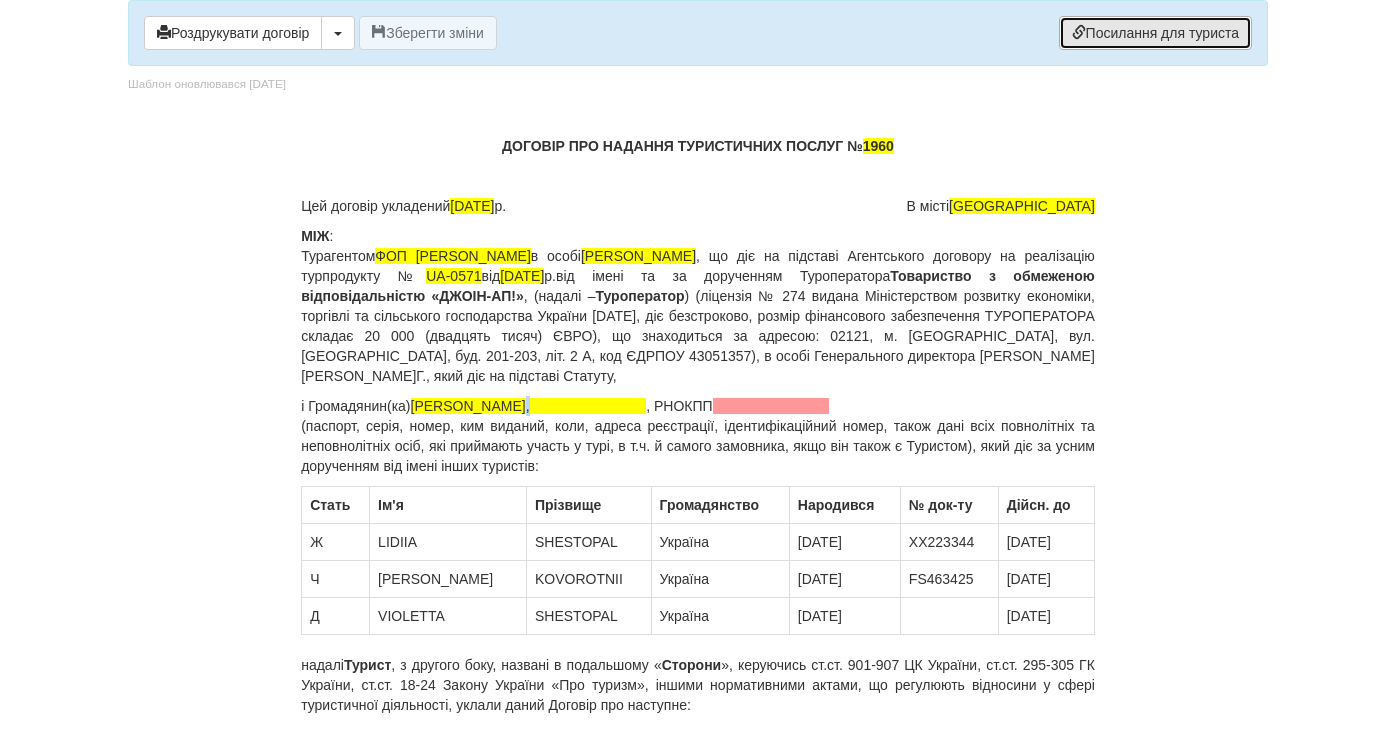 click on "Посилання для туриста" at bounding box center (1155, 33) 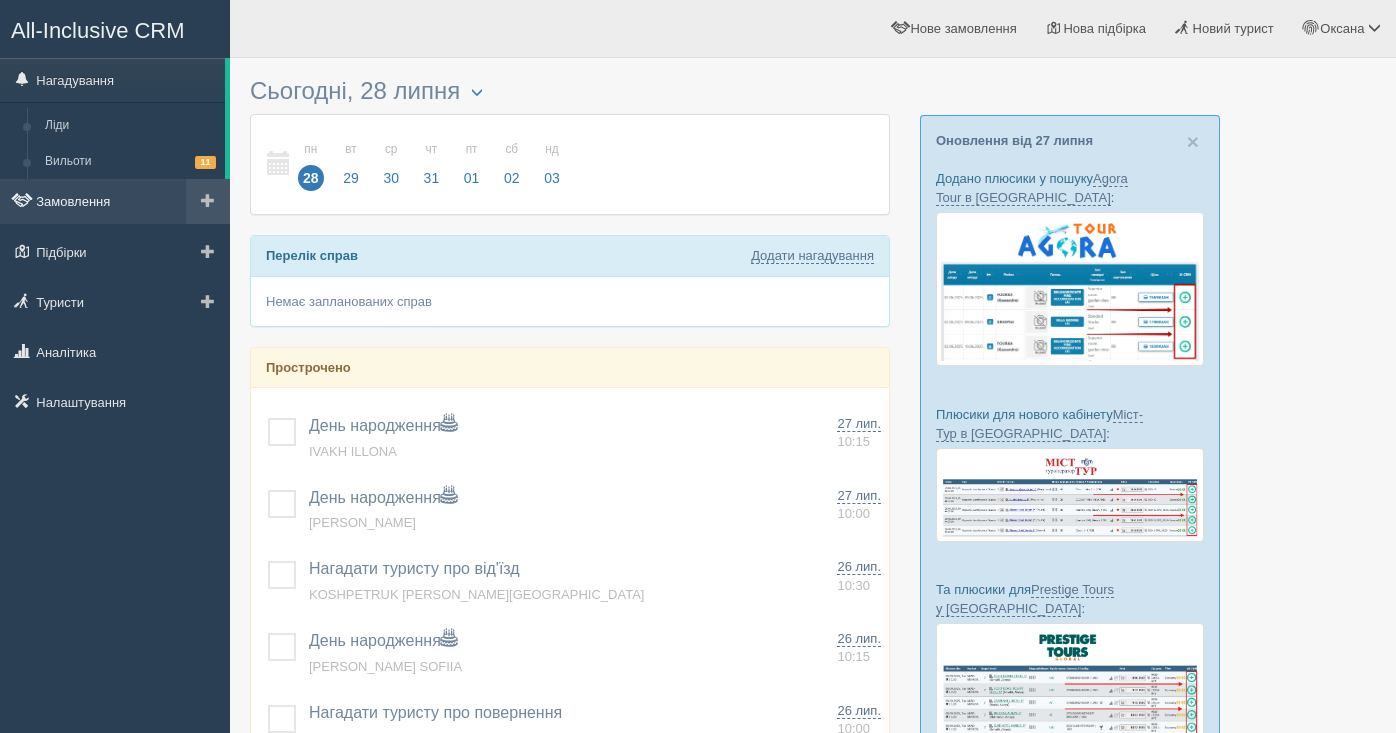 scroll, scrollTop: 0, scrollLeft: 0, axis: both 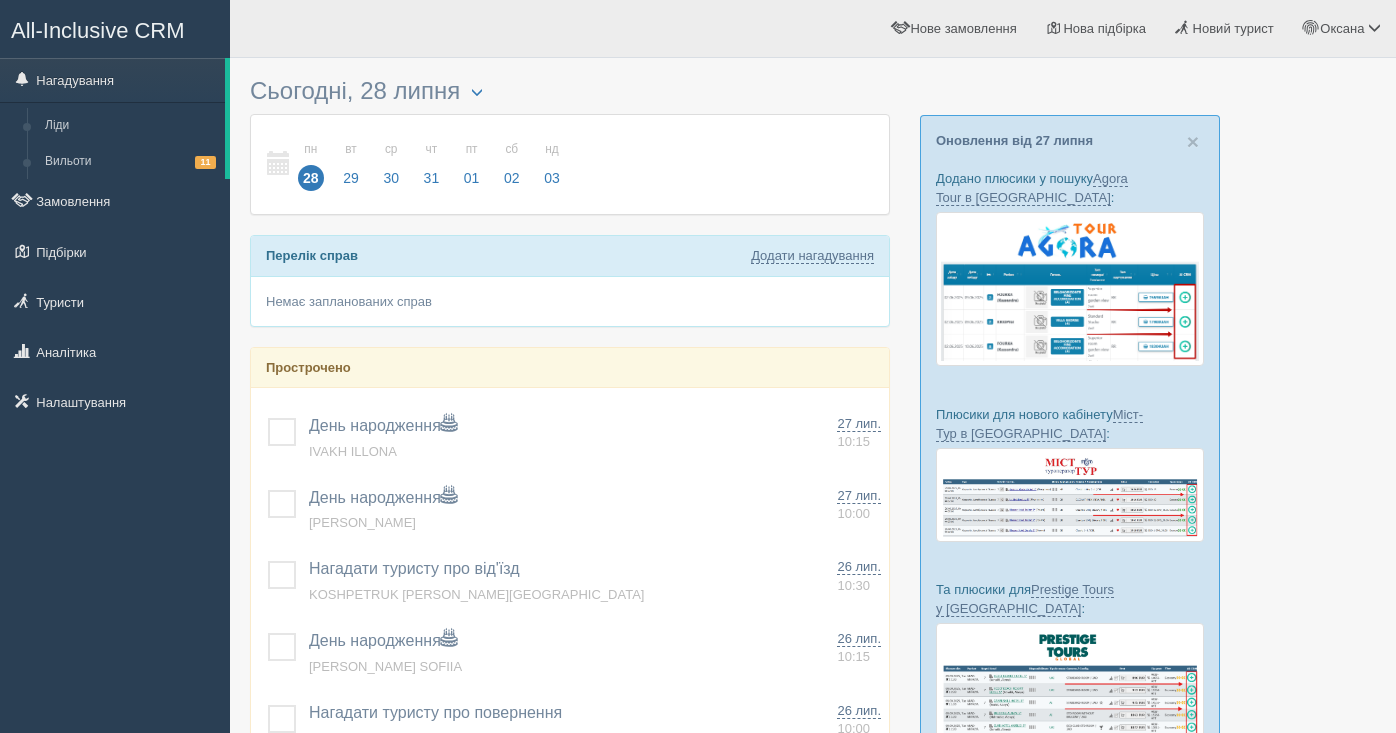click on "All-Inclusive CRM" at bounding box center (98, 30) 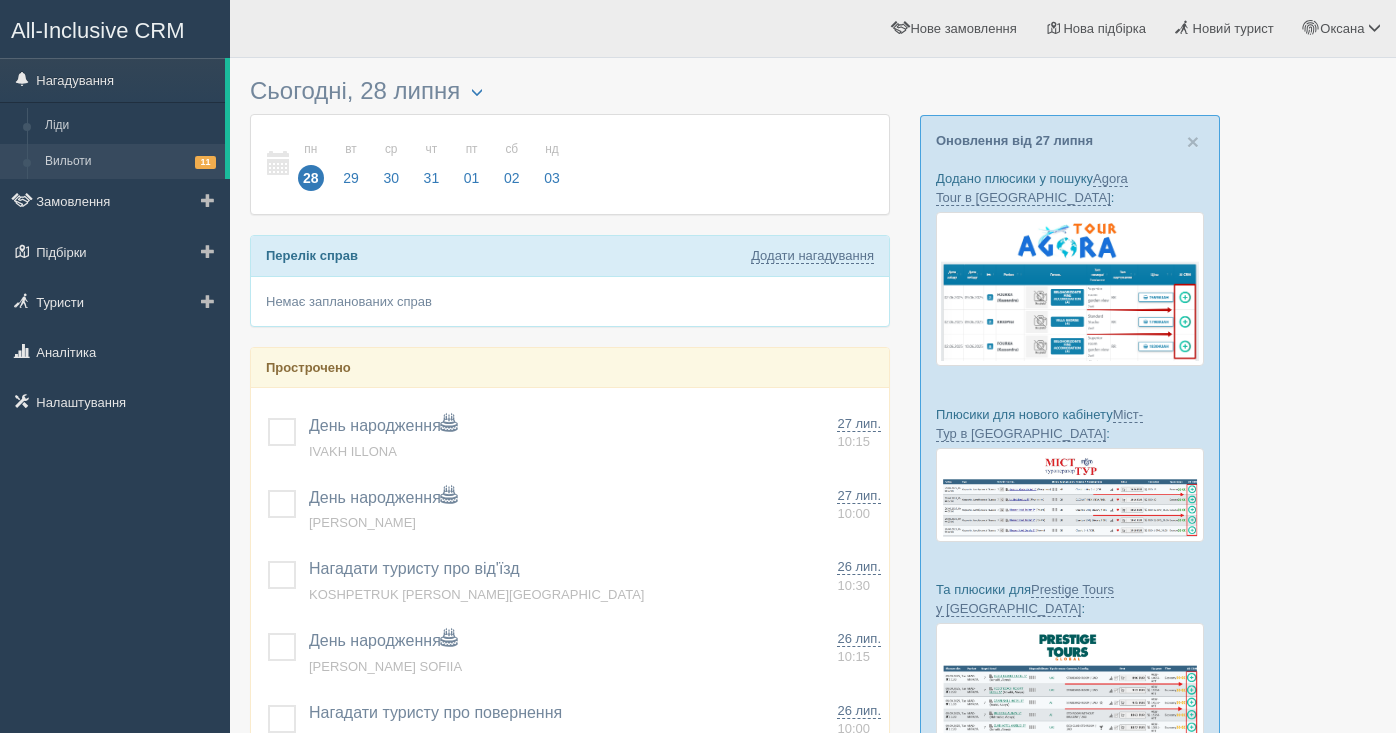scroll, scrollTop: 0, scrollLeft: 0, axis: both 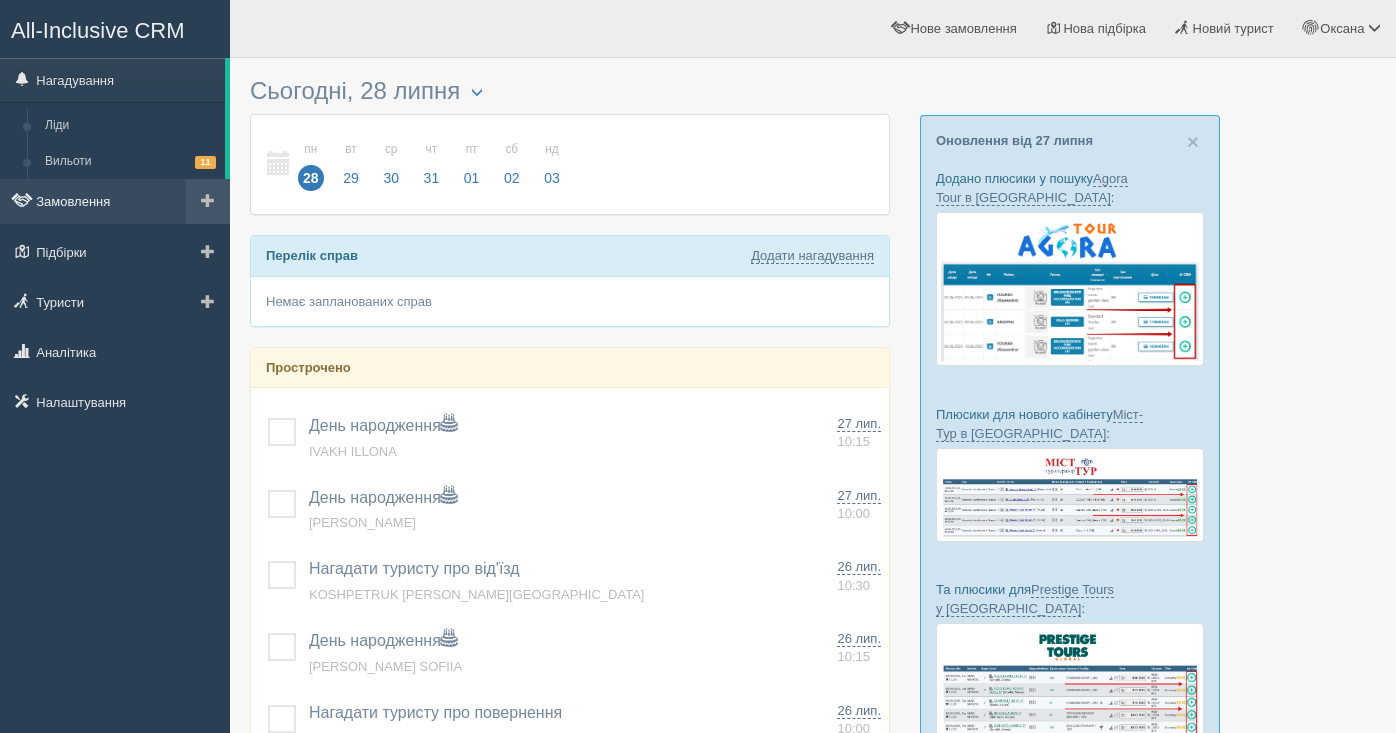 click on "Замовлення" at bounding box center (115, 201) 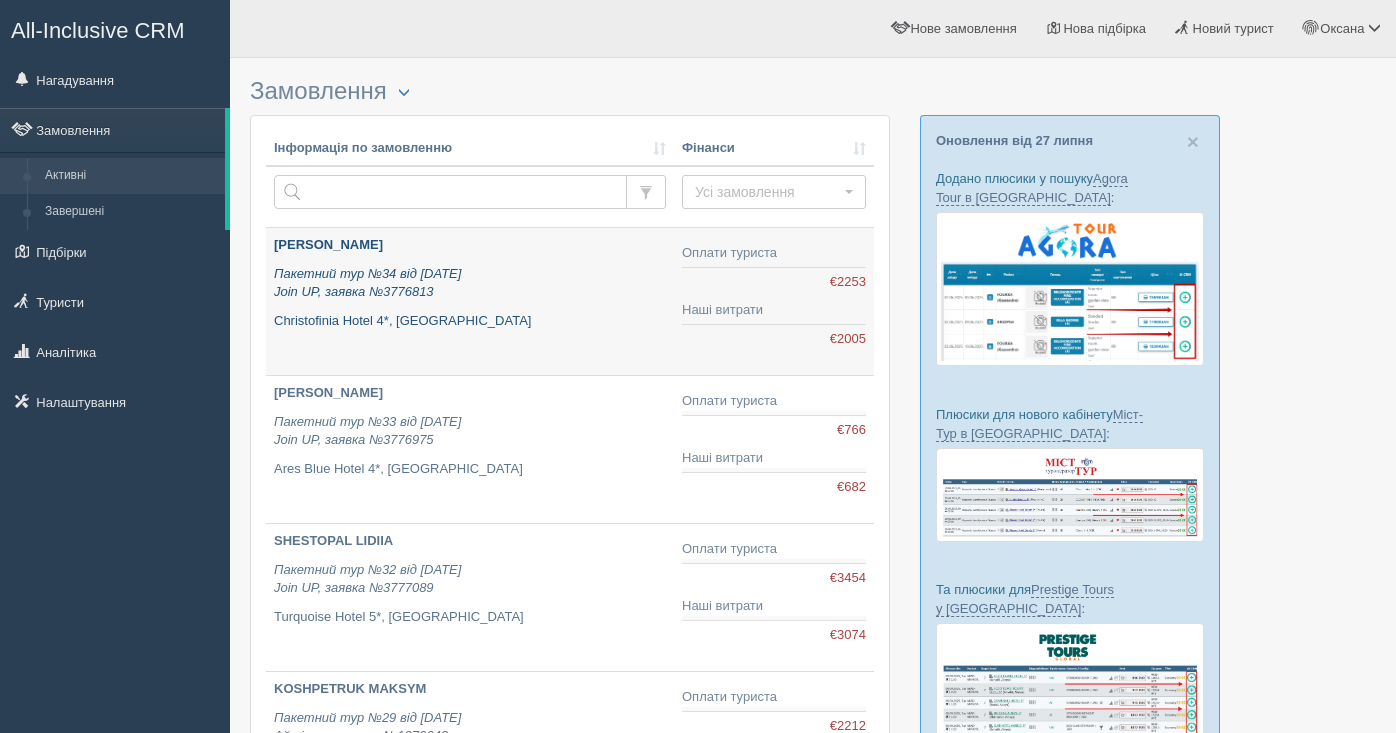 scroll, scrollTop: 0, scrollLeft: 0, axis: both 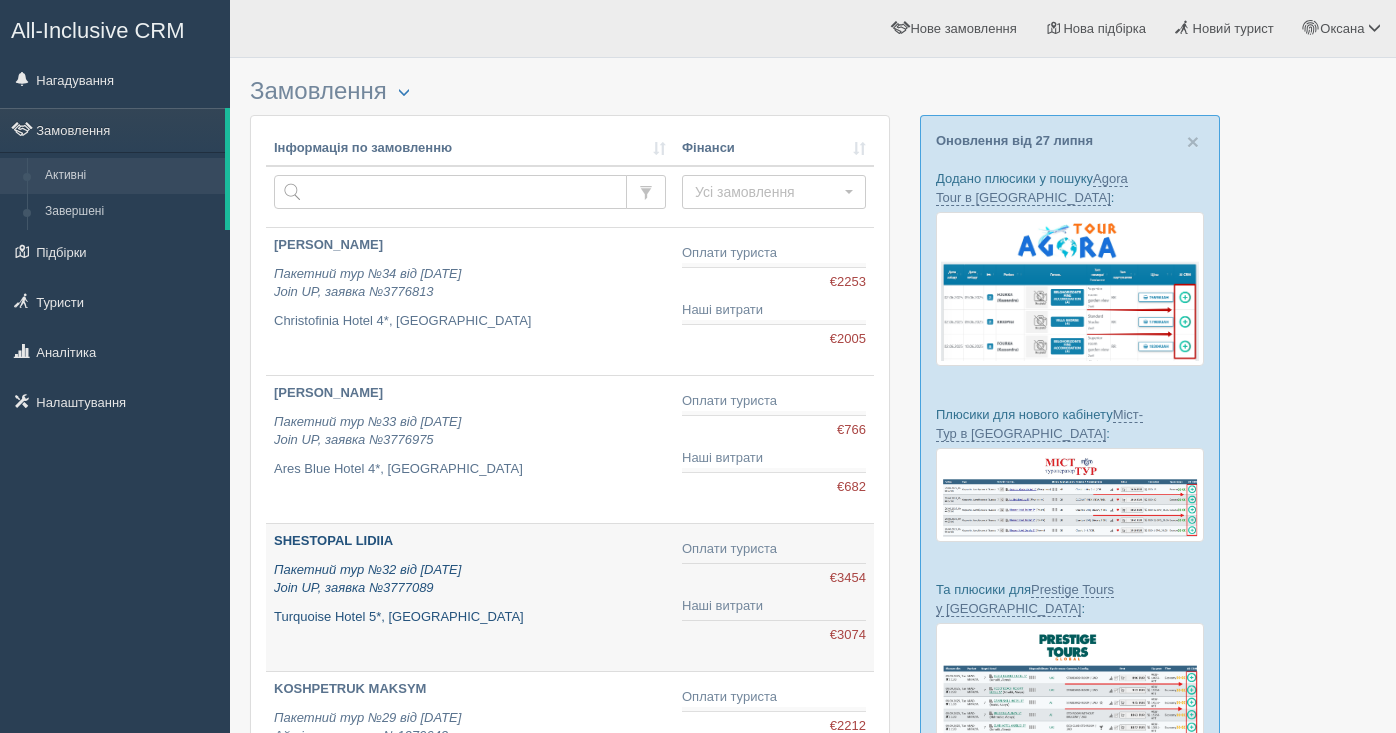 click on "SHESTOPAL LIDIIA
Пакетний тур №32 від 26.07.2025
Join UP, заявка №3777089
Turquoise Hotel 5*, Туреччина" at bounding box center (470, 579) 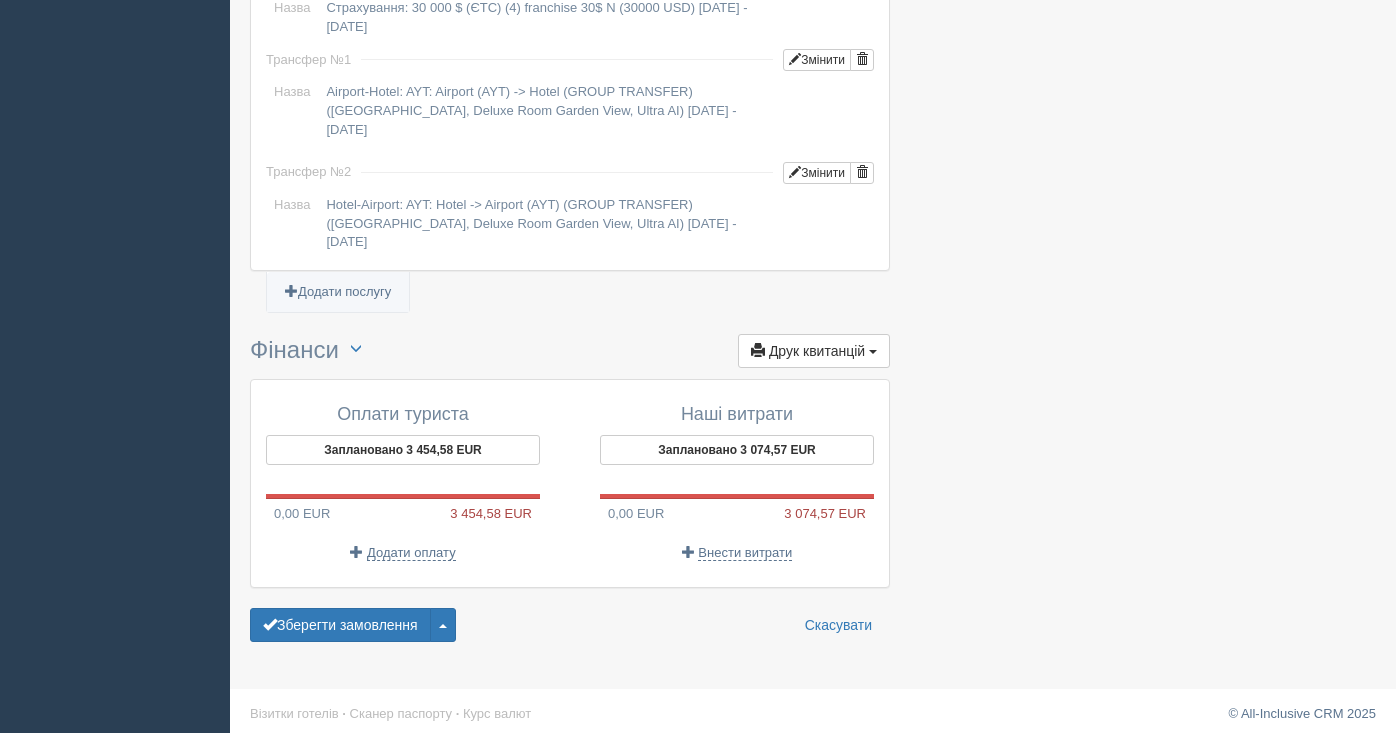 scroll, scrollTop: 1685, scrollLeft: 0, axis: vertical 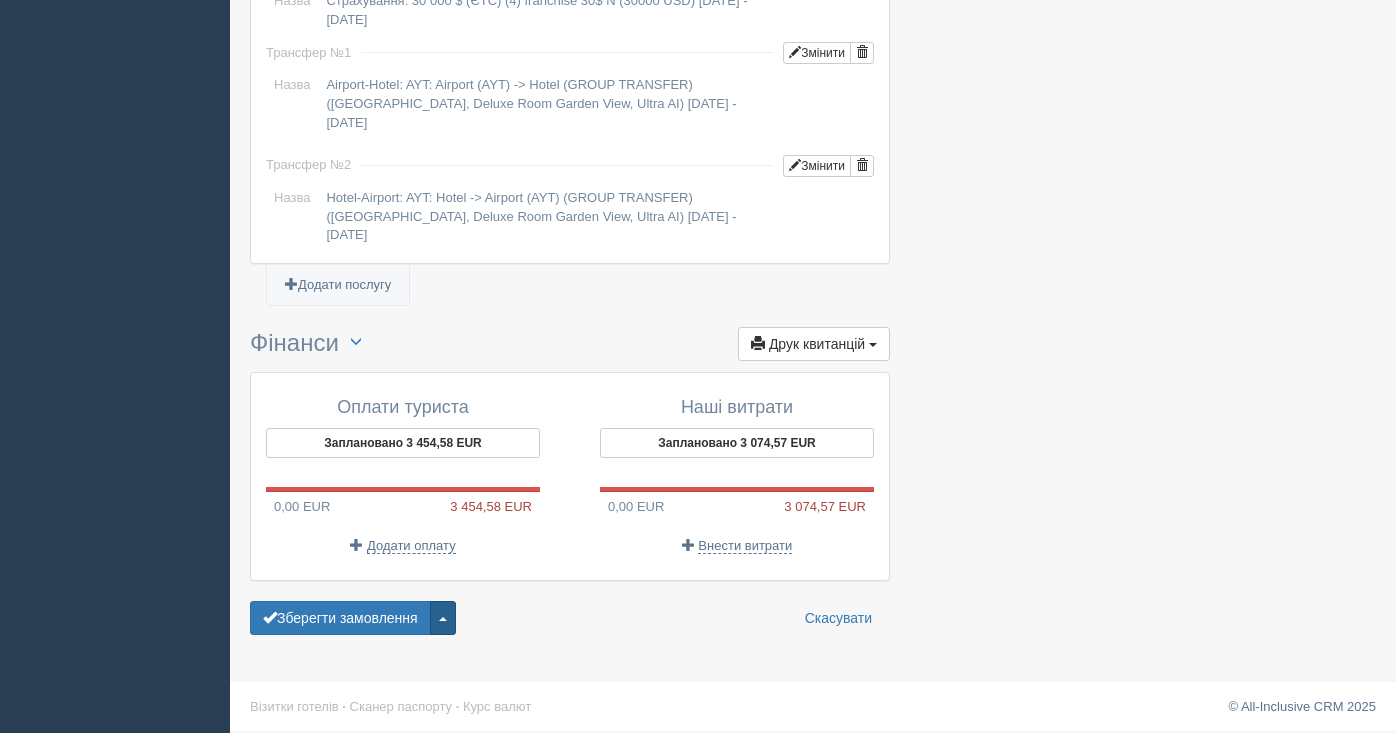 click at bounding box center (443, 618) 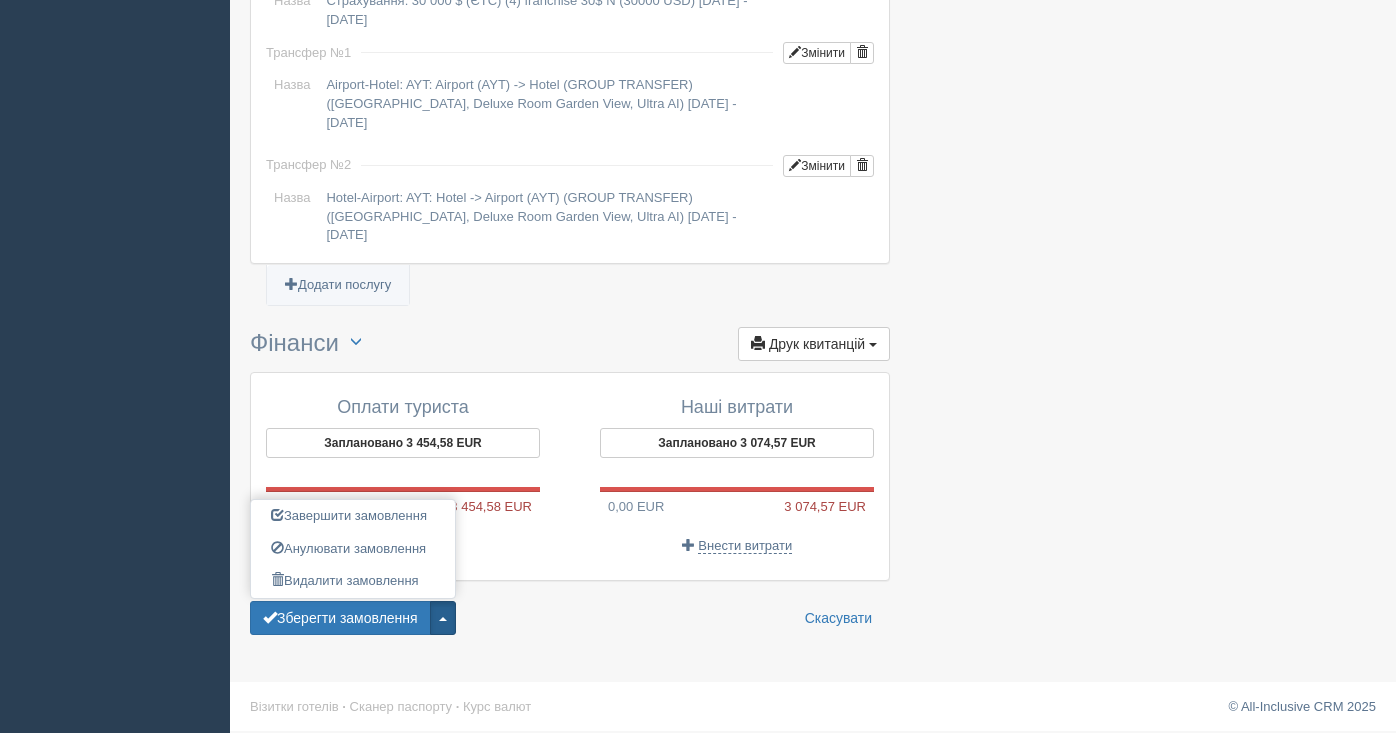 click on "Зберегти замовлення
Завершити замовлення
Активувати замовлення
Анулювати замовлення" at bounding box center [570, 618] 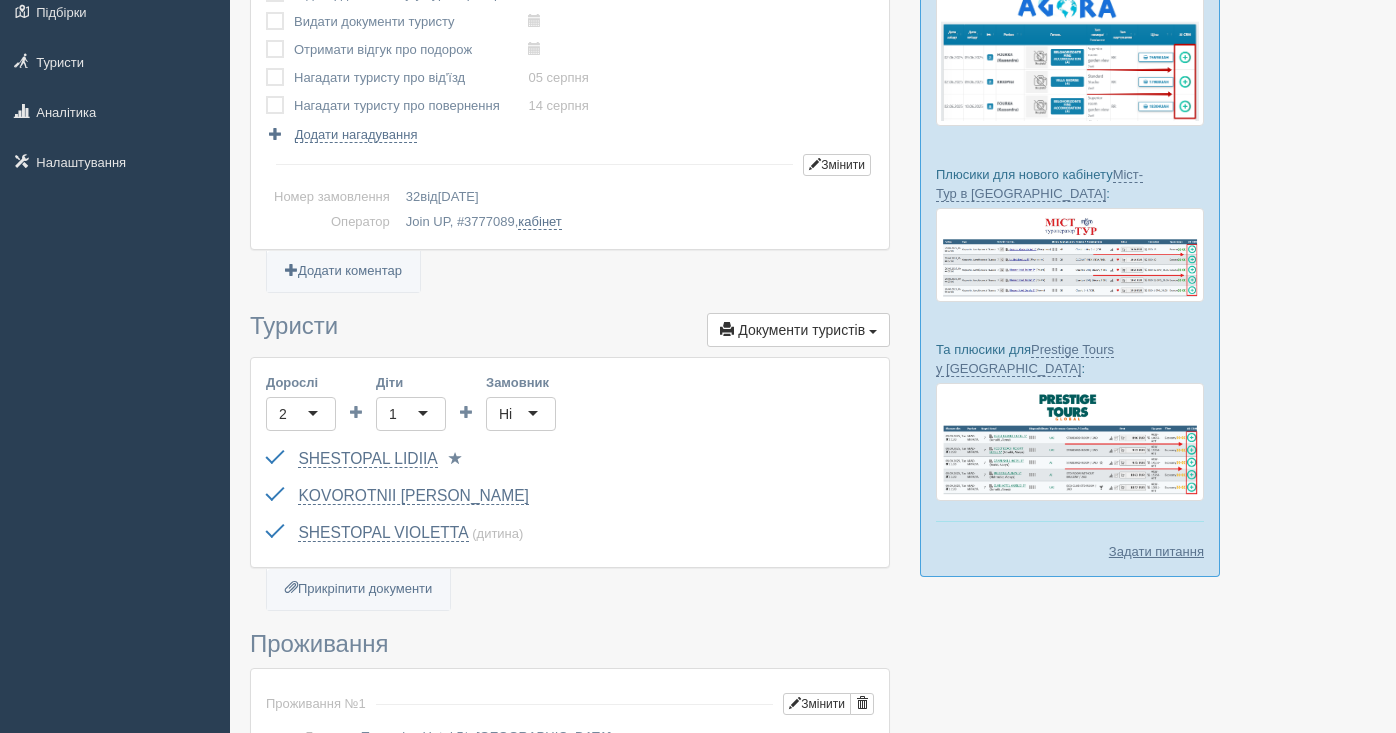 scroll, scrollTop: 239, scrollLeft: 0, axis: vertical 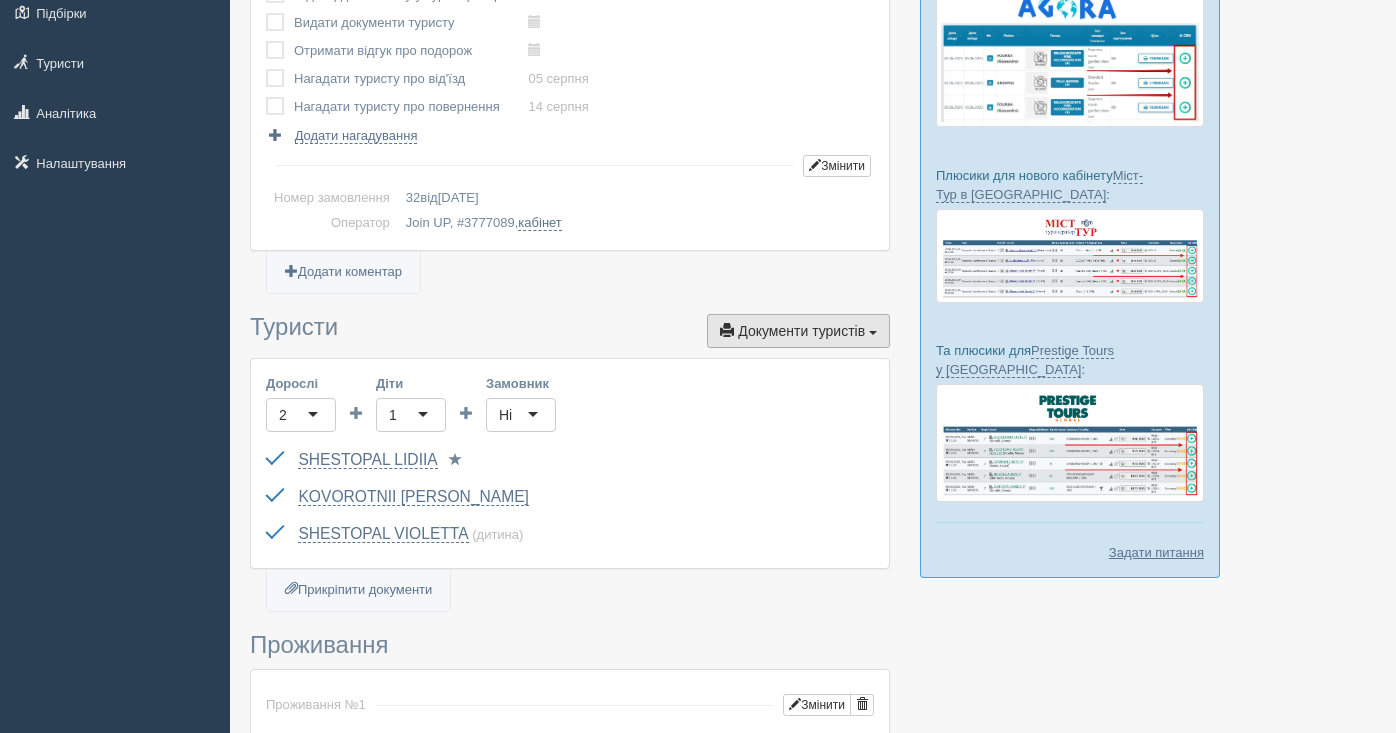 click on "Документи туристів
Документи" at bounding box center (798, 331) 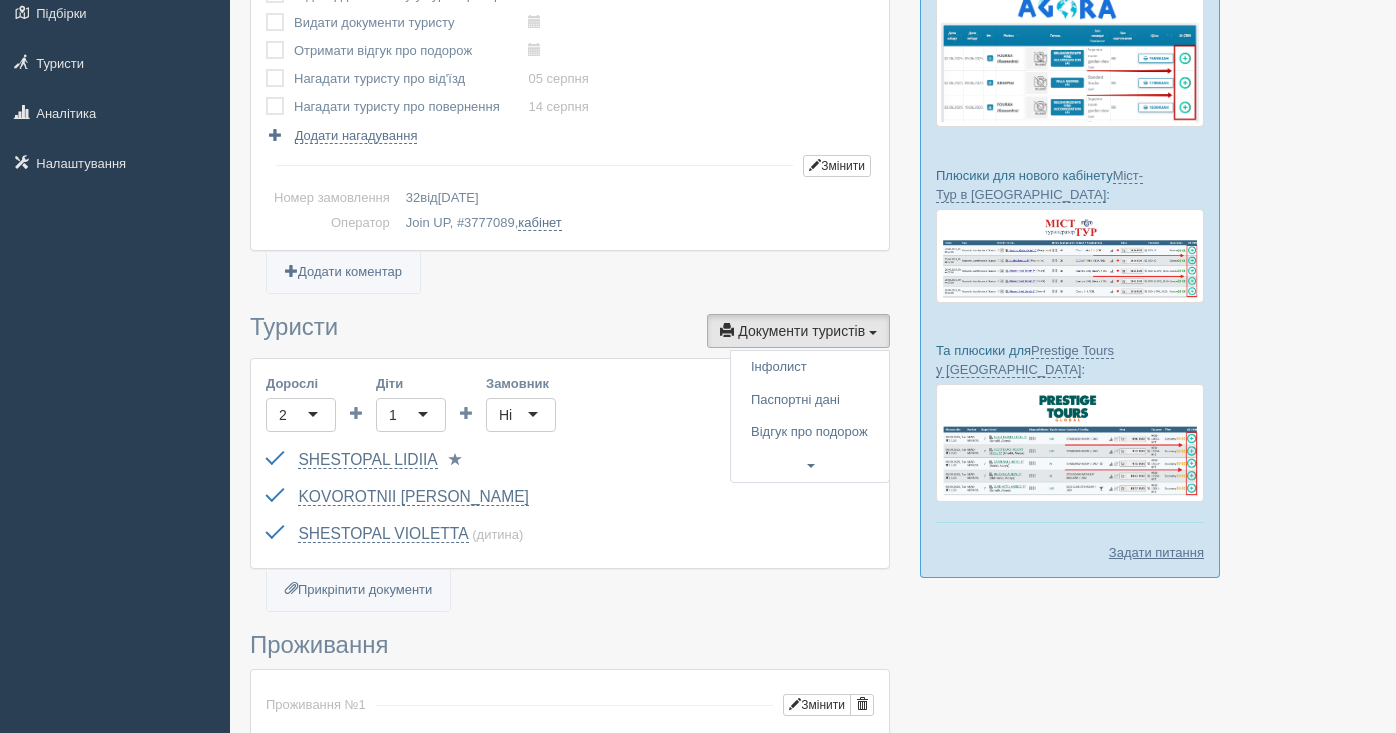 click on "Нагадування для замовлення
Оплата туриста
виконано!
Оплата агенції
виконано!
Підтвердити заявку у туроператора
виконано!
Видати документи туристу
виконано!" at bounding box center (570, 985) 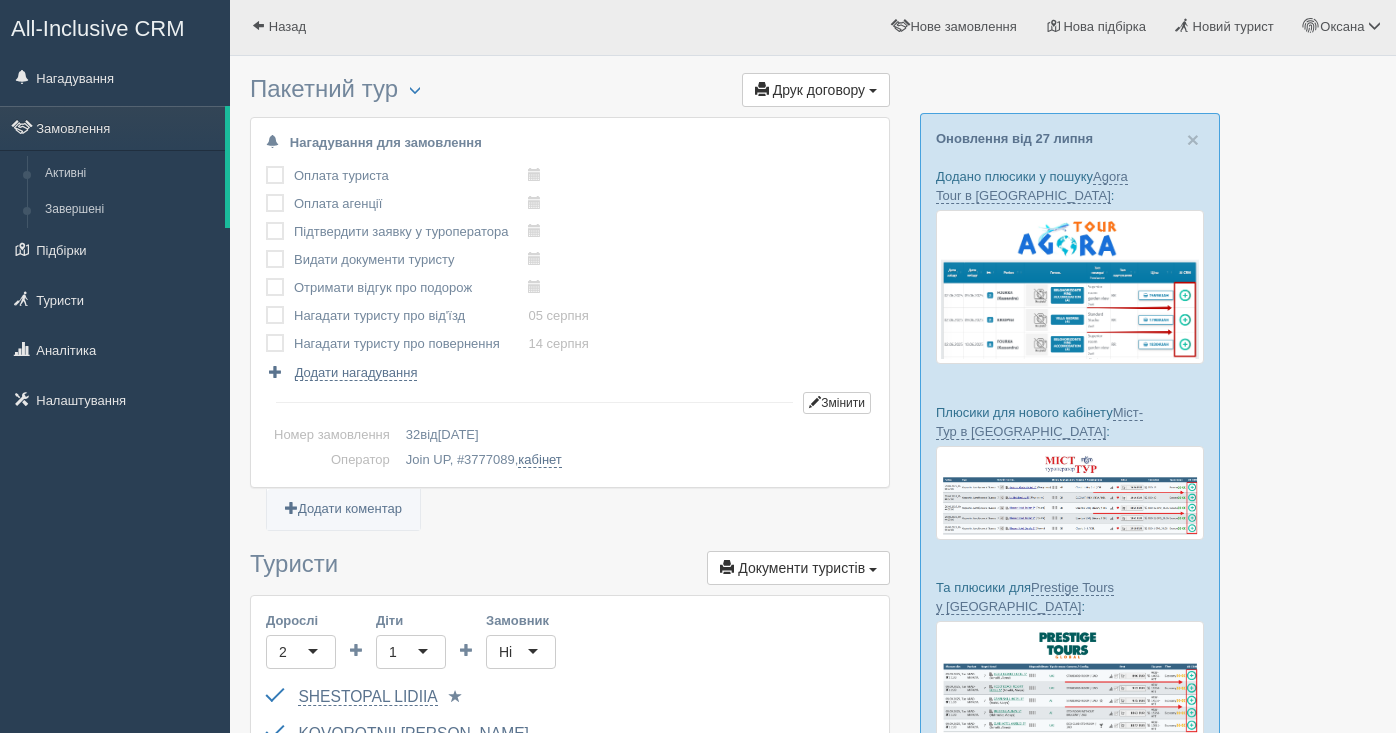 scroll, scrollTop: 0, scrollLeft: 0, axis: both 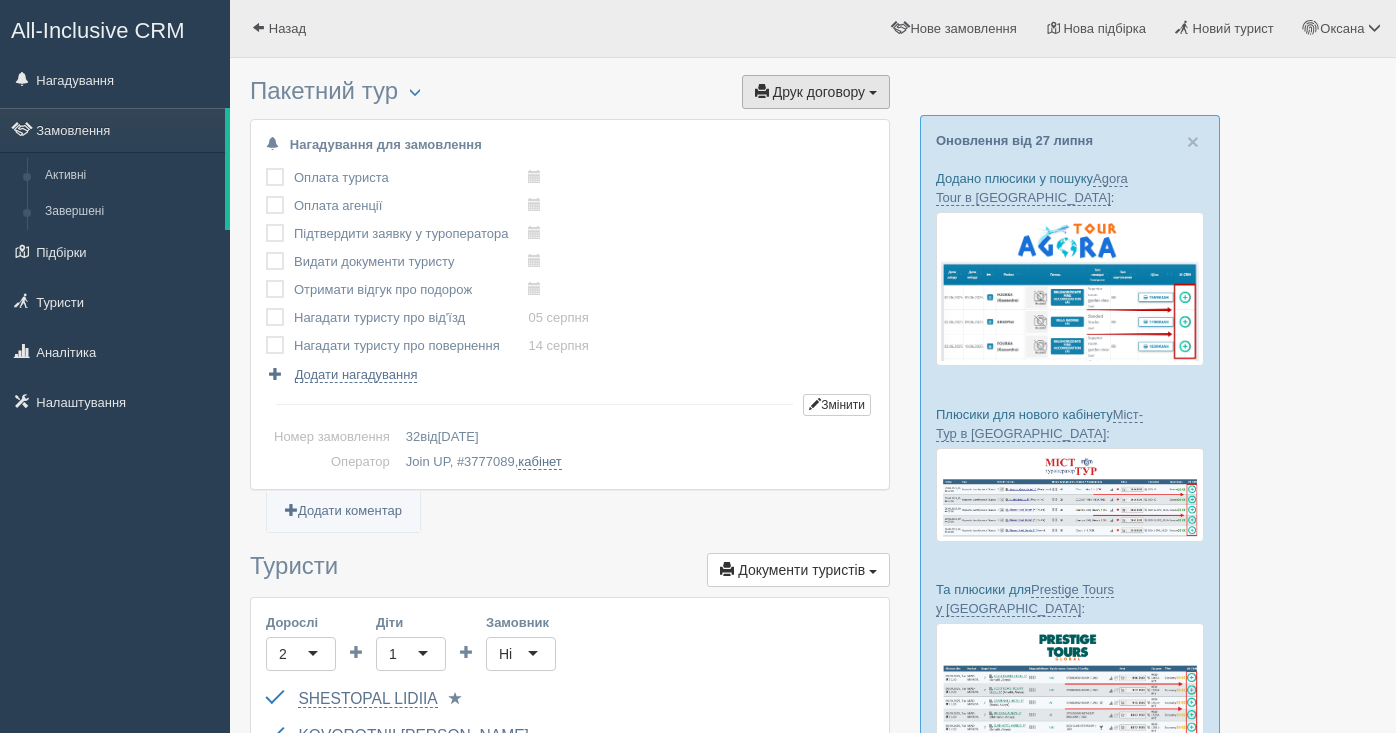 click on "Друк договору" at bounding box center [819, 92] 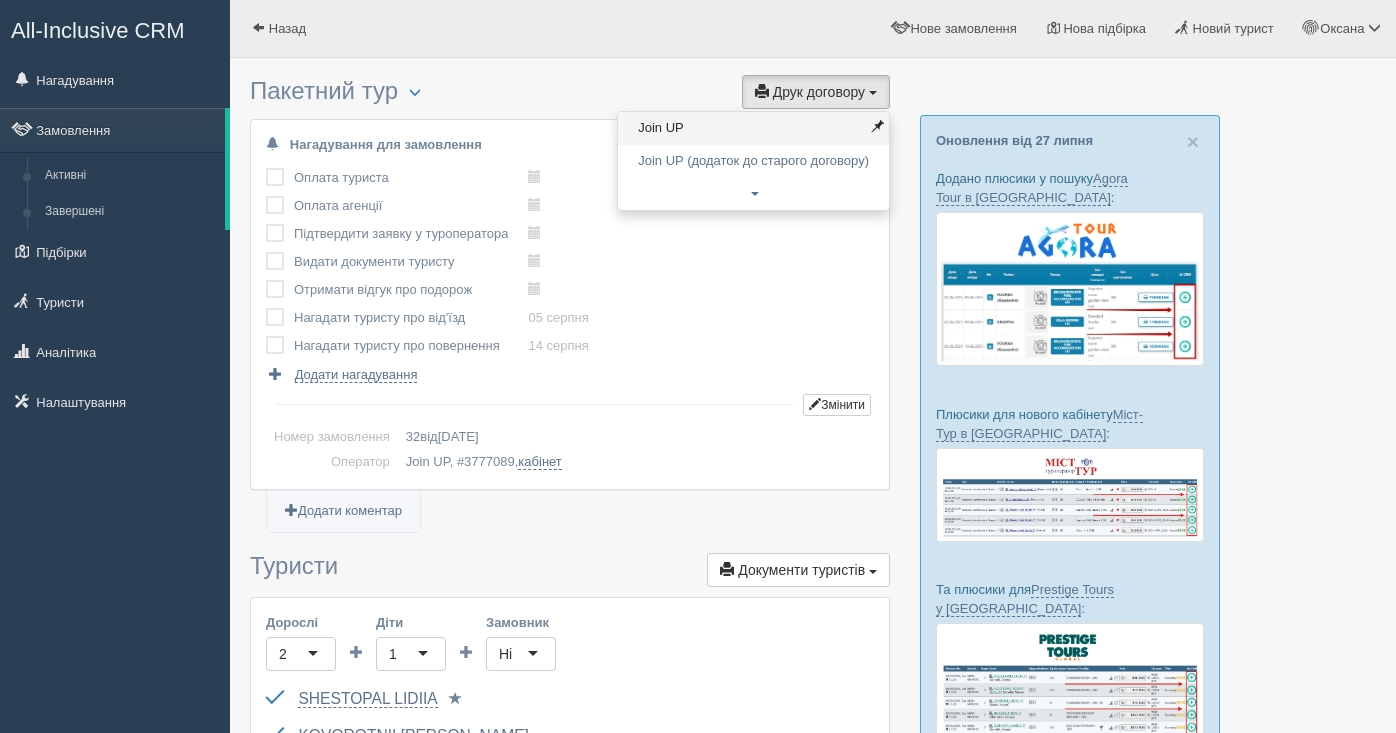 click on "Join UP" at bounding box center (753, 128) 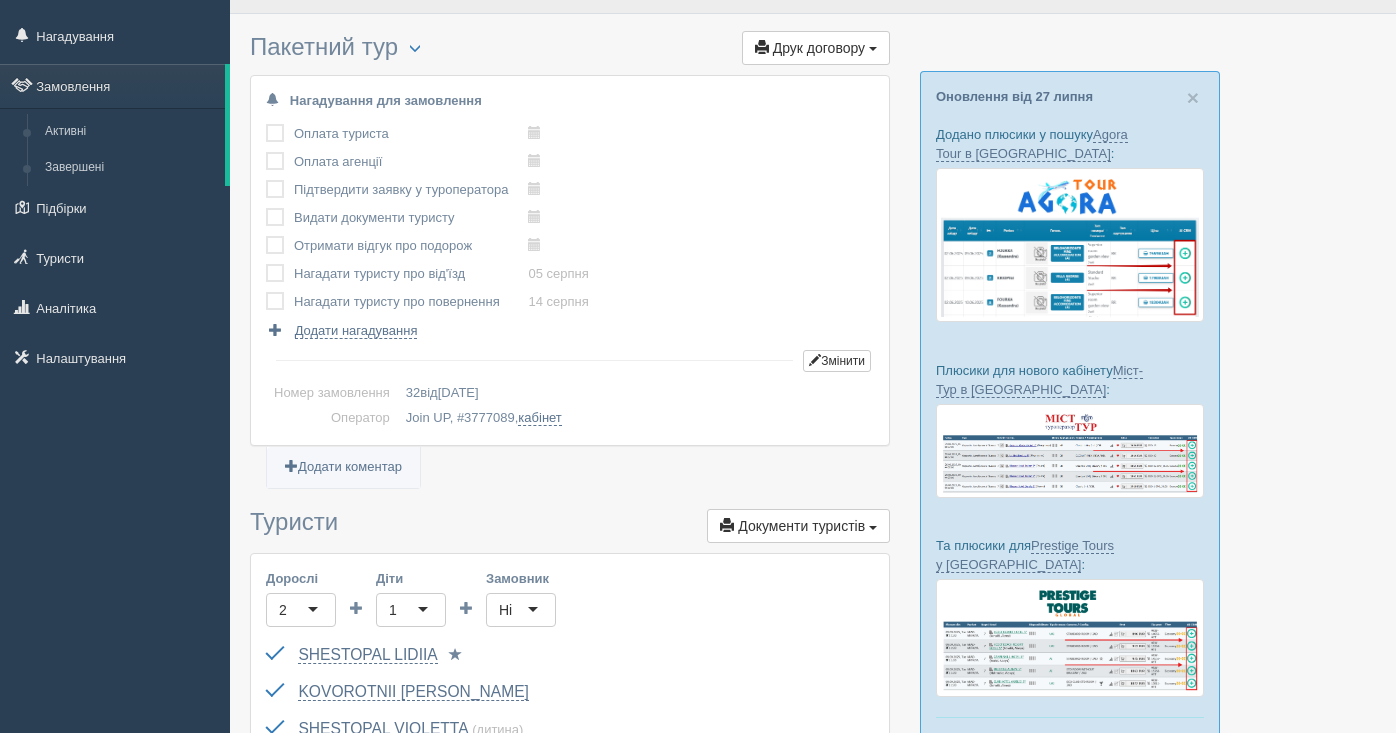 scroll, scrollTop: 0, scrollLeft: 0, axis: both 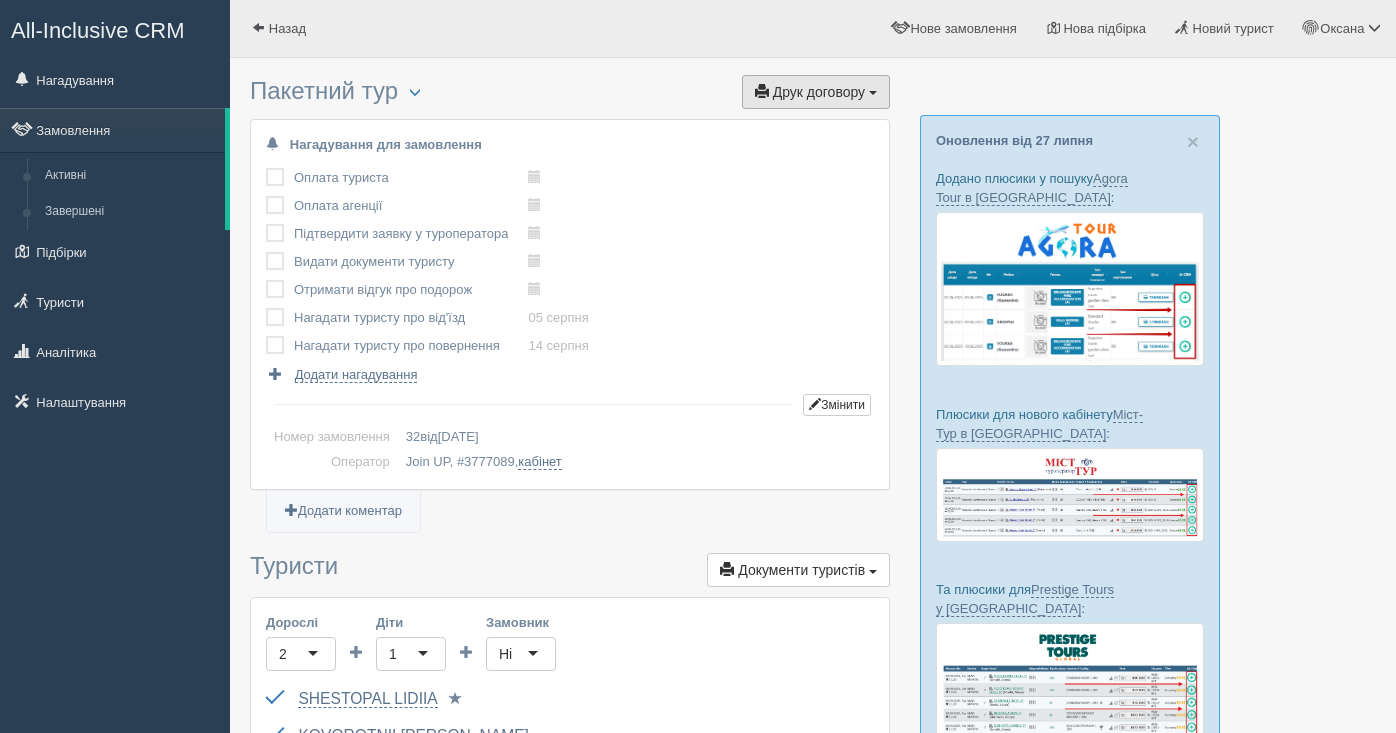 click on "Друк договору
Друк" at bounding box center (816, 92) 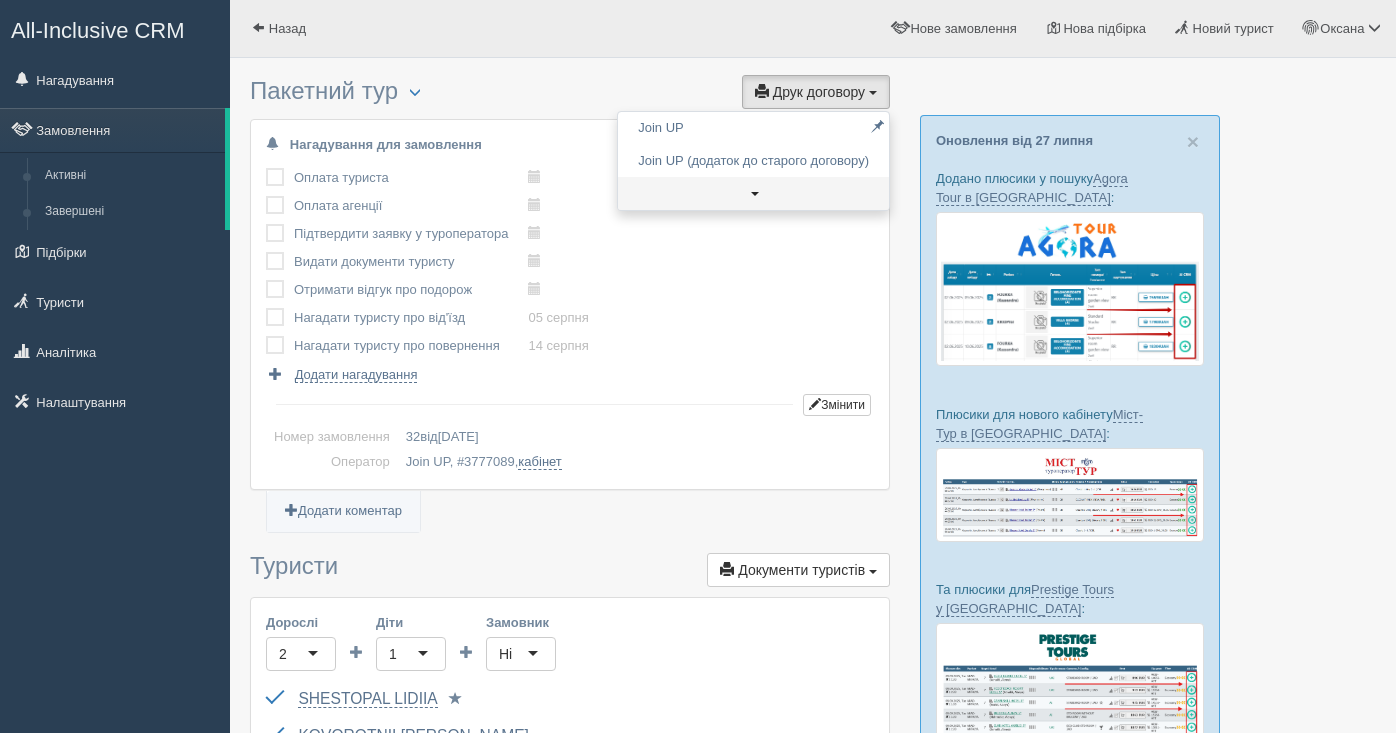 click at bounding box center (753, 193) 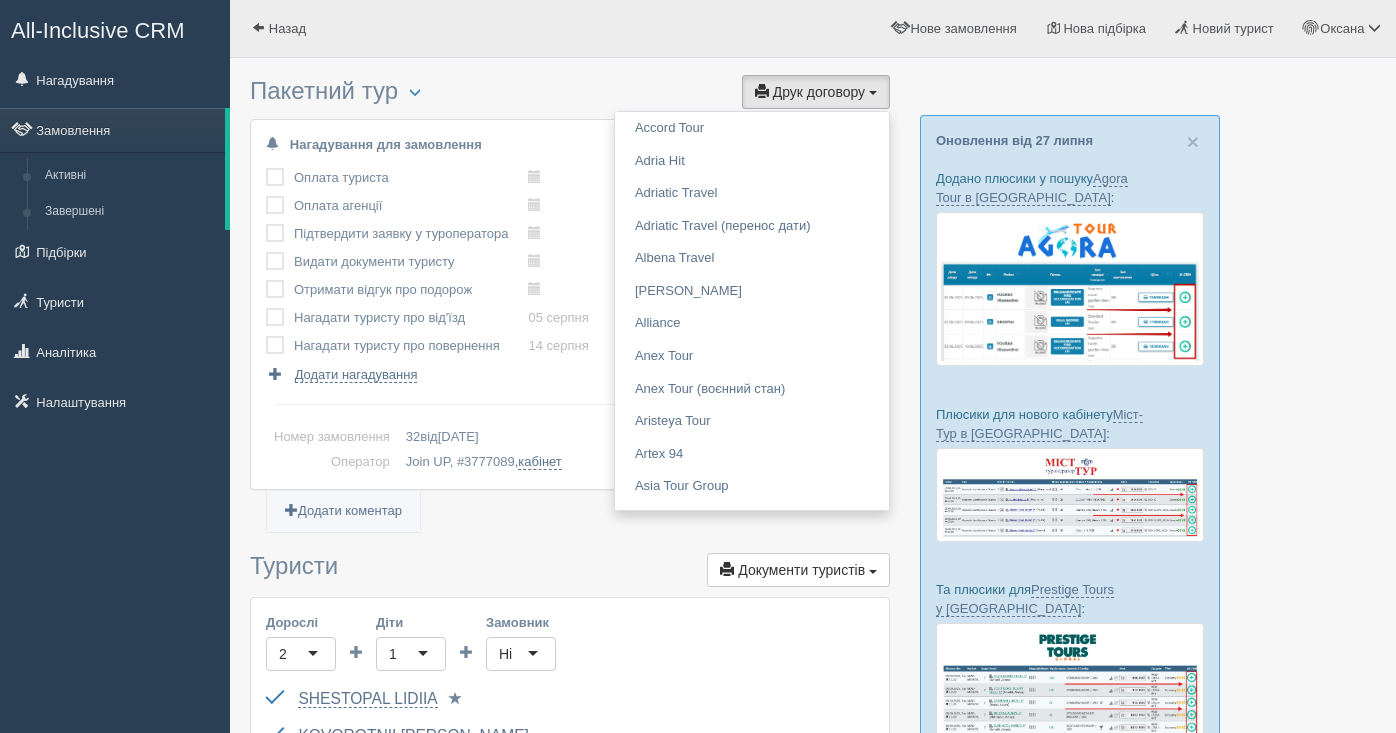 click at bounding box center (813, 39) 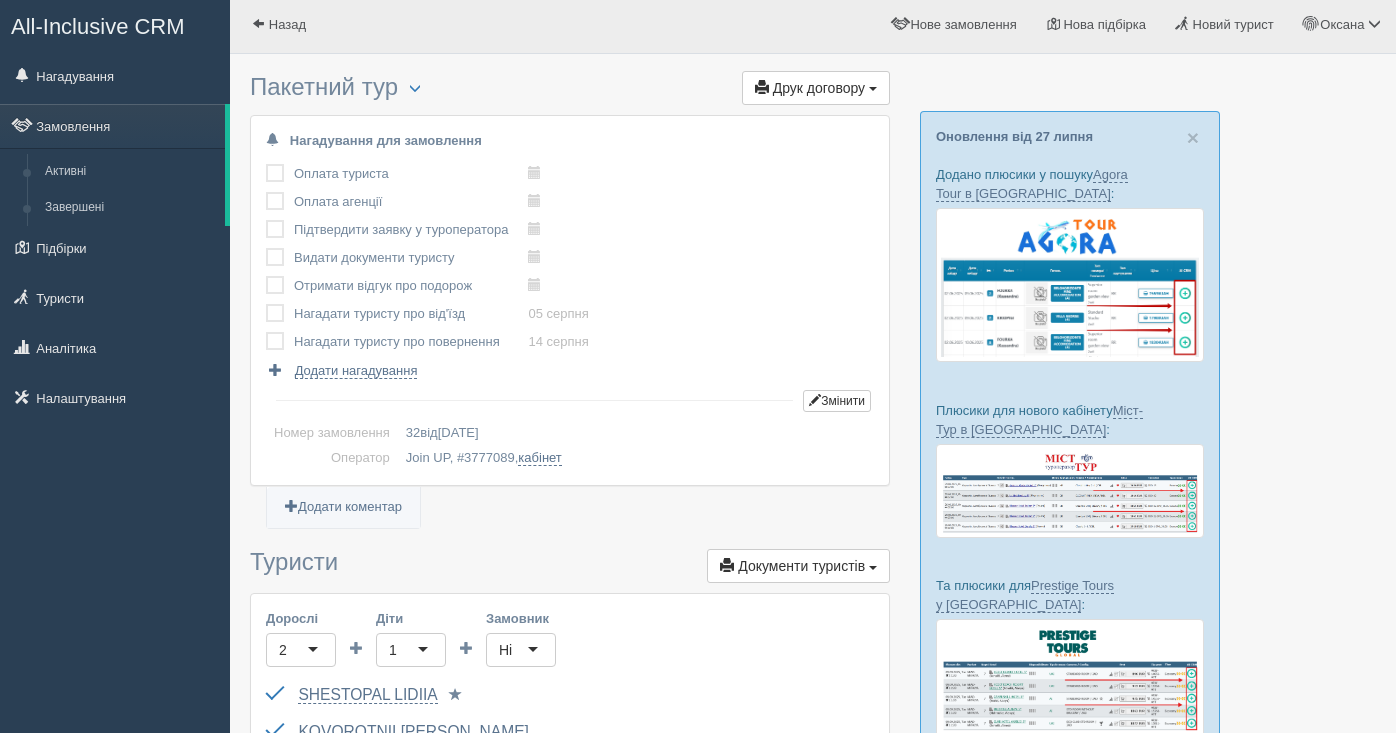 scroll, scrollTop: 0, scrollLeft: 0, axis: both 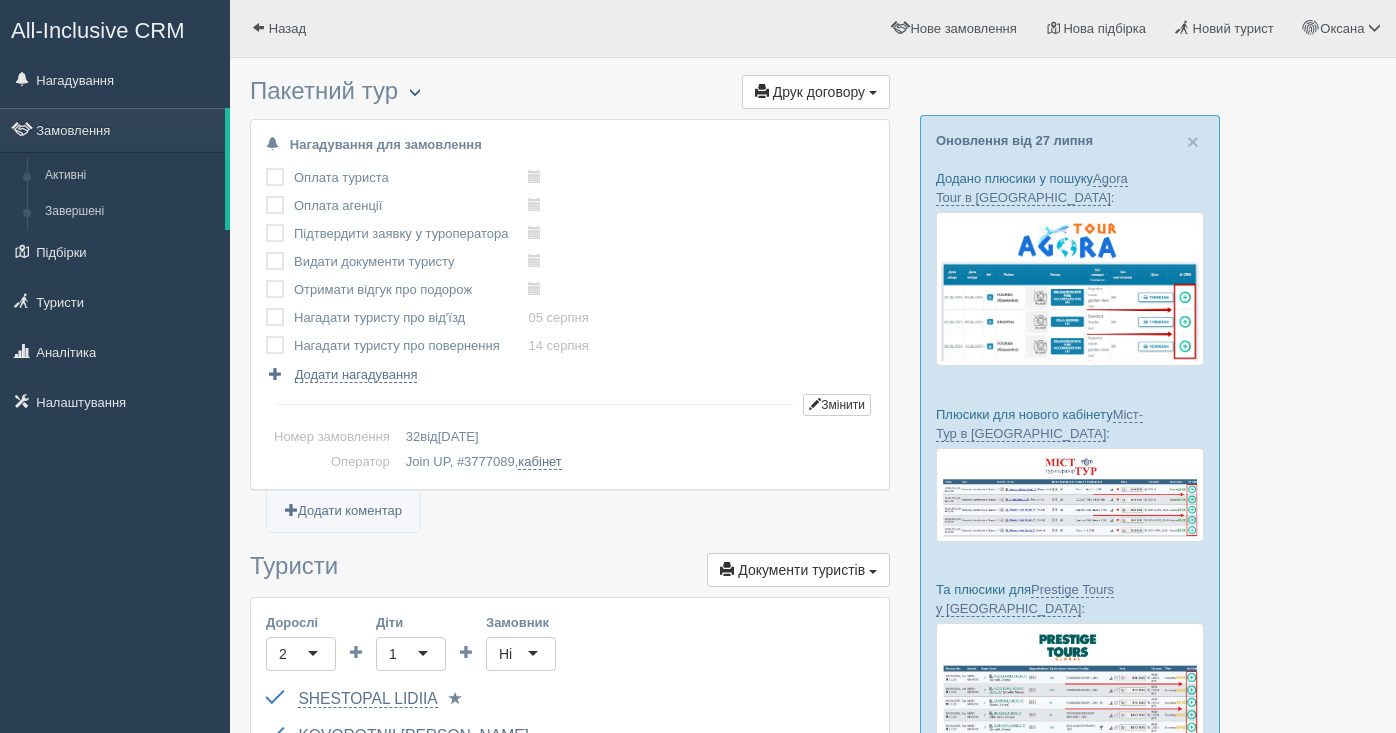 click at bounding box center (415, 93) 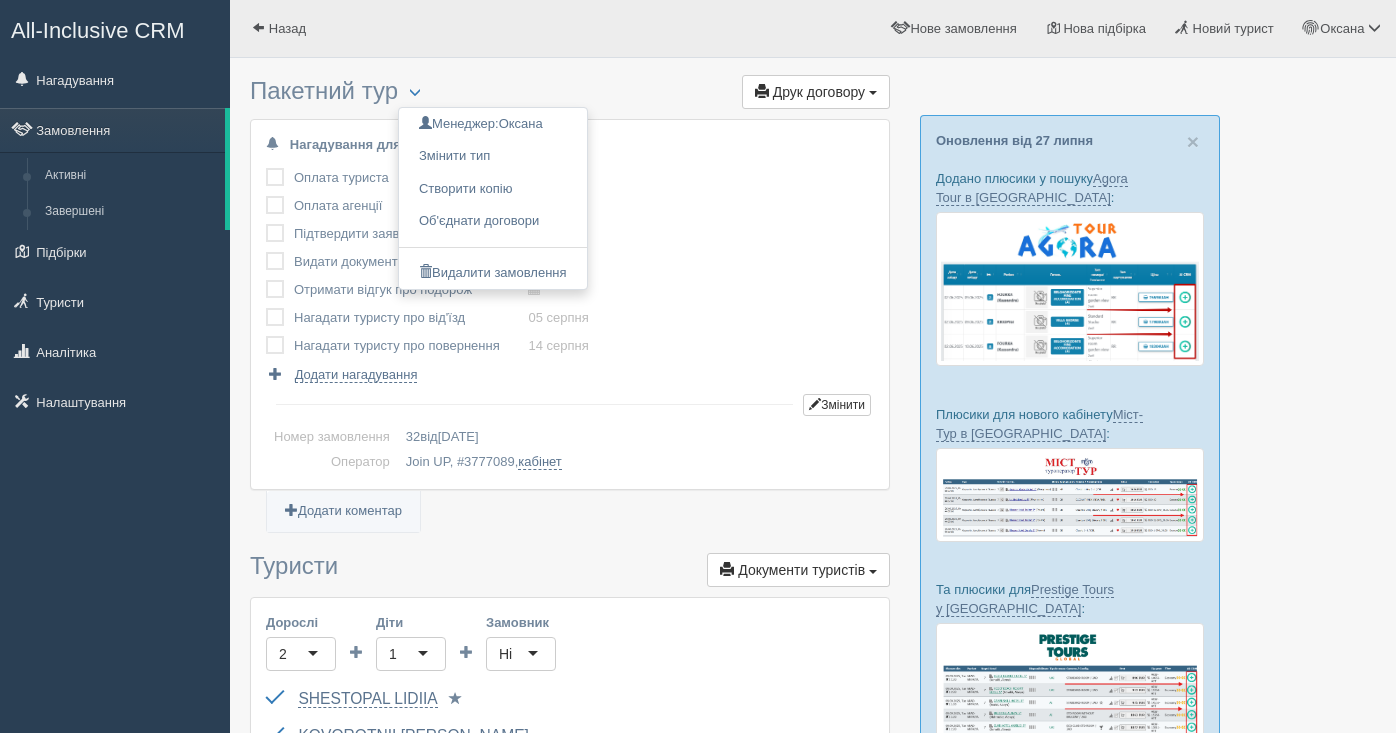 click at bounding box center (813, 39) 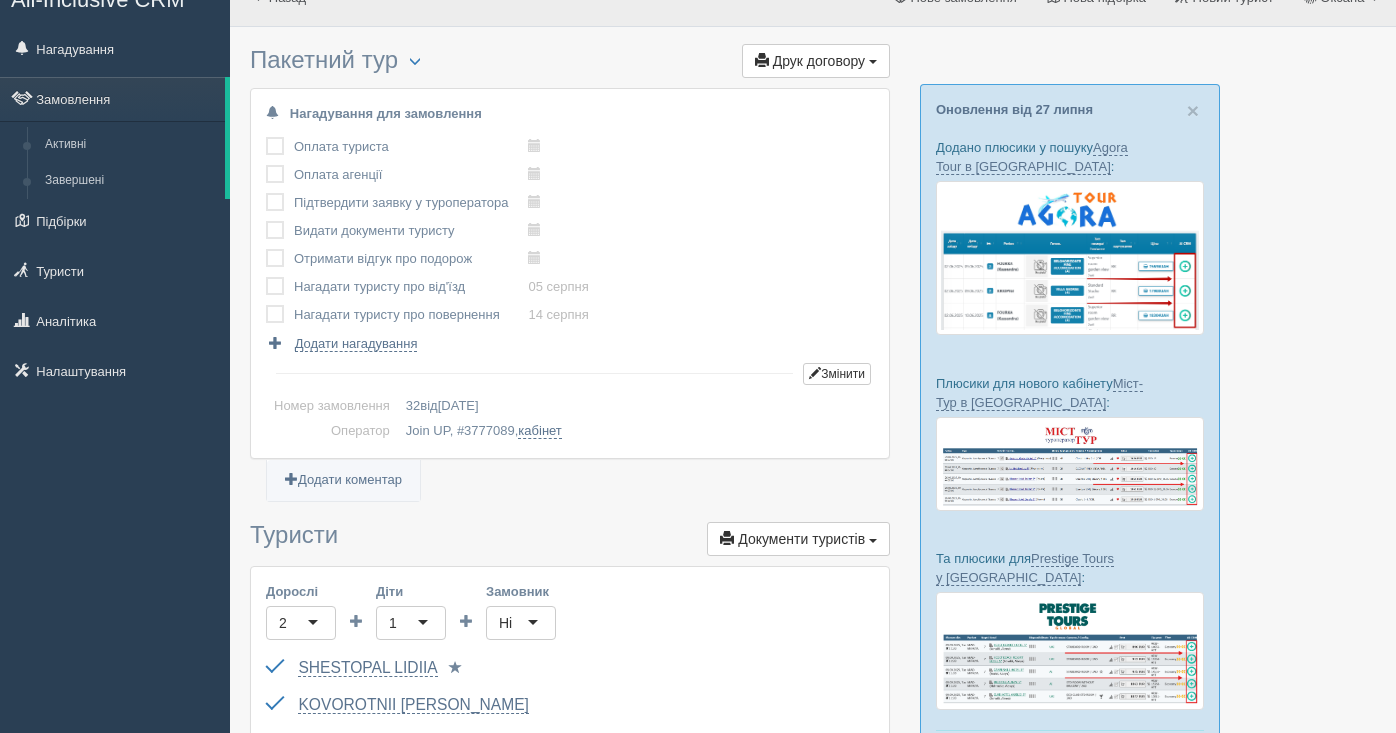 scroll, scrollTop: 0, scrollLeft: 0, axis: both 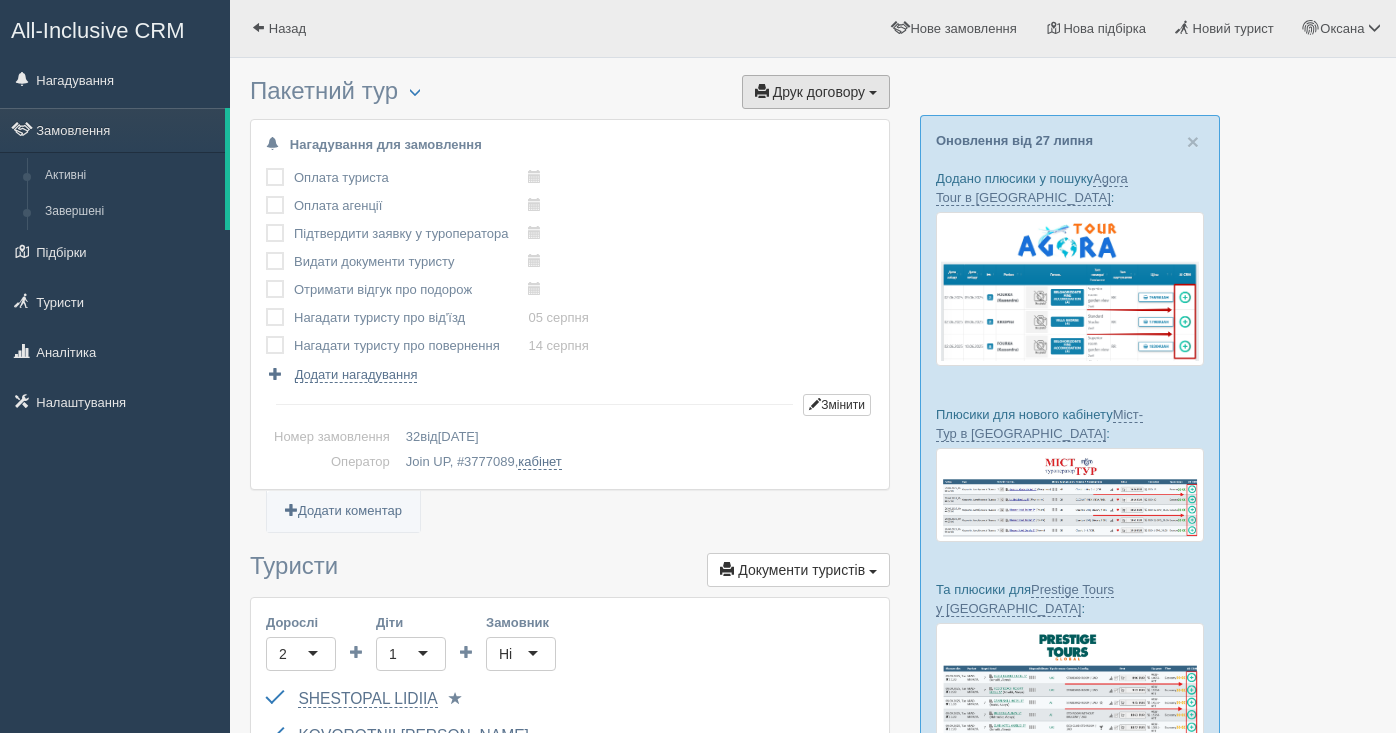 click on "Друк договору" at bounding box center [819, 92] 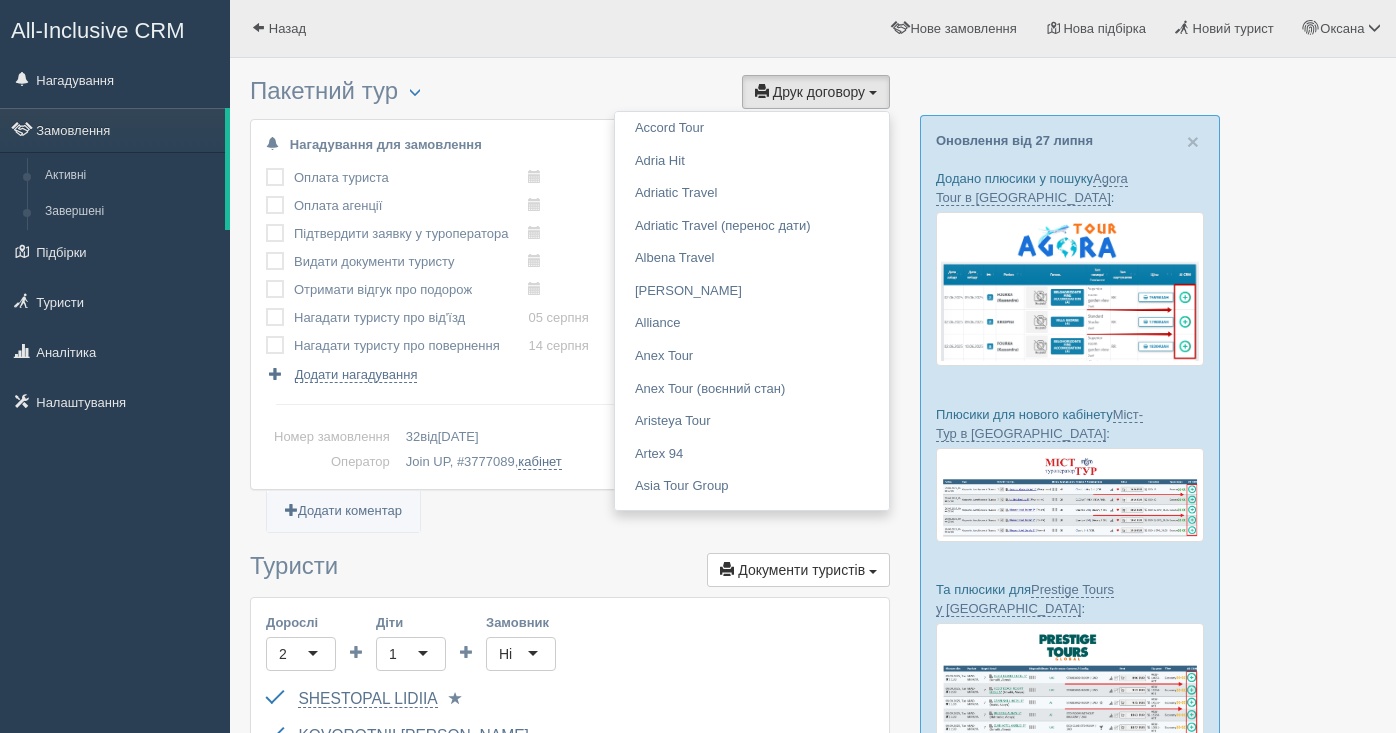 click on "Пакетний тур
Менеджер:
Оксана
Змінити тип
Створити копію
Об'єднати договори
Видалити замовлення" at bounding box center (570, 1199) 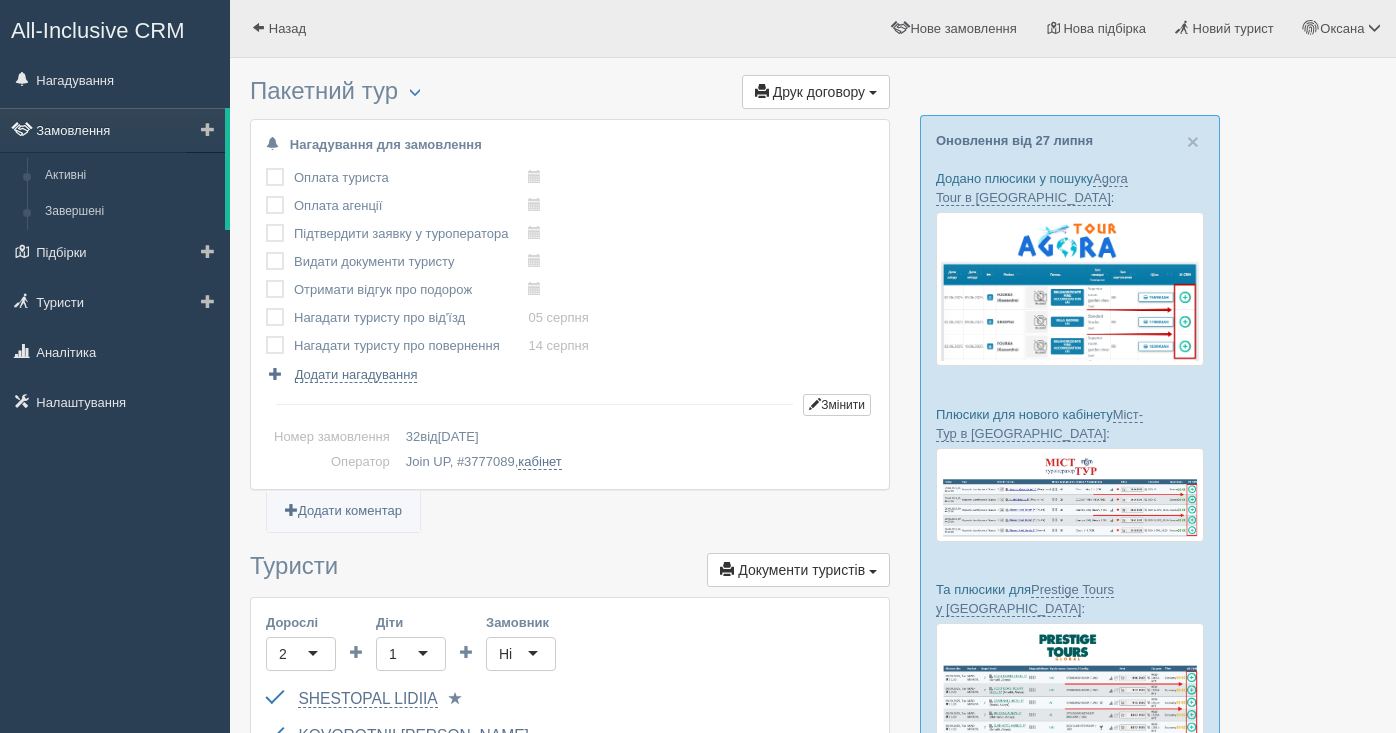 click on "Замовлення" at bounding box center (112, 130) 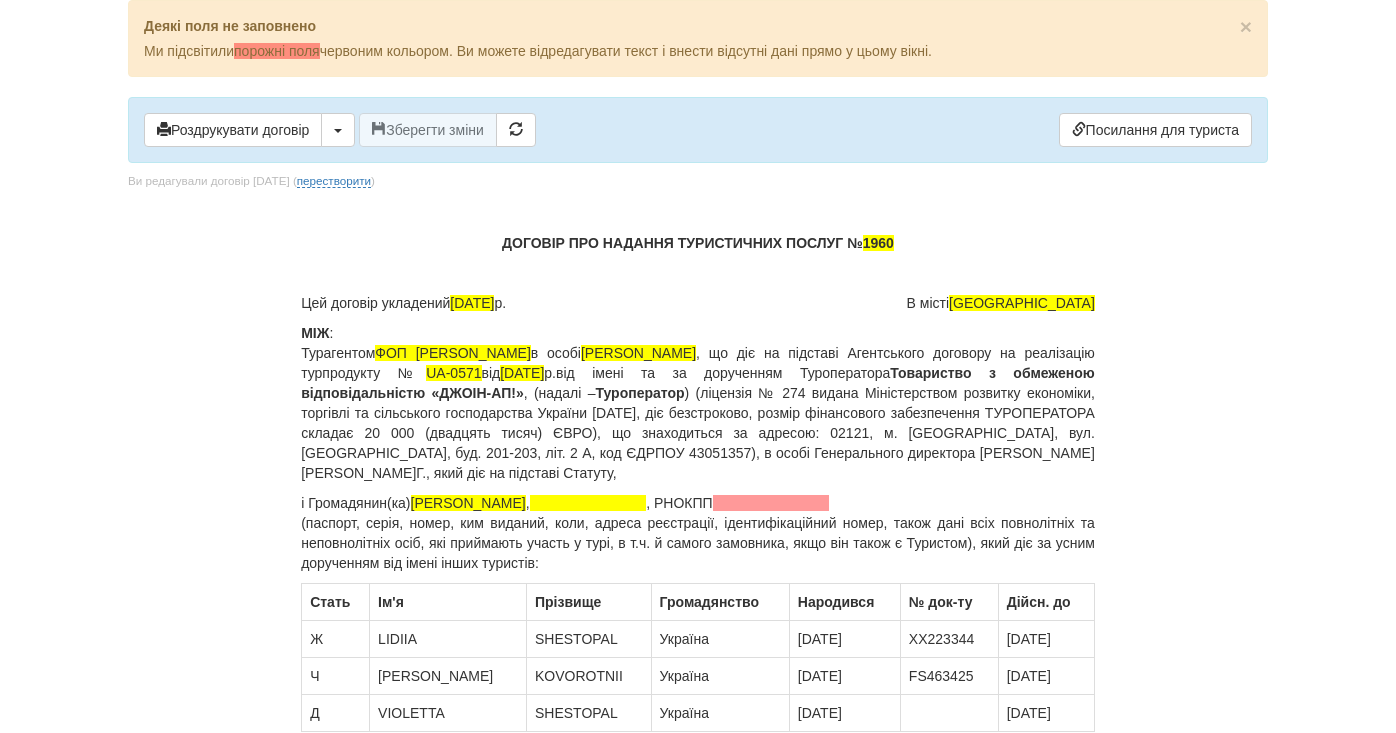 scroll, scrollTop: 0, scrollLeft: 0, axis: both 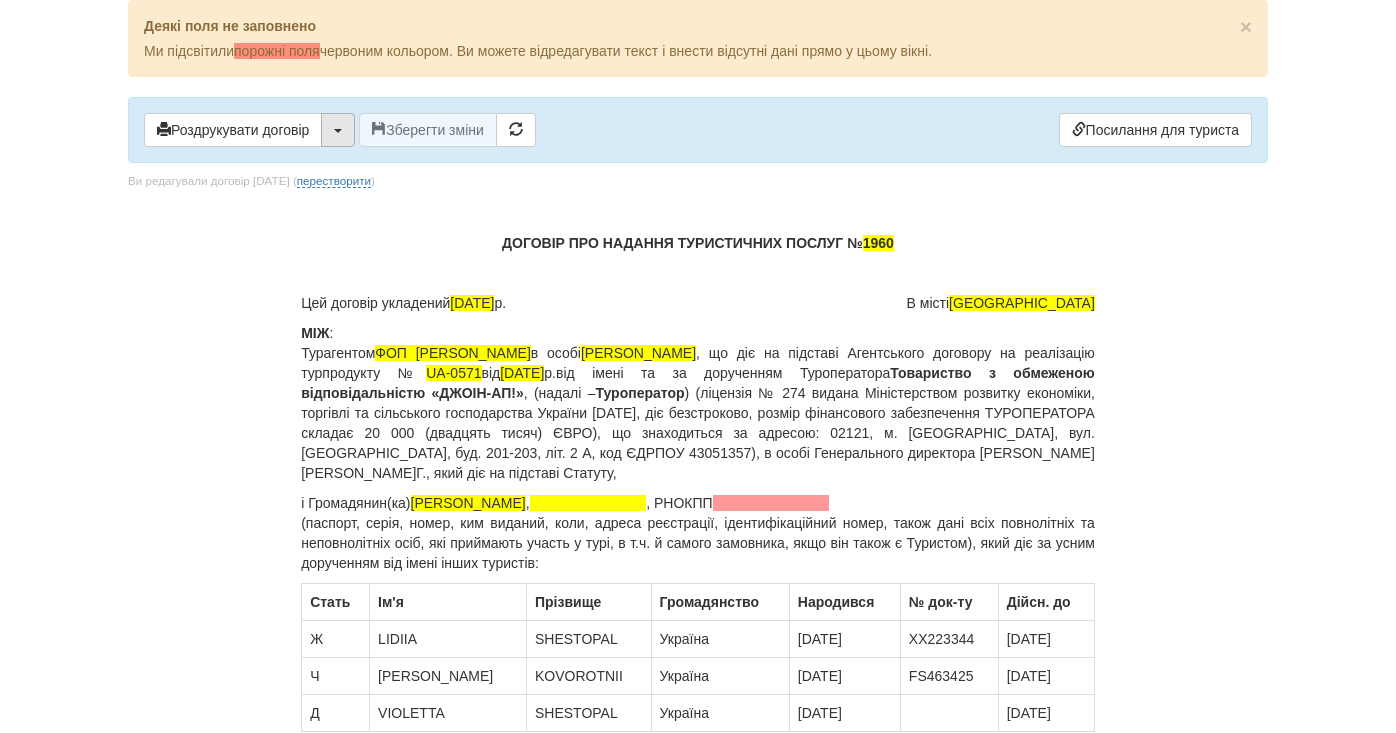 click at bounding box center (338, 130) 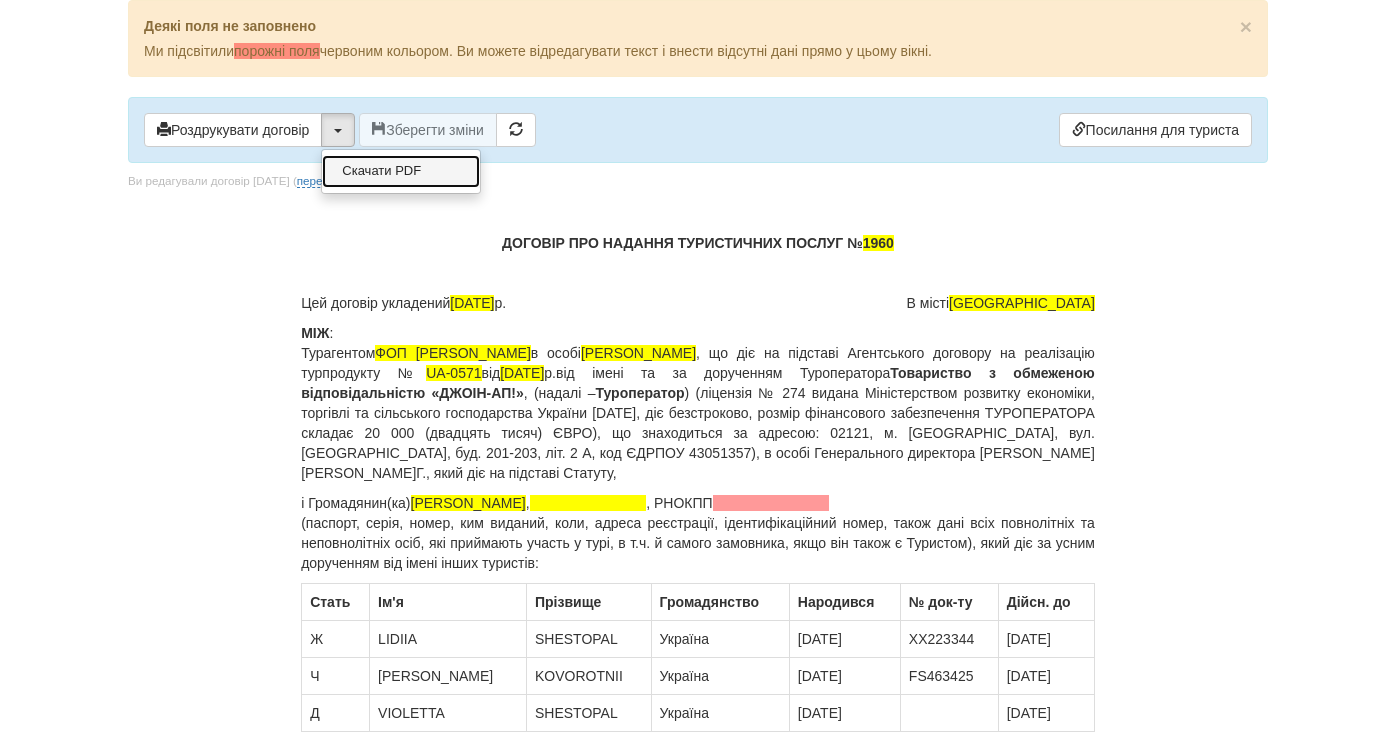 click on "Скачати PDF" at bounding box center [401, 171] 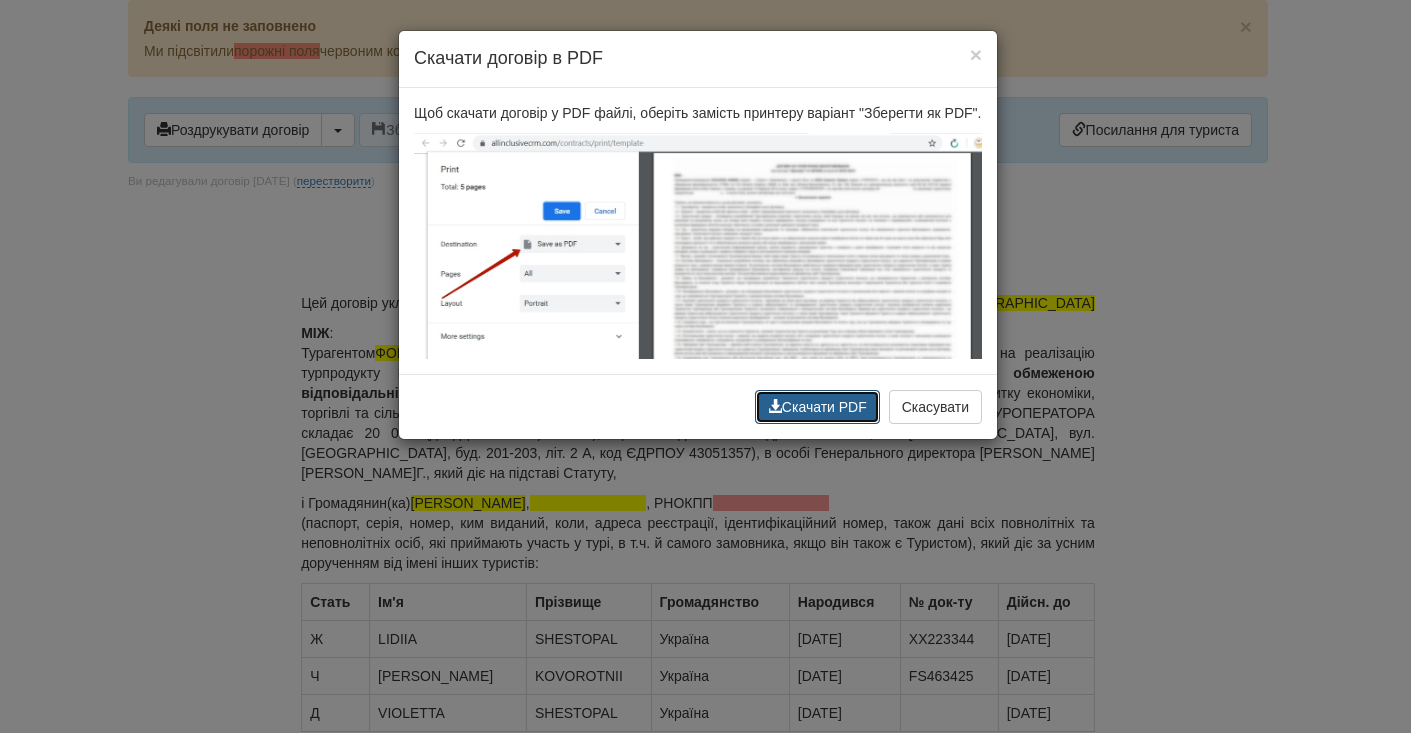 click on "Скачати PDF" at bounding box center (817, 407) 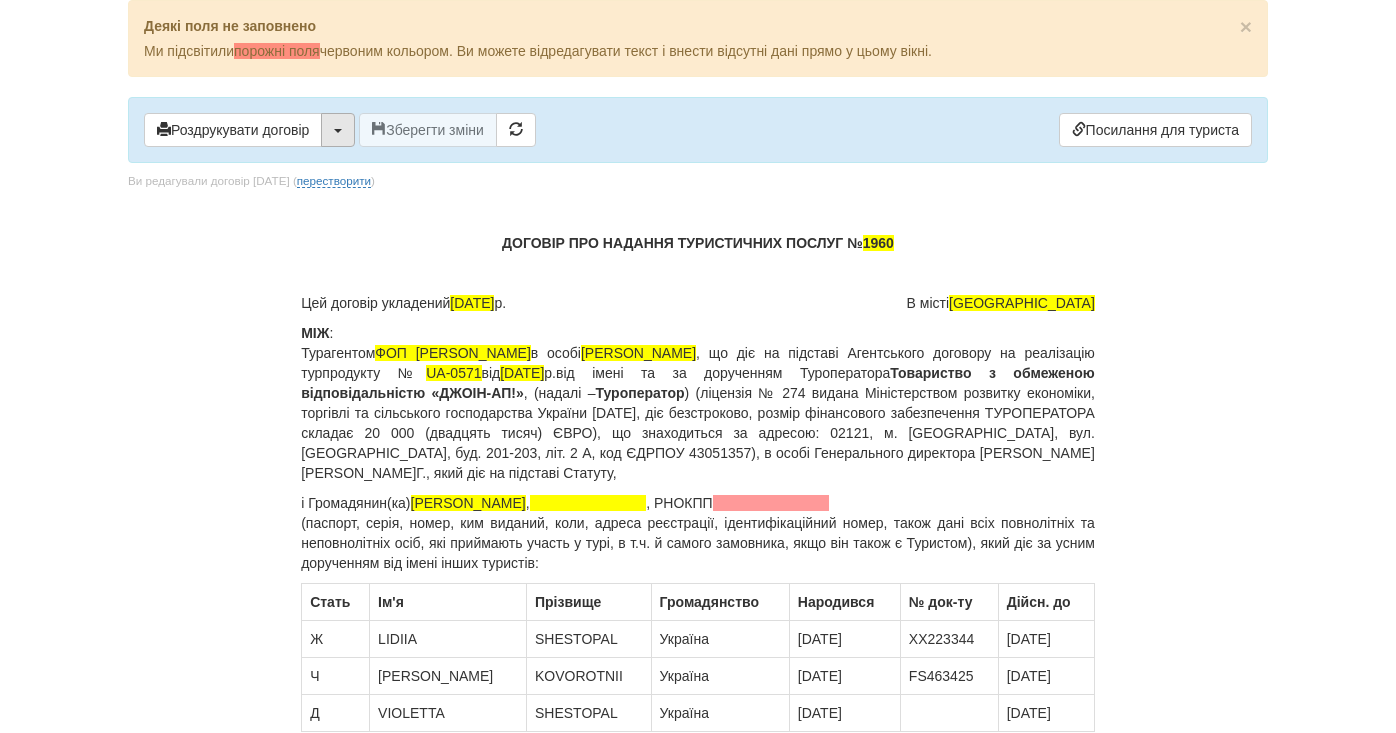 click at bounding box center (338, 130) 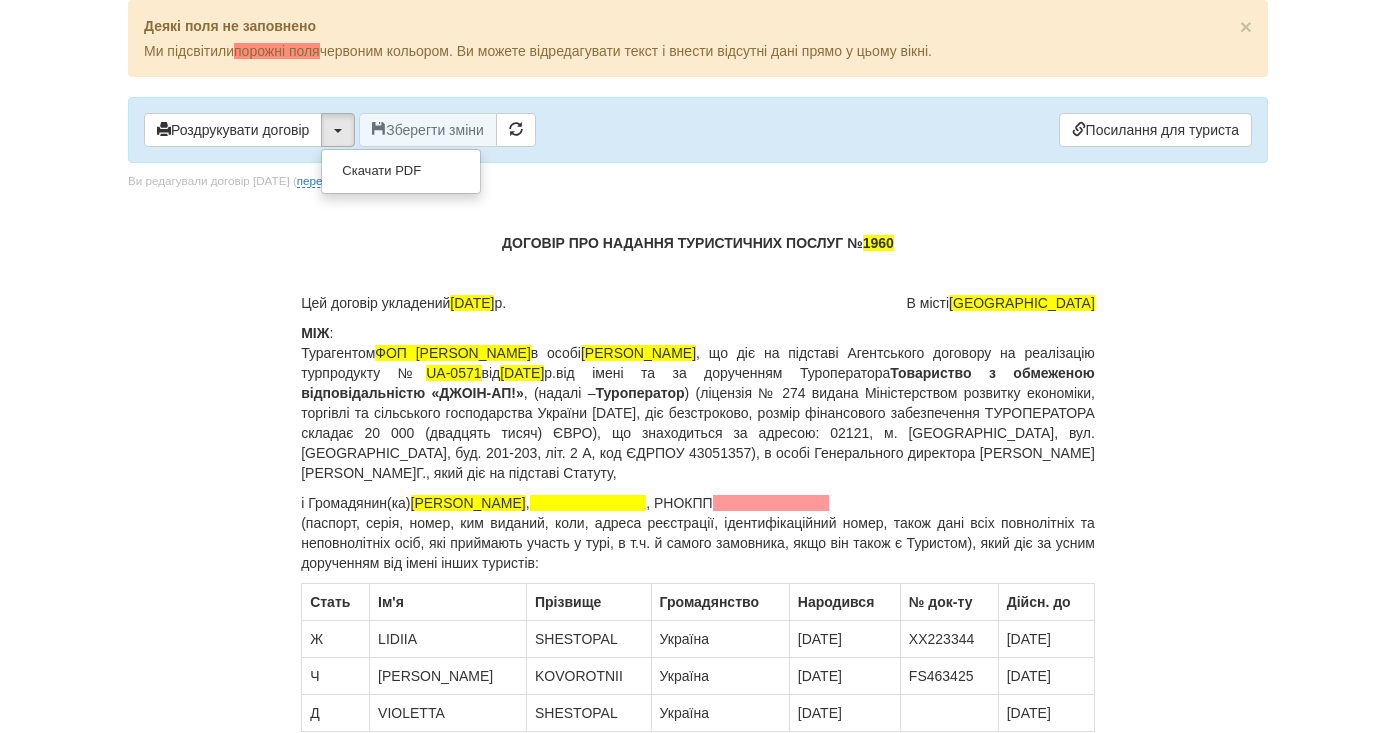 click on "×
Деякі поля не заповнено
Ми підсвітили  порожні поля  червоним кольором.                Ви можете відредагувати текст і внести відсутні дані прямо у цьому вікні.
Роздрукувати договір
Скачати PDF
Зберегти зміни
Посилання для туриста" at bounding box center [698, 7281] 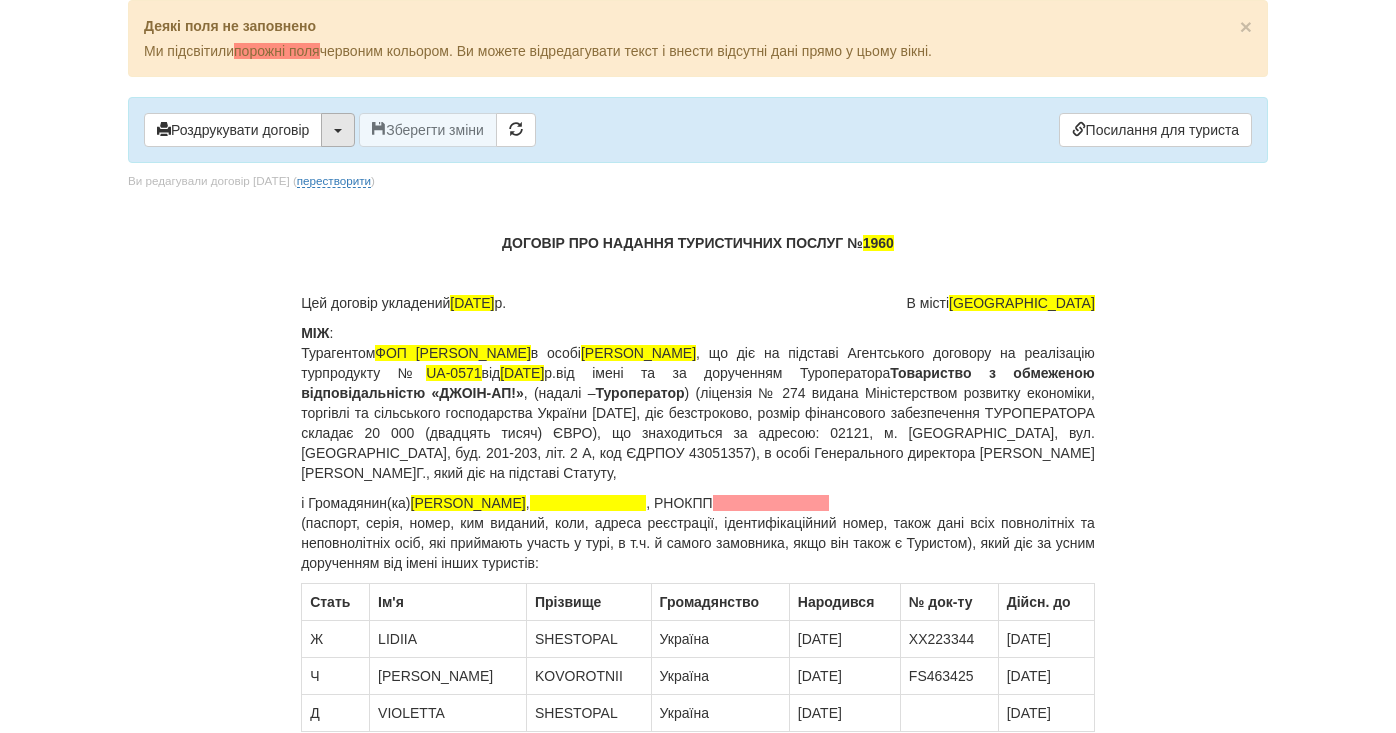click at bounding box center [338, 130] 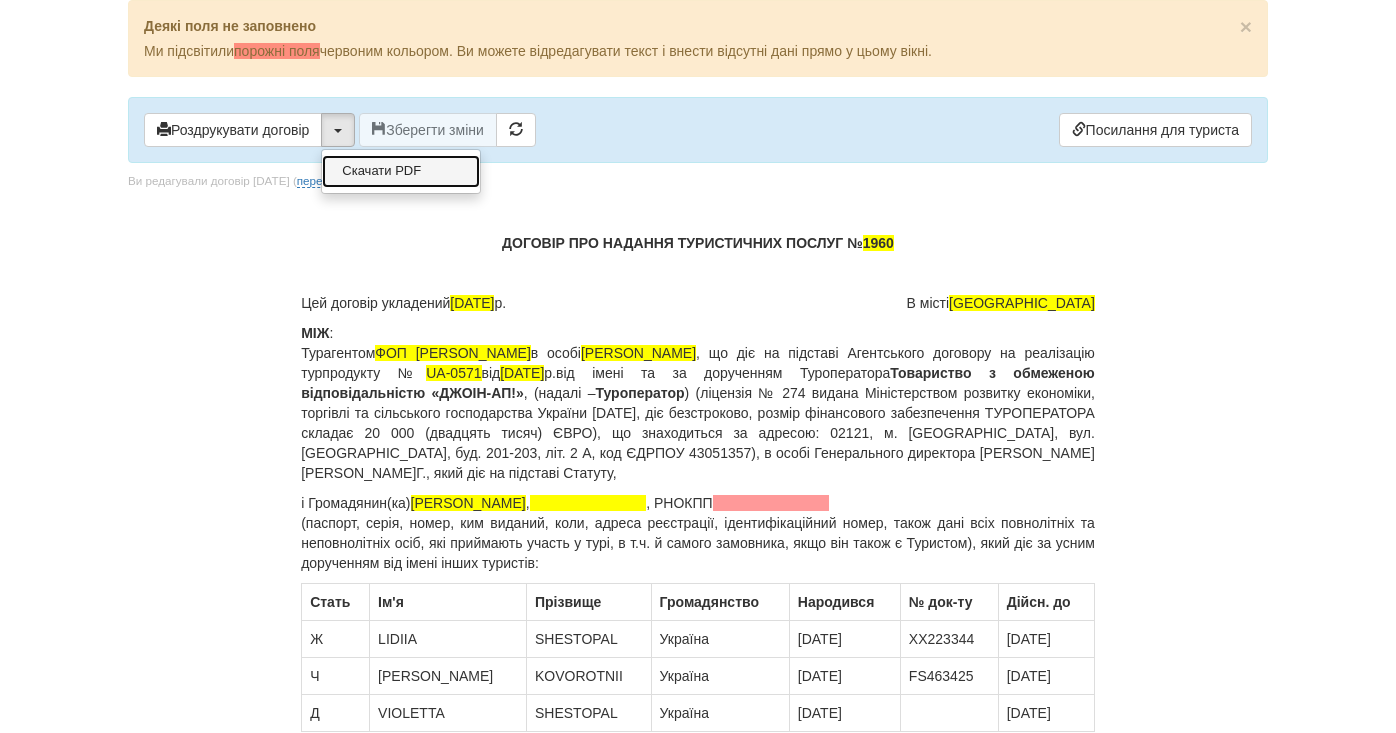 click on "Скачати PDF" at bounding box center (401, 171) 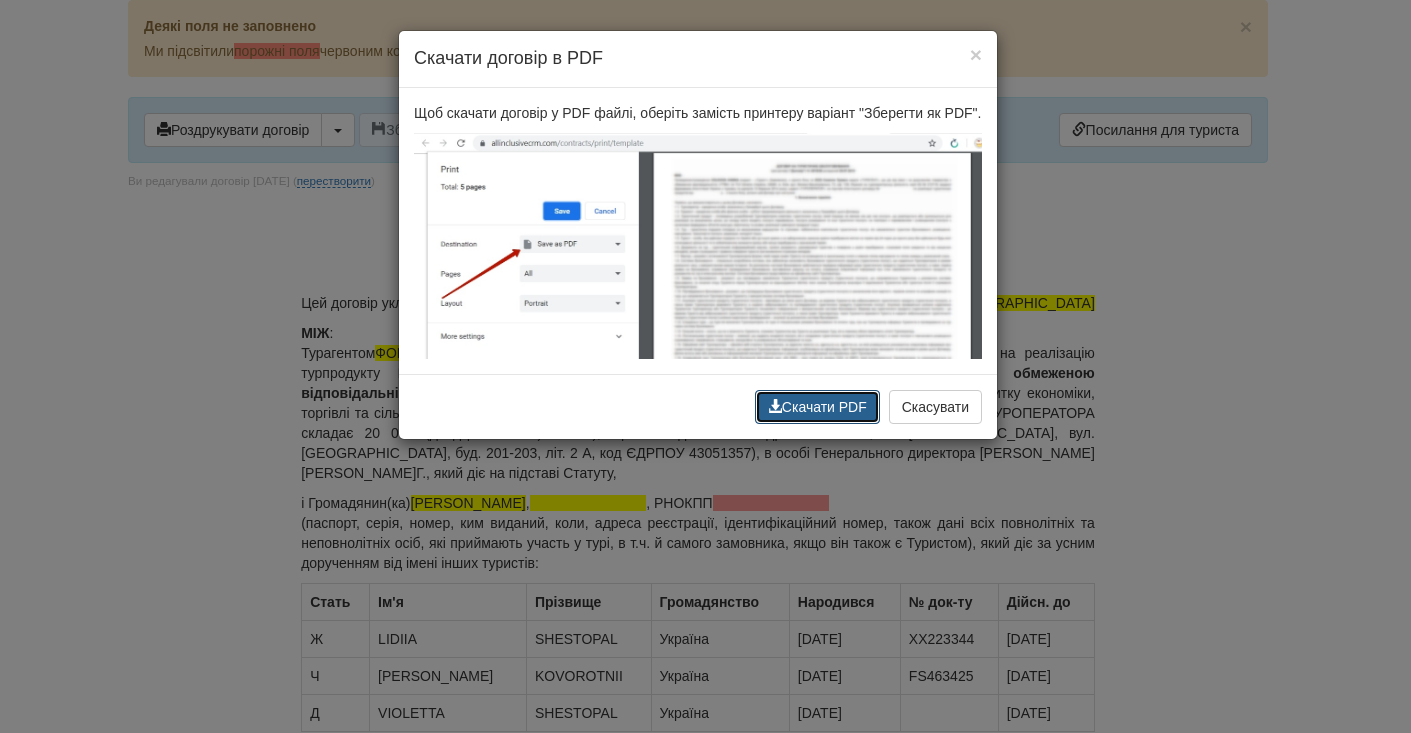 click on "Скачати PDF" at bounding box center (817, 407) 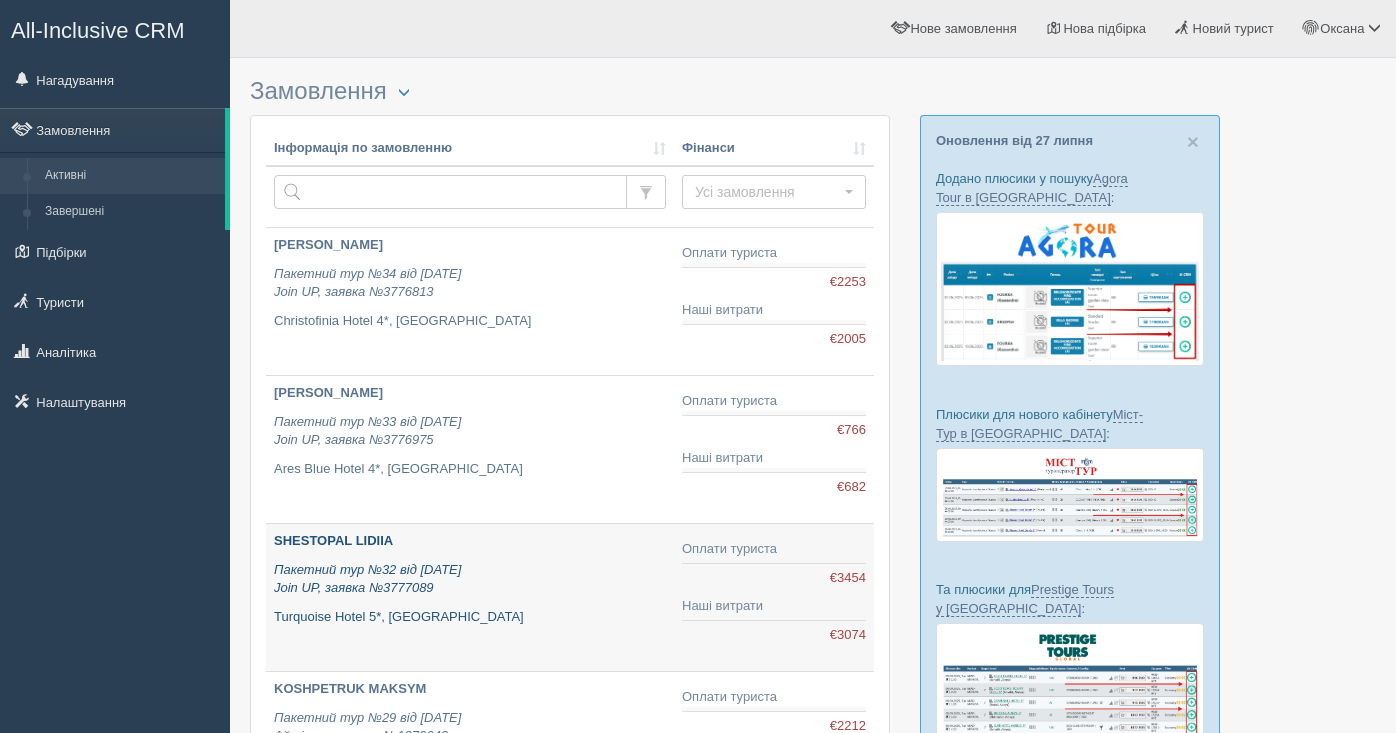 scroll, scrollTop: 0, scrollLeft: 0, axis: both 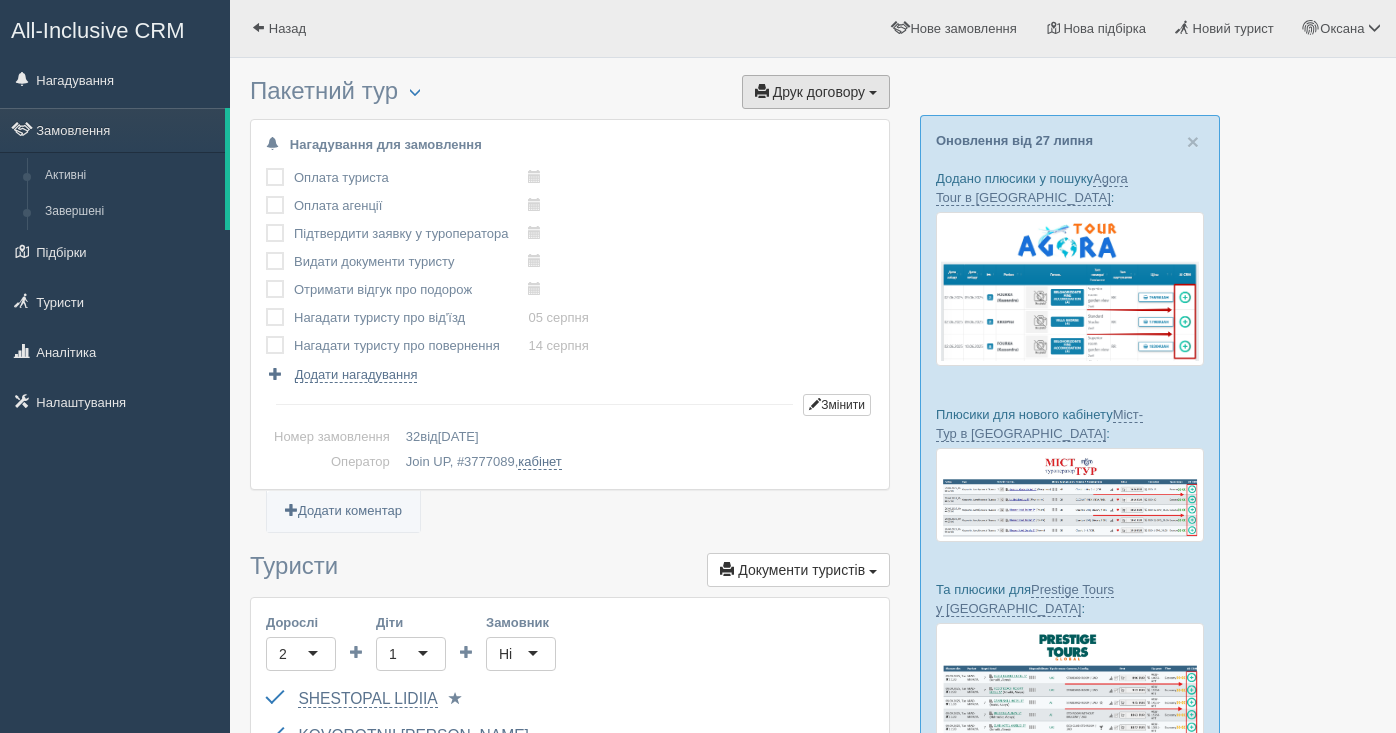 click on "Друк договору" at bounding box center (819, 92) 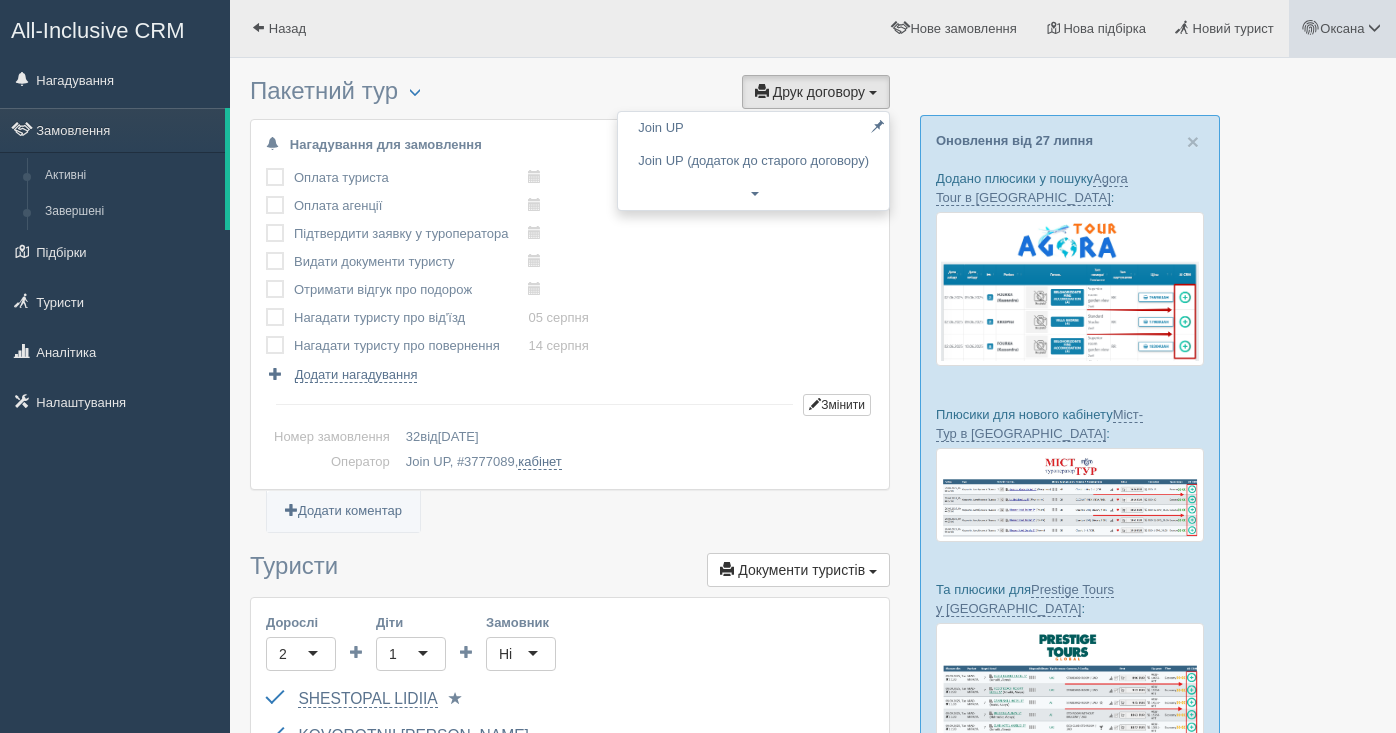 click at bounding box center (1374, 27) 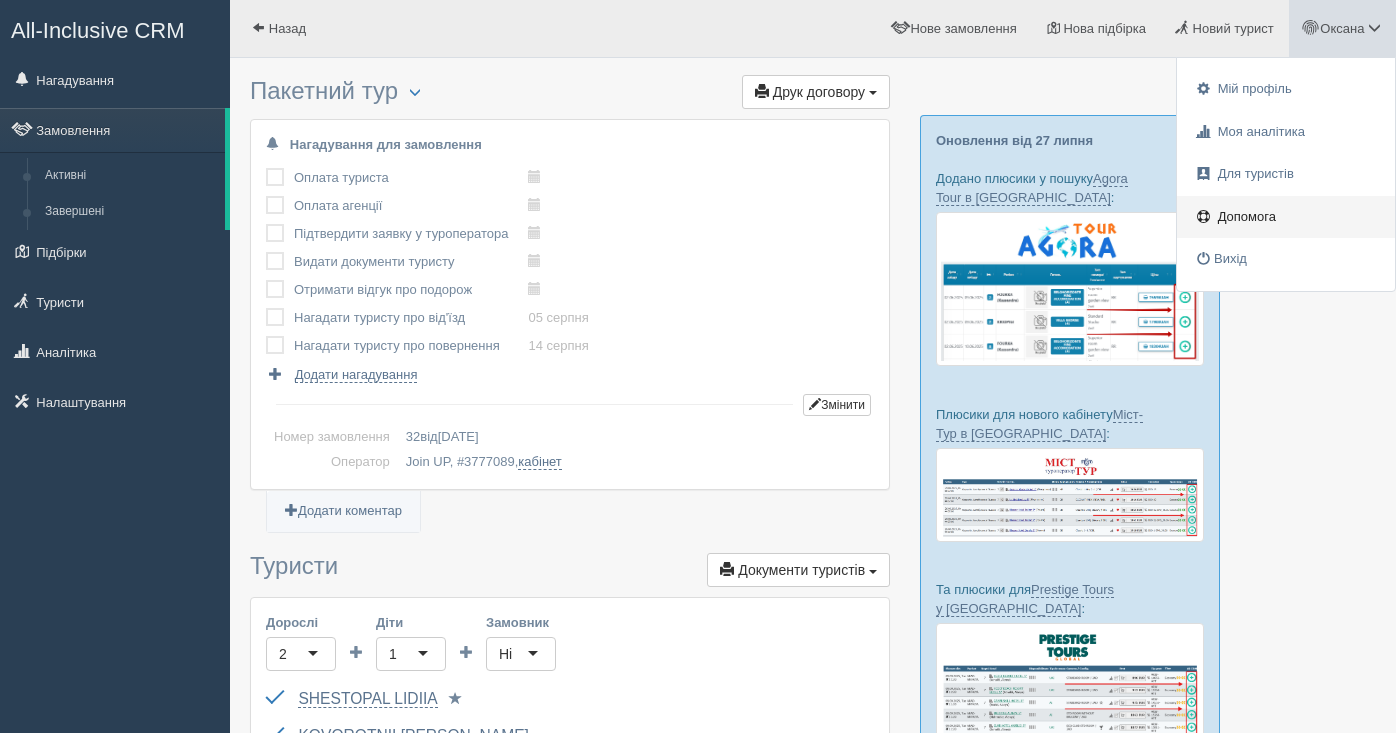click on "Допомога" at bounding box center (1247, 216) 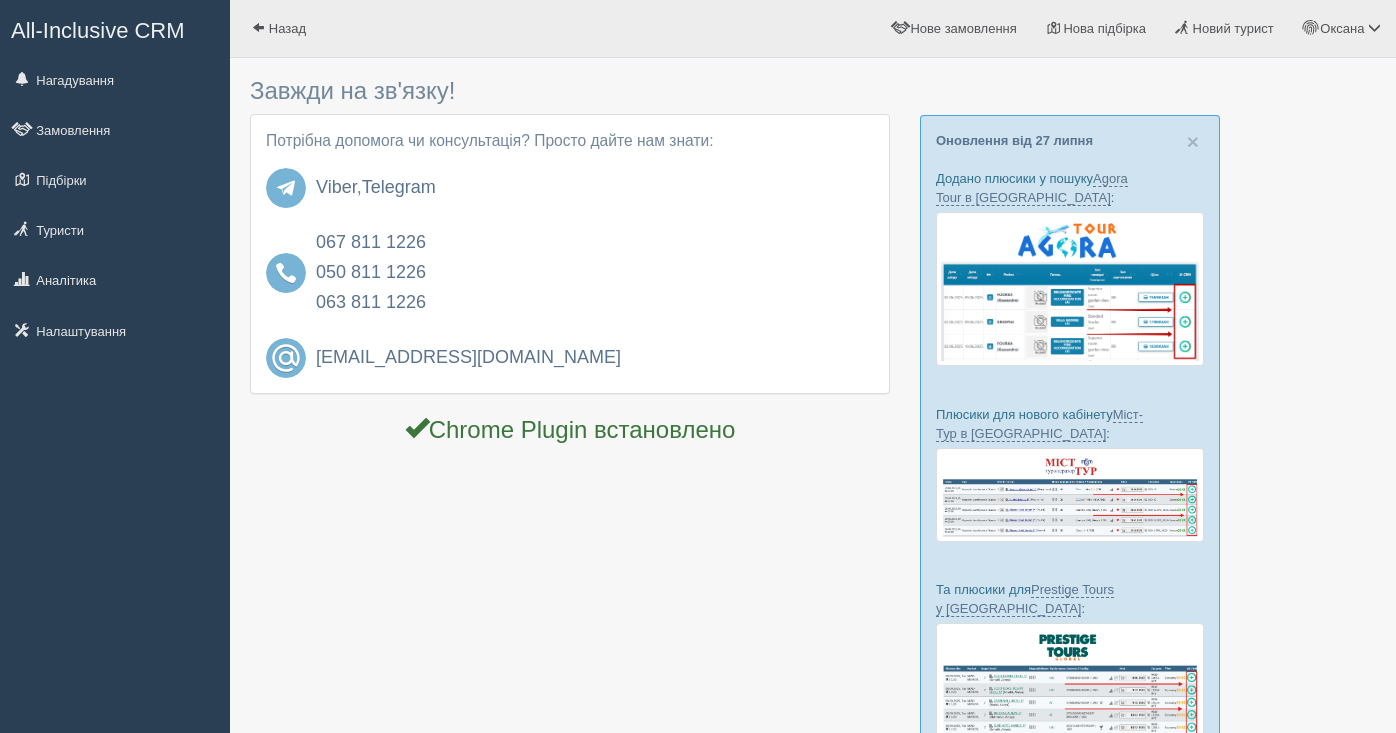 scroll, scrollTop: 0, scrollLeft: 0, axis: both 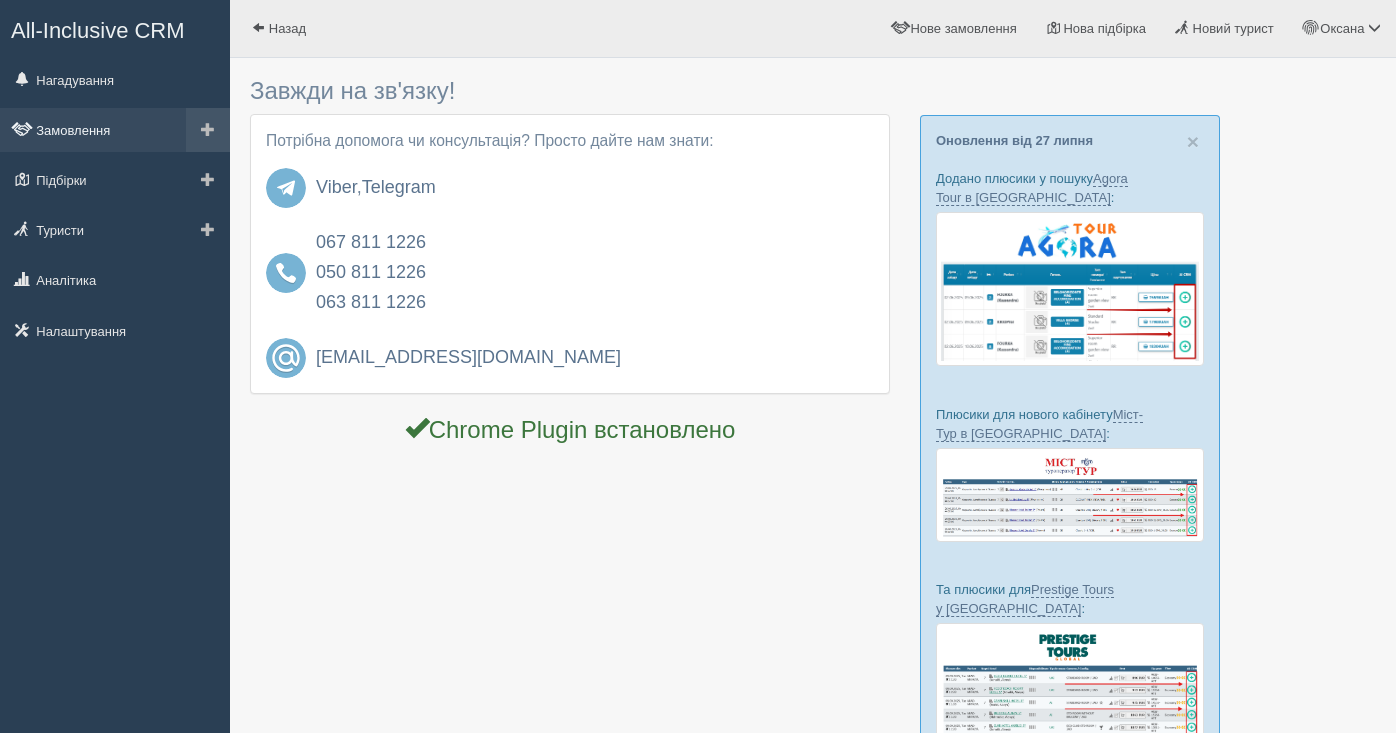 click on "Замовлення" at bounding box center [115, 130] 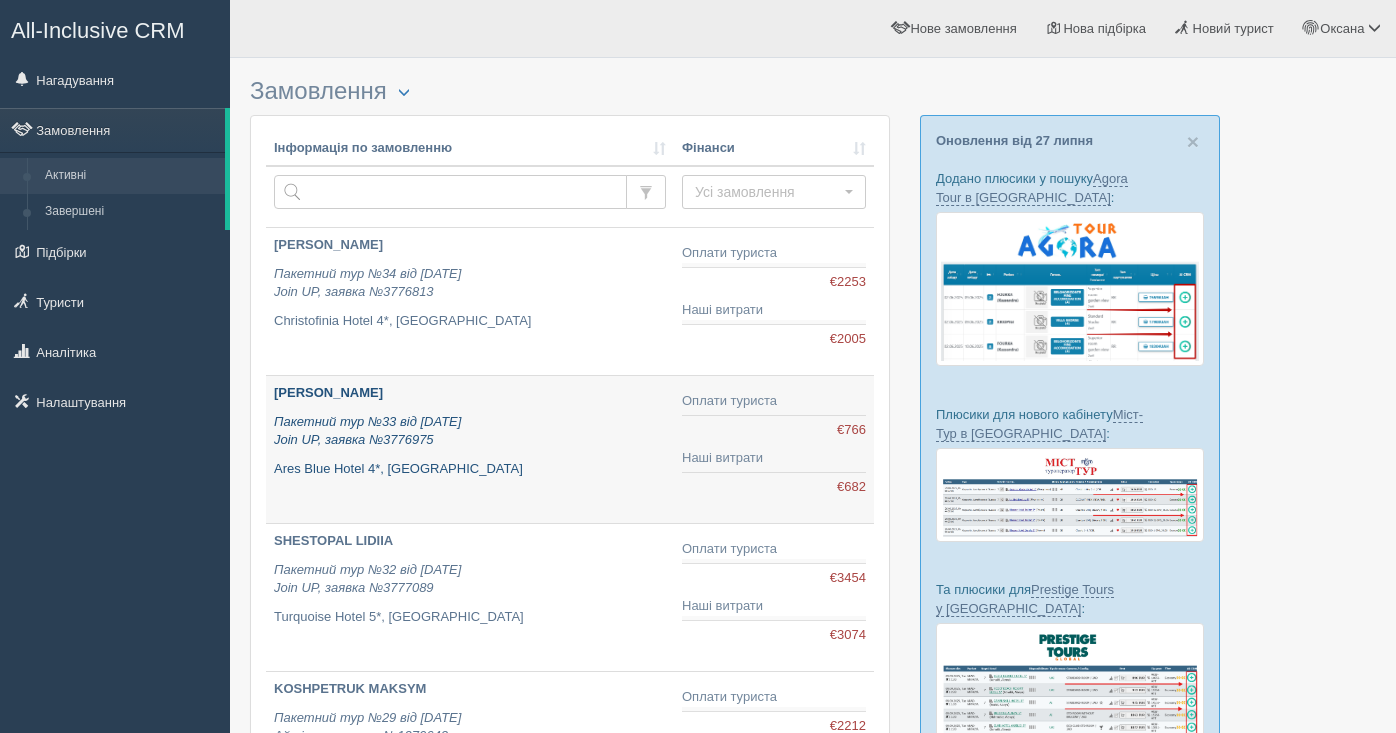 scroll, scrollTop: 0, scrollLeft: 0, axis: both 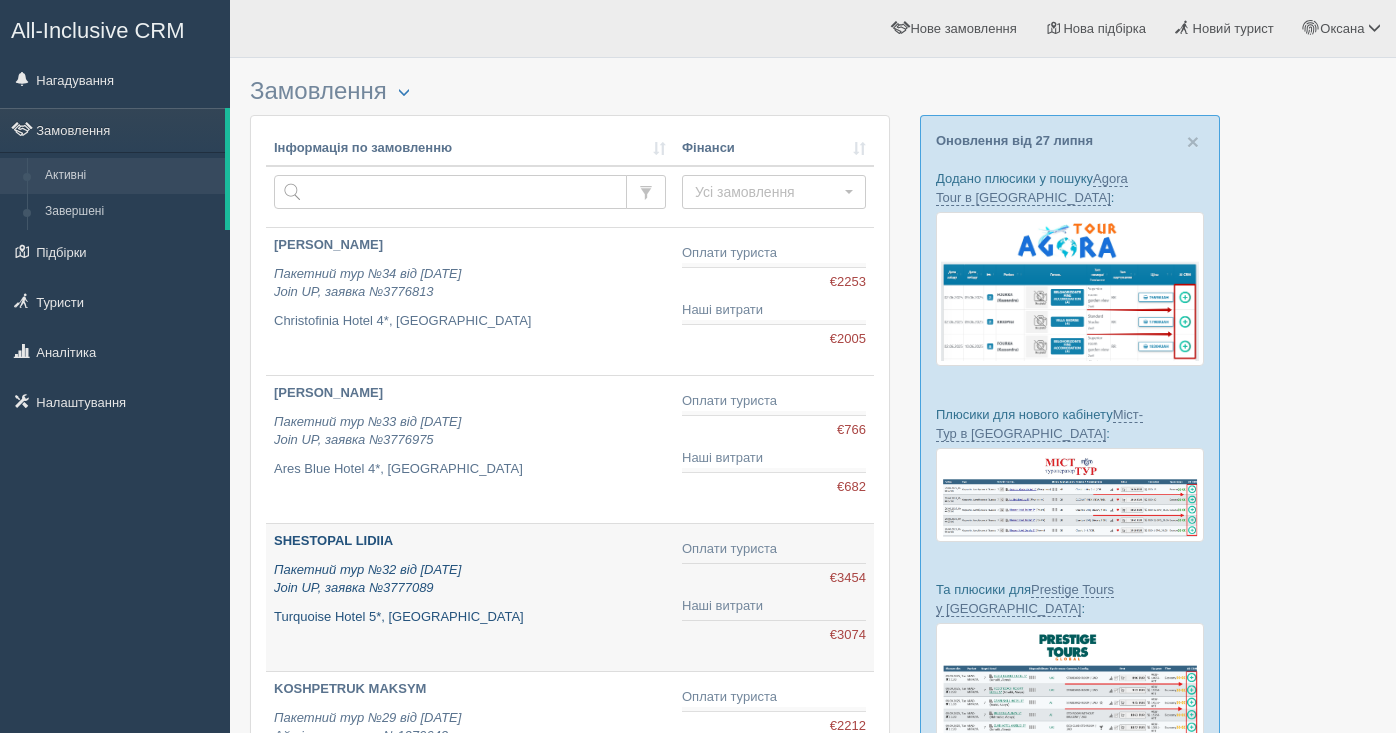 click on "SHESTOPAL LIDIIA" at bounding box center [333, 540] 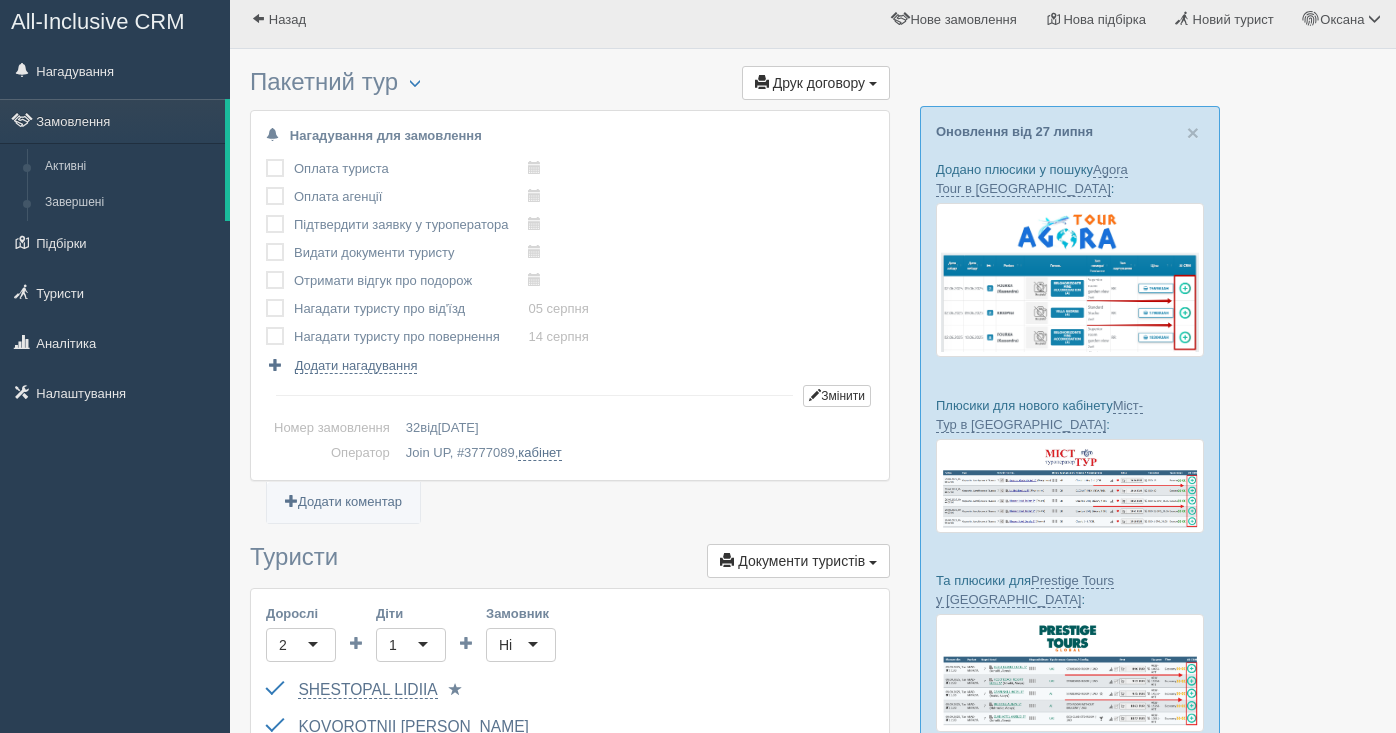 scroll, scrollTop: 0, scrollLeft: 0, axis: both 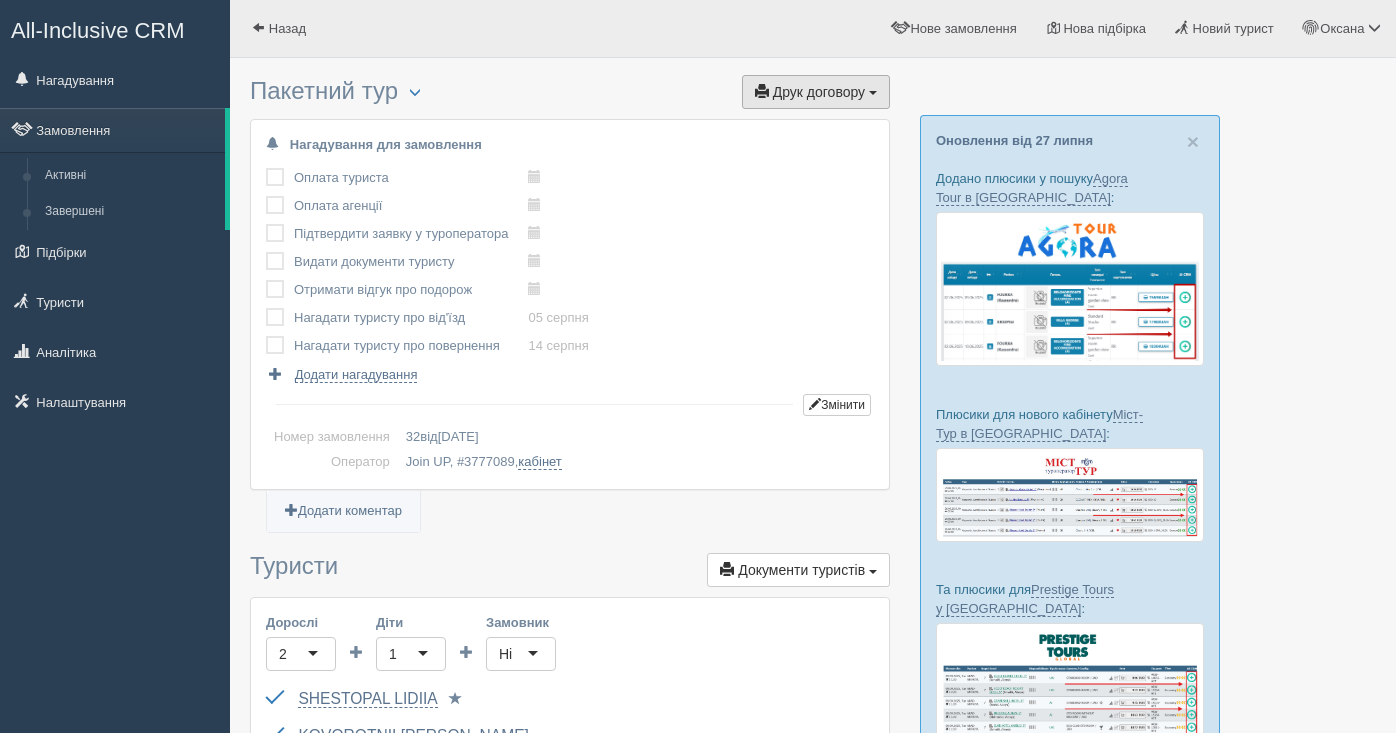click on "Друк договору" at bounding box center [819, 92] 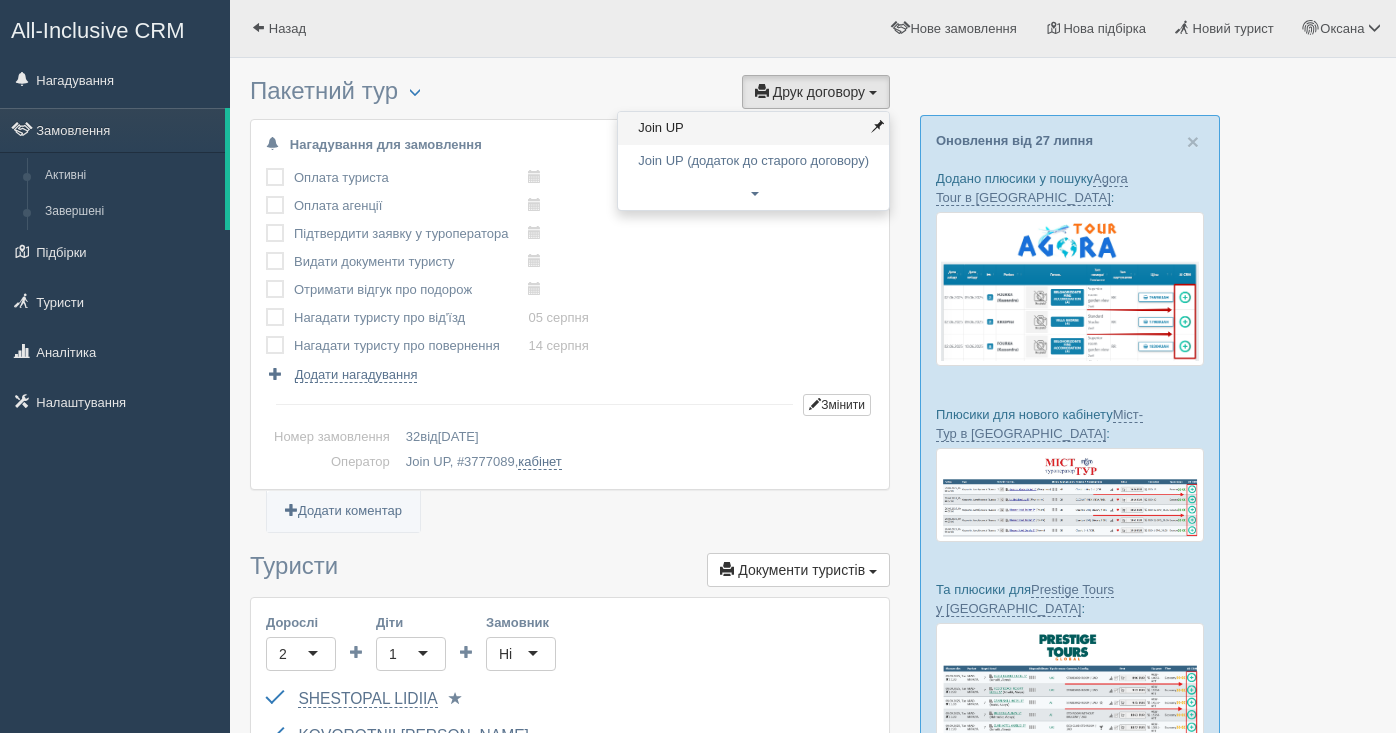 click on "Join UP" at bounding box center (753, 128) 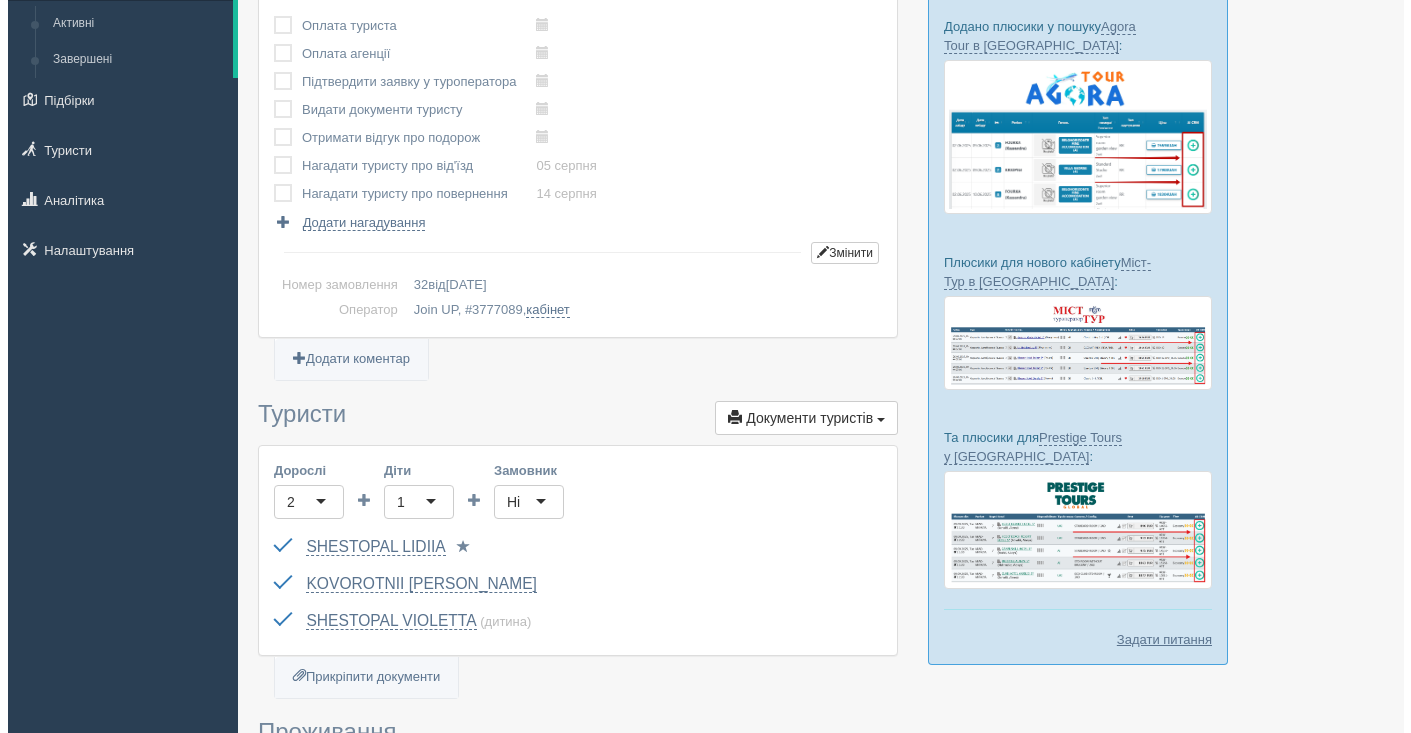 scroll, scrollTop: 369, scrollLeft: 0, axis: vertical 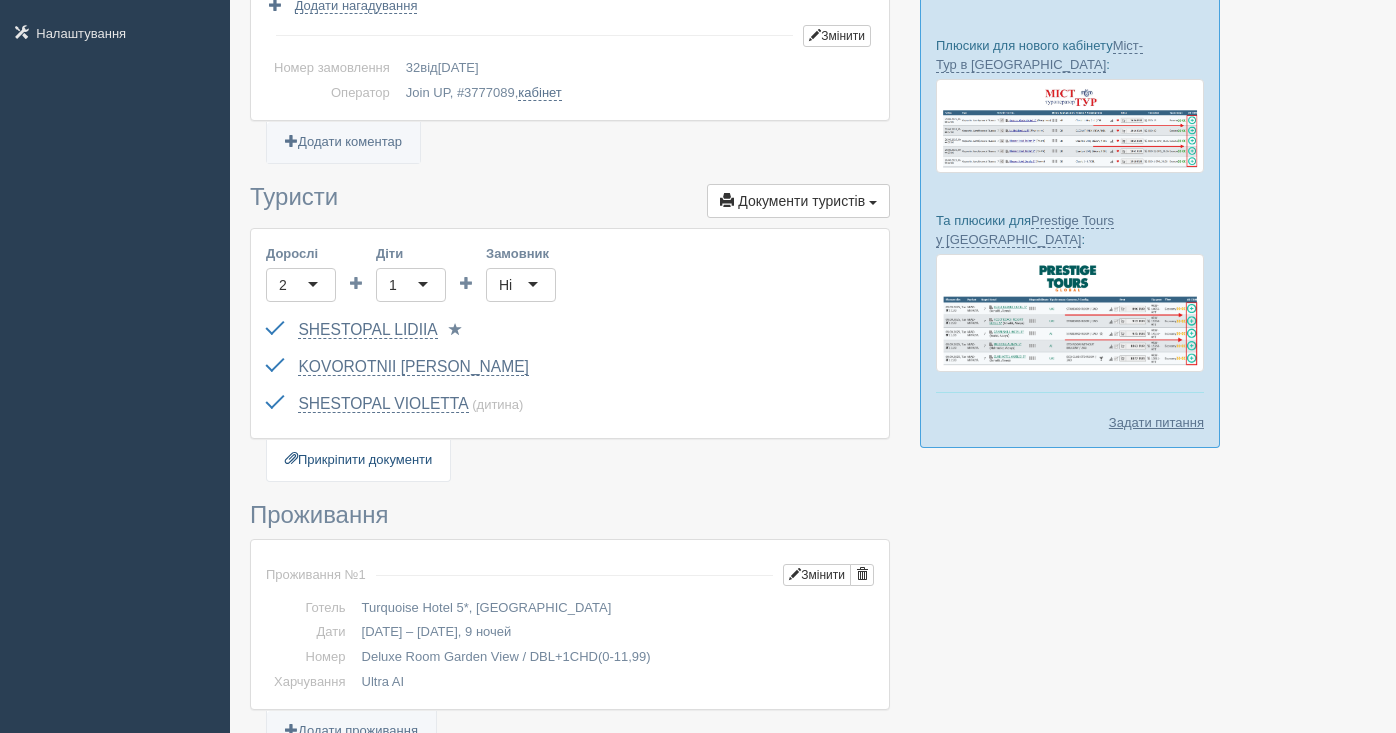 click on "Прикріпити документи" at bounding box center (358, 460) 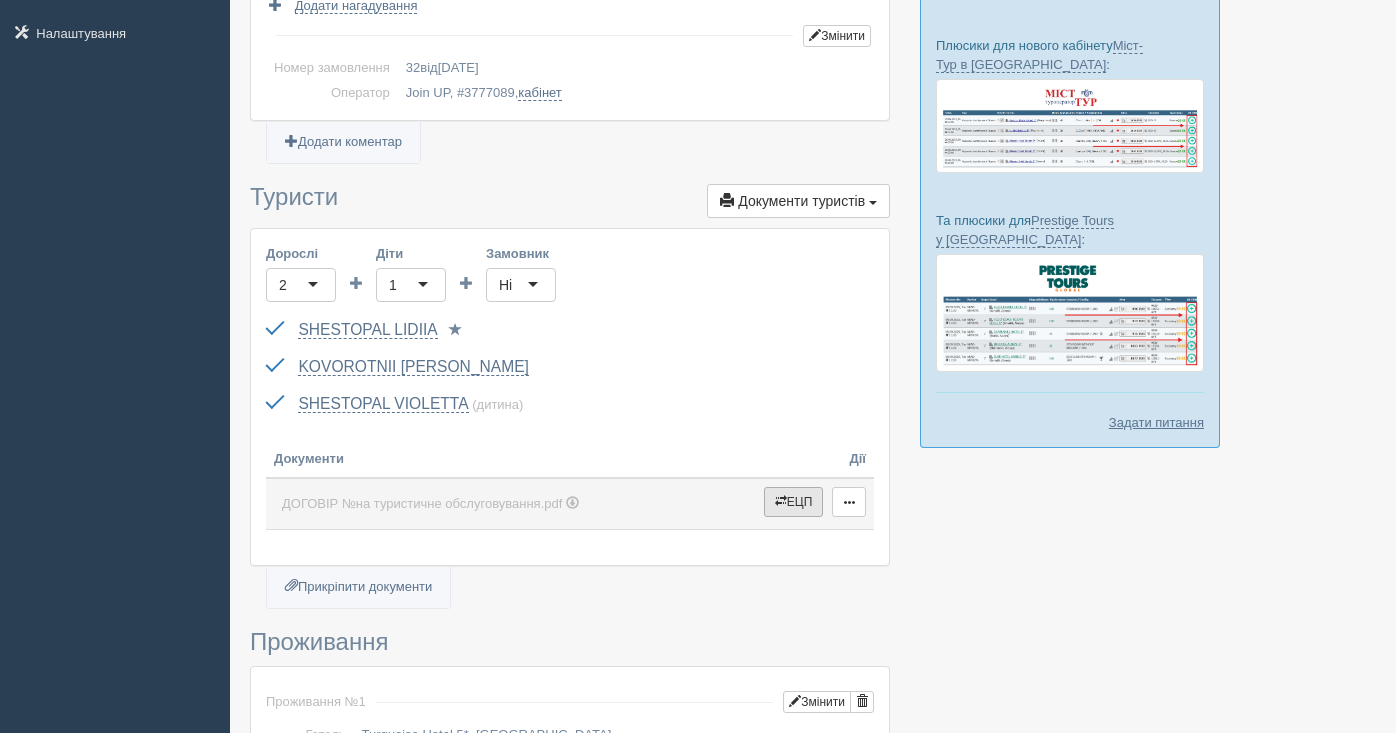 click on "ЕЦП" at bounding box center (794, 502) 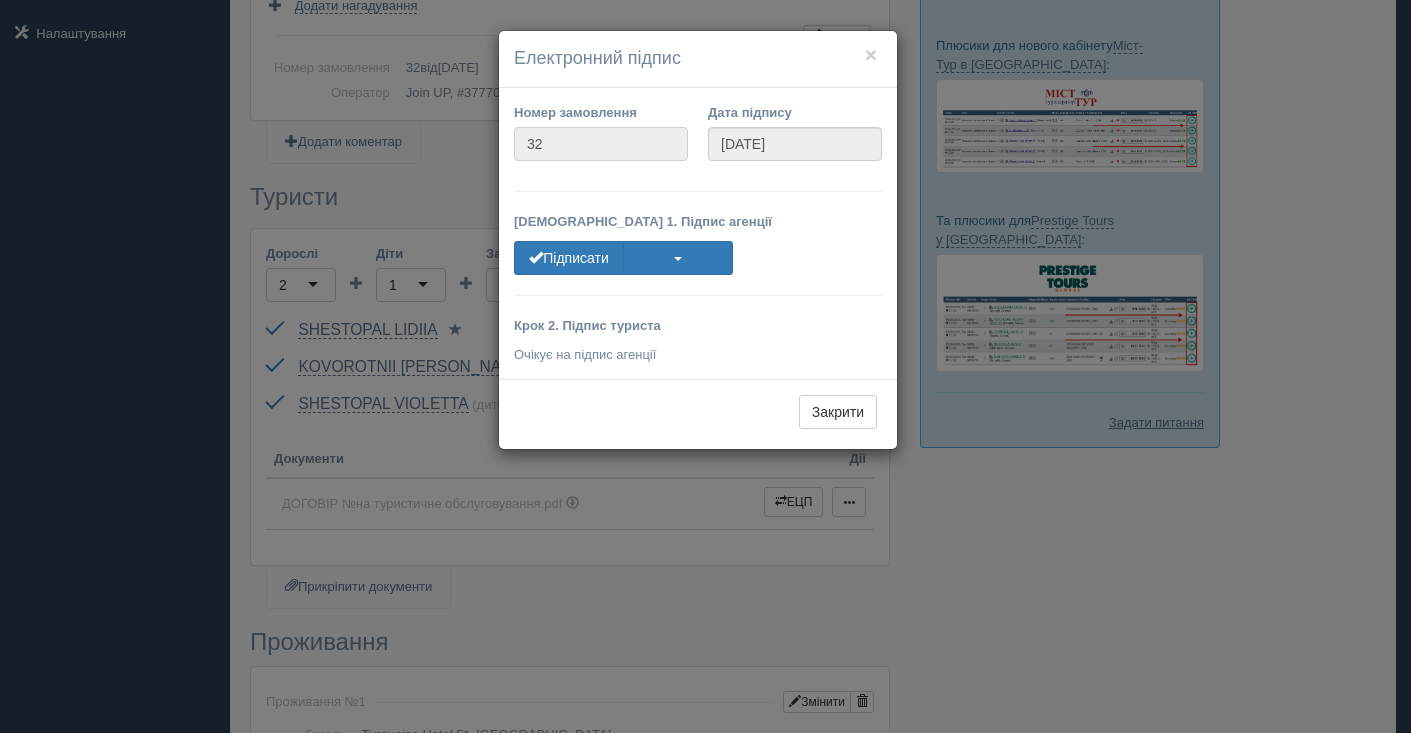 drag, startPoint x: 550, startPoint y: 146, endPoint x: 501, endPoint y: 145, distance: 49.010204 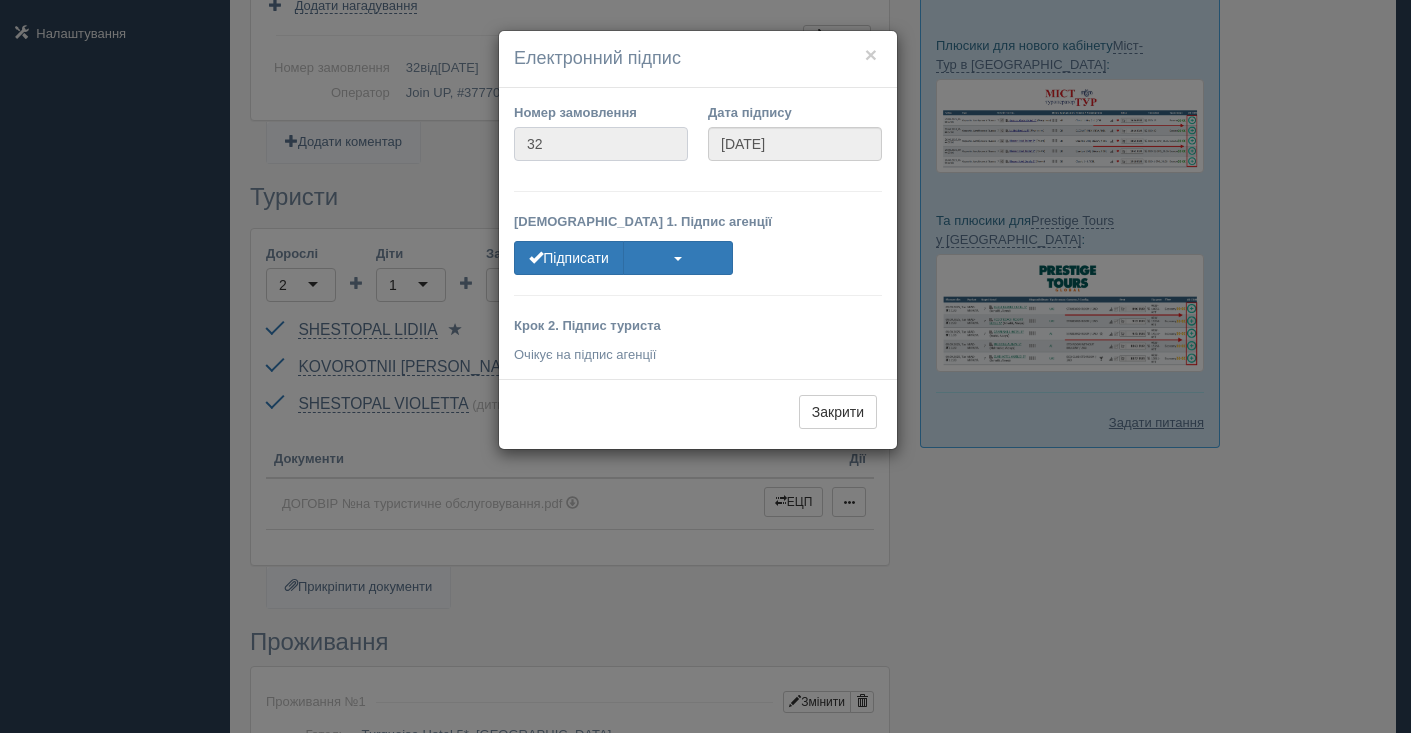 click on "32" at bounding box center (601, 144) 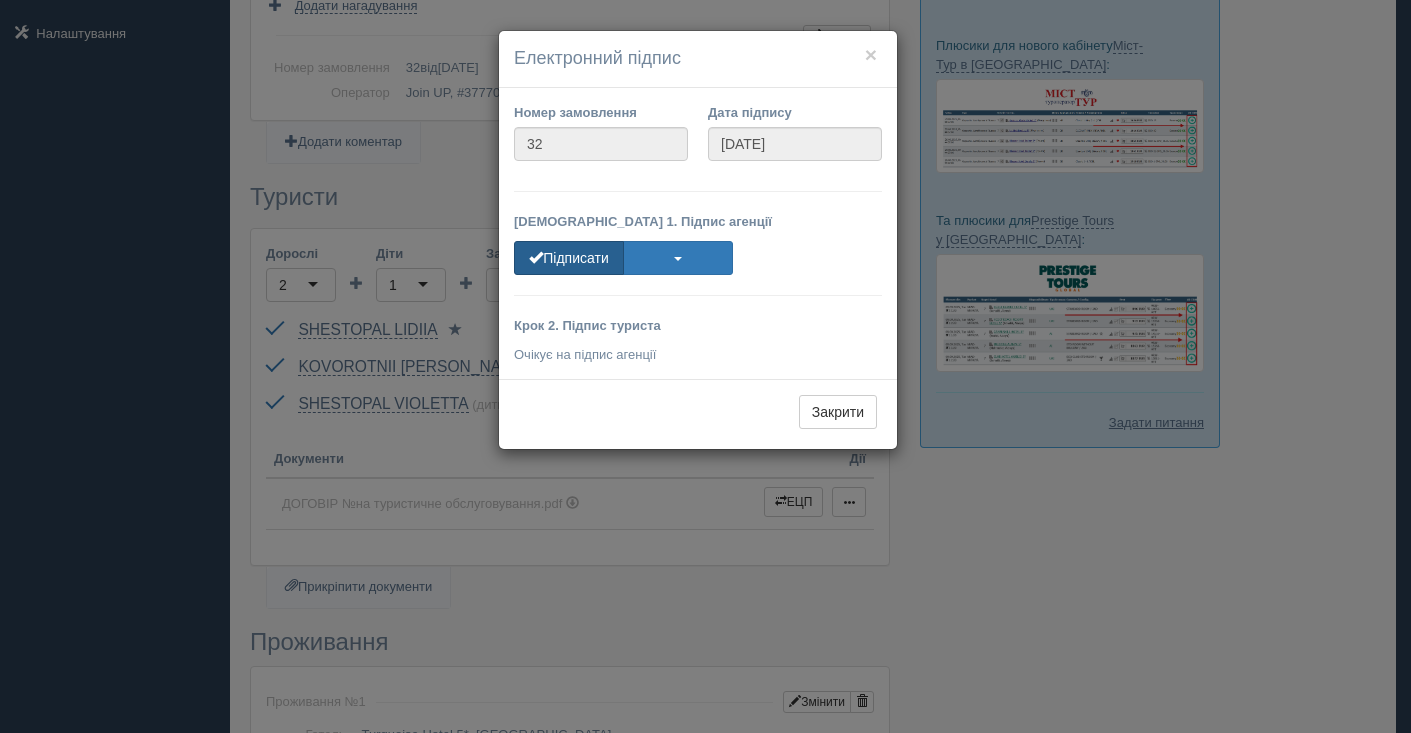 click on "Підписати" at bounding box center [569, 258] 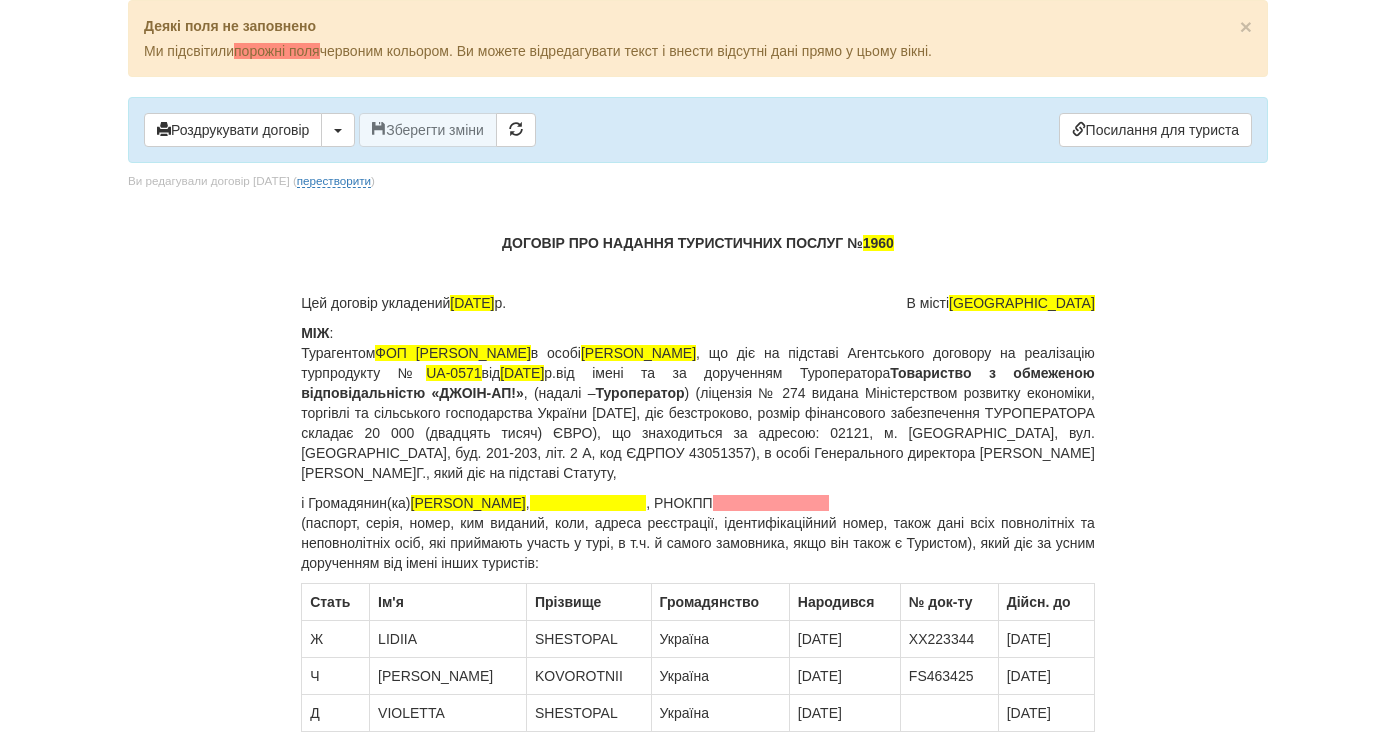 scroll, scrollTop: 0, scrollLeft: 0, axis: both 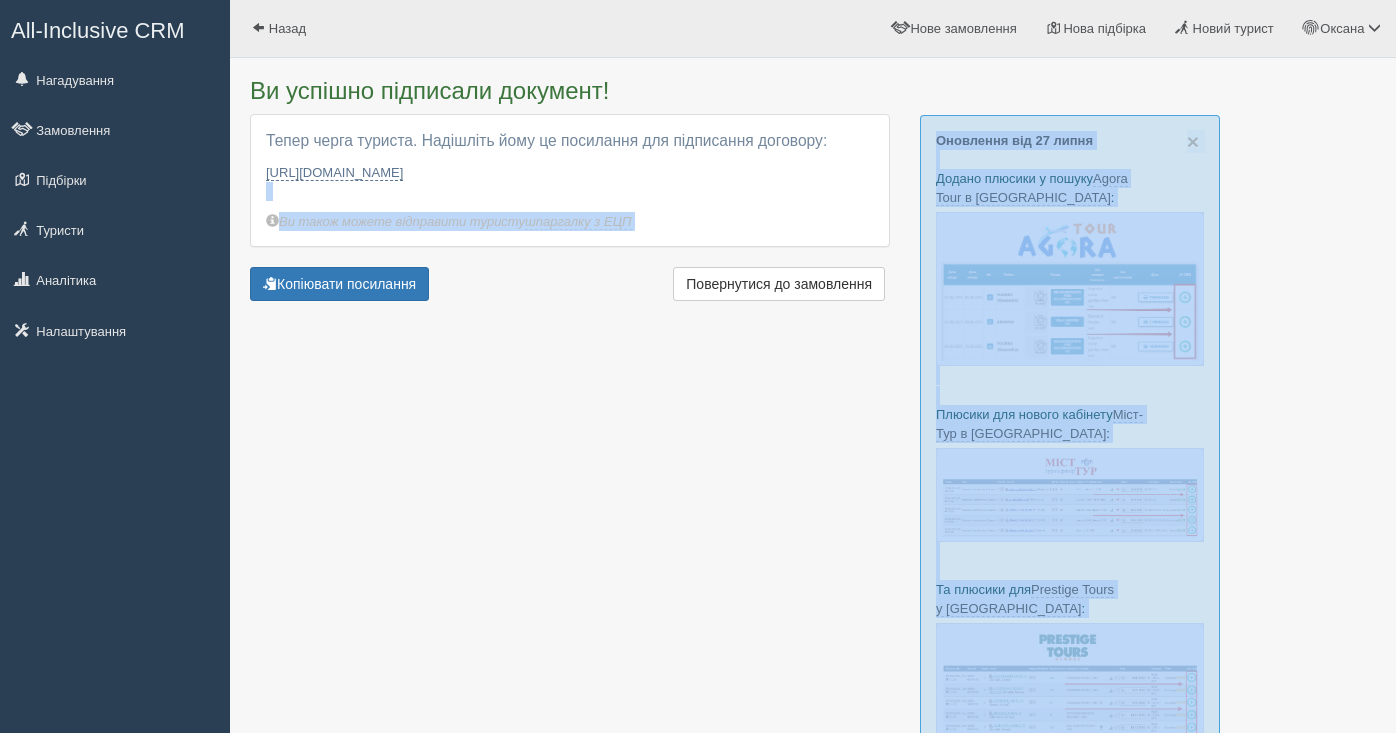 drag, startPoint x: 627, startPoint y: 188, endPoint x: 253, endPoint y: 172, distance: 374.3421 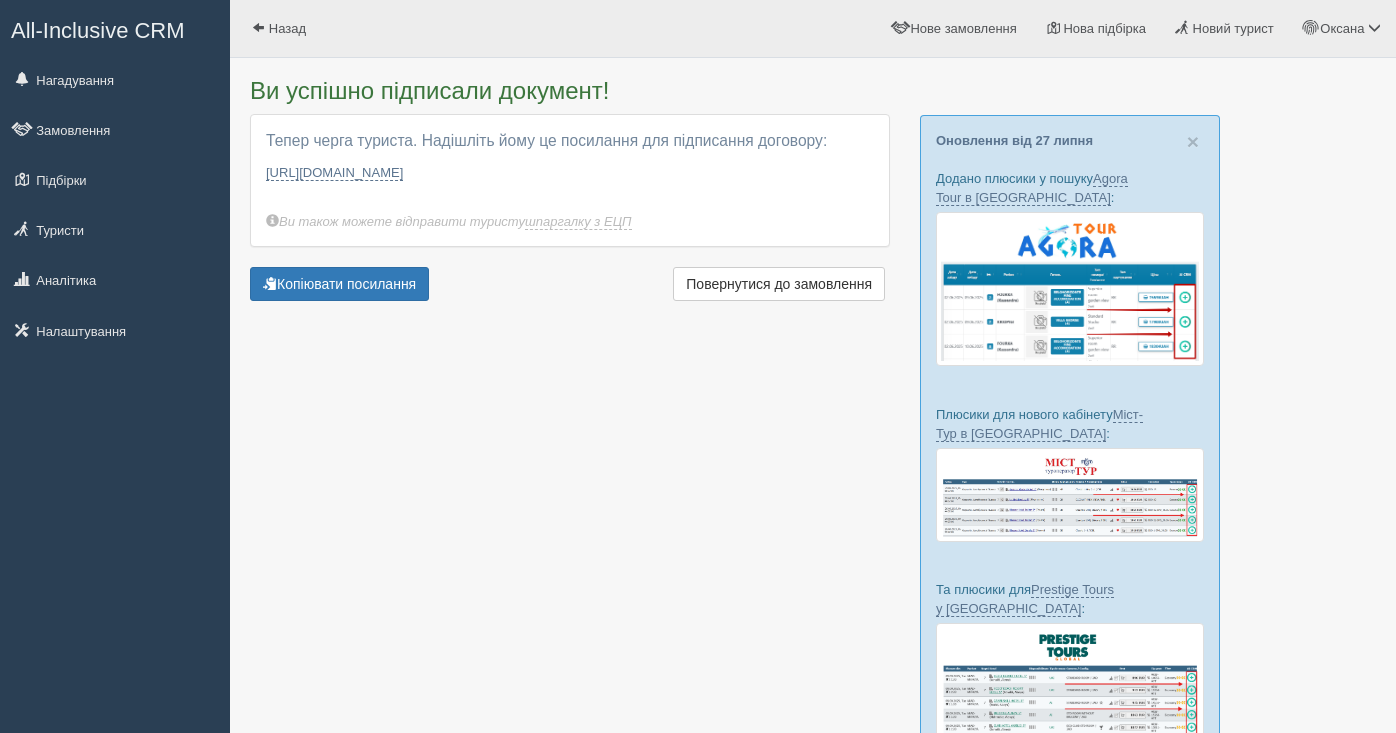 click on "Тепер черга туриста. Надішліть йому це посилання для підписання договору:
[URL][DOMAIN_NAME]
Посилання скопійовано
Ви також можете відправити туристу  шпаргалку з ЕЦП" at bounding box center [570, 180] 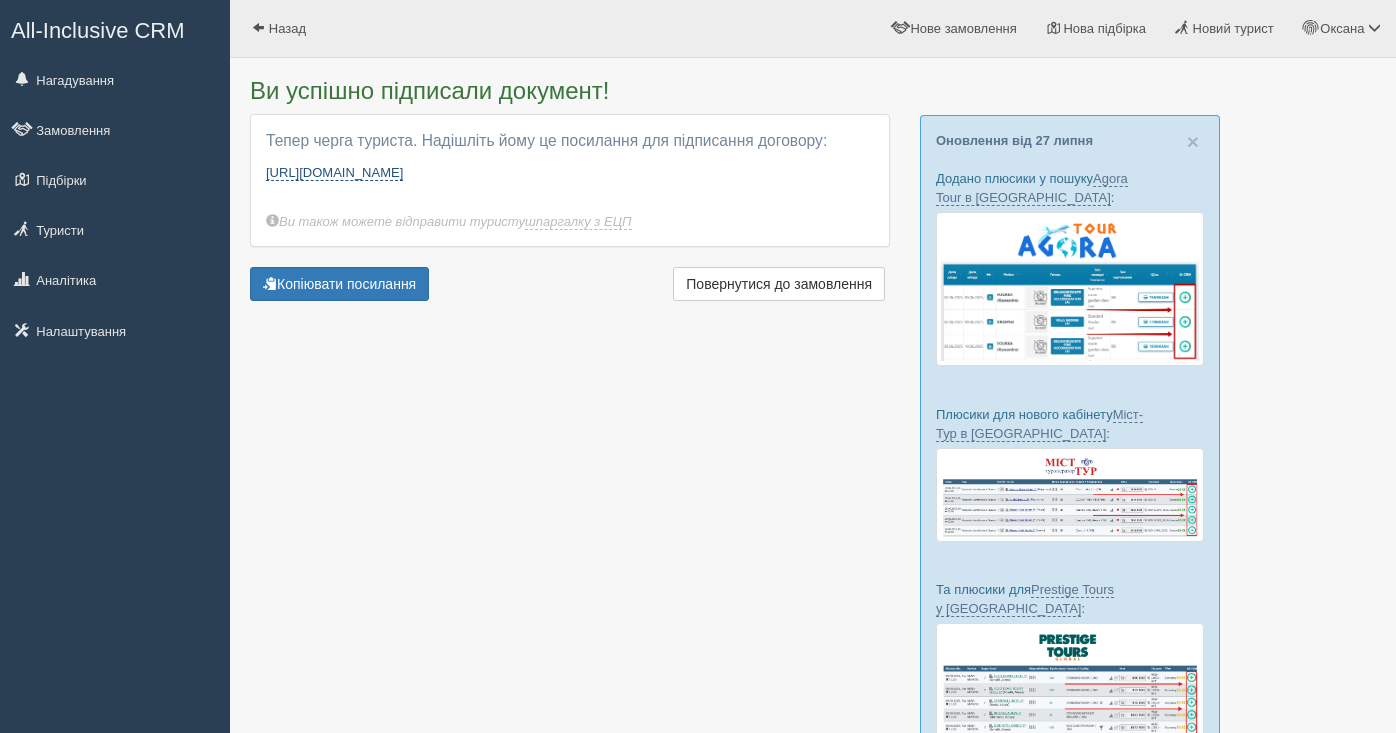 drag, startPoint x: 594, startPoint y: 193, endPoint x: 316, endPoint y: 184, distance: 278.14566 